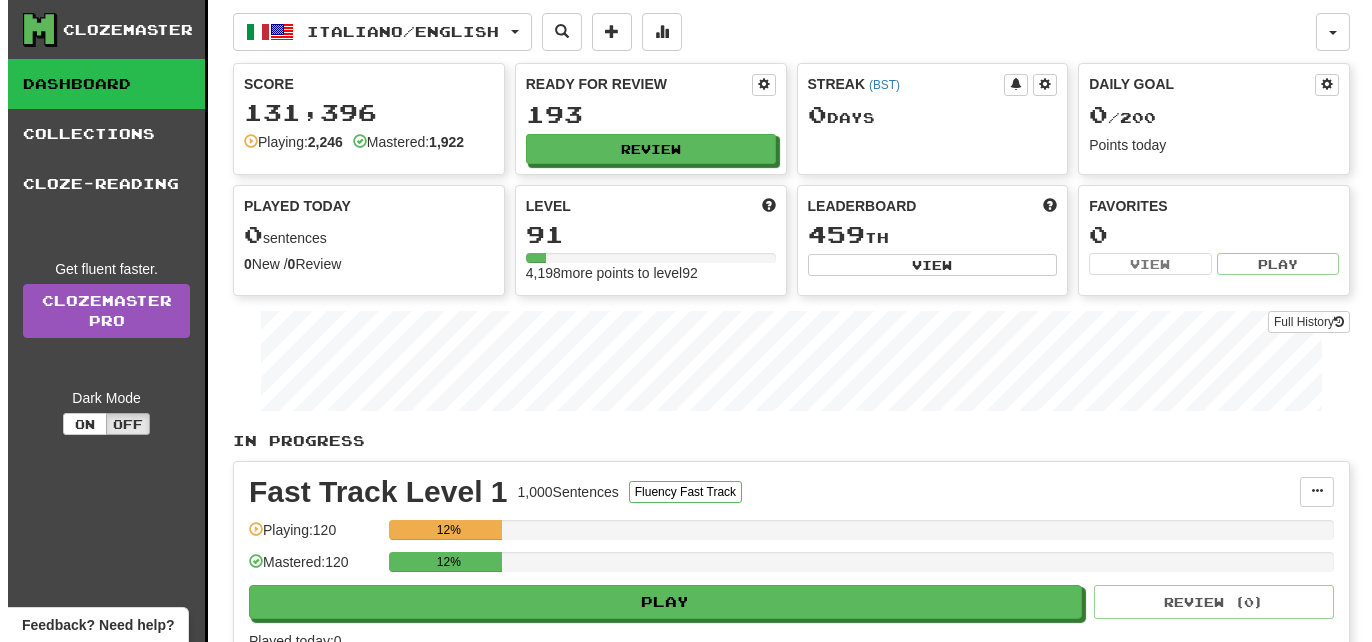 scroll, scrollTop: 0, scrollLeft: 0, axis: both 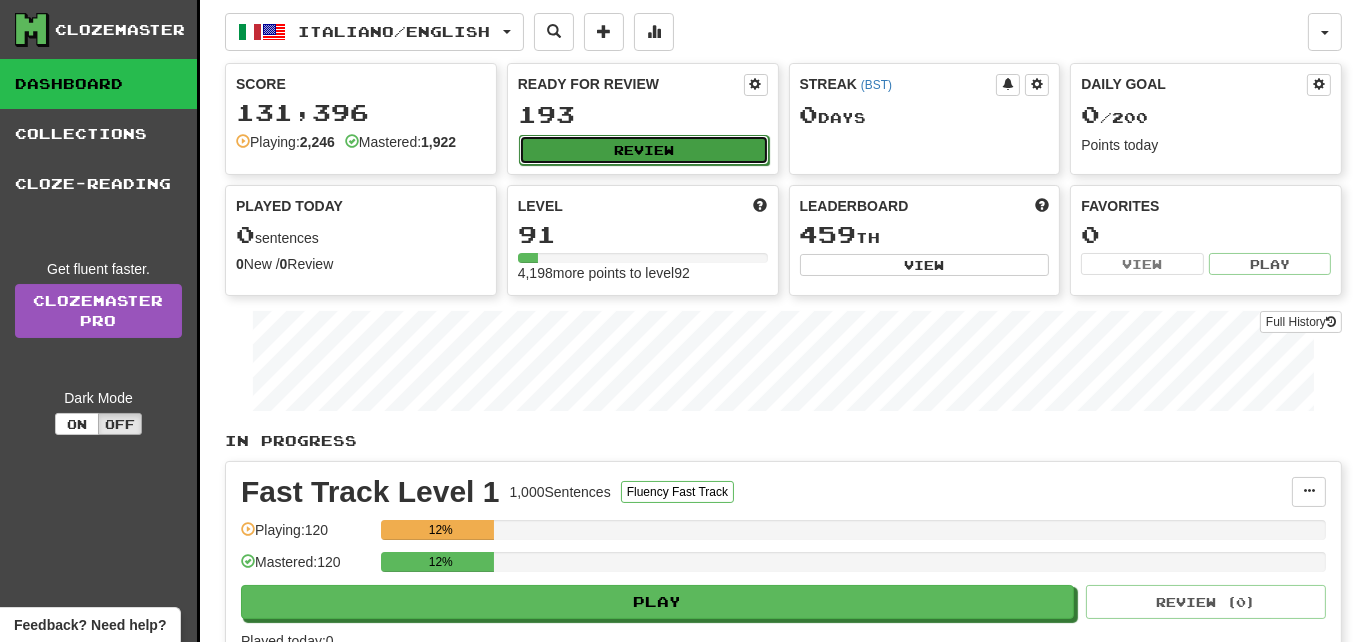 click on "Review" at bounding box center (644, 150) 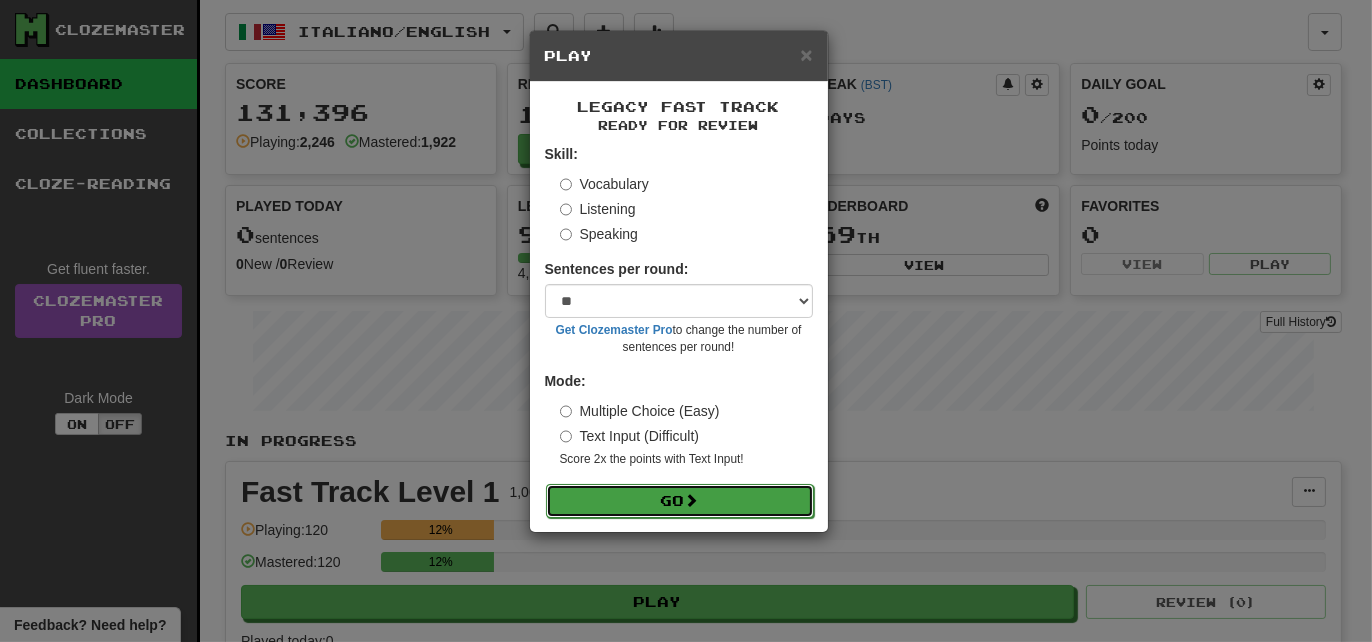 click on "Go" at bounding box center (680, 501) 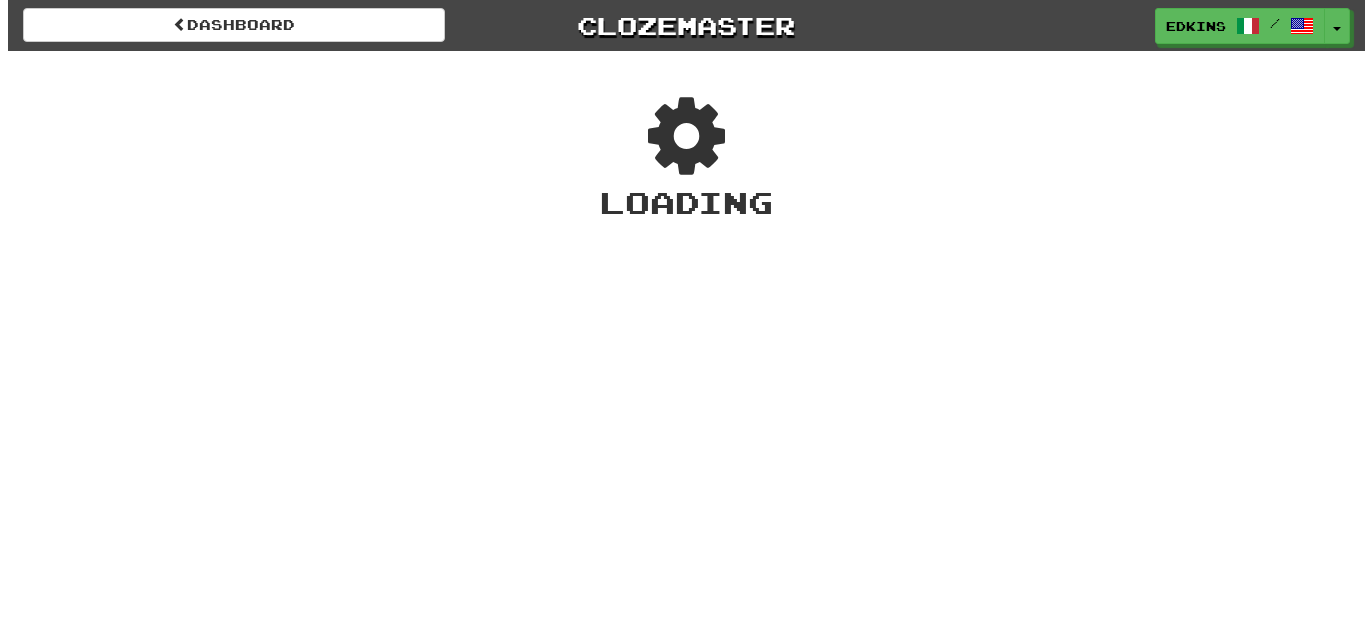 scroll, scrollTop: 0, scrollLeft: 0, axis: both 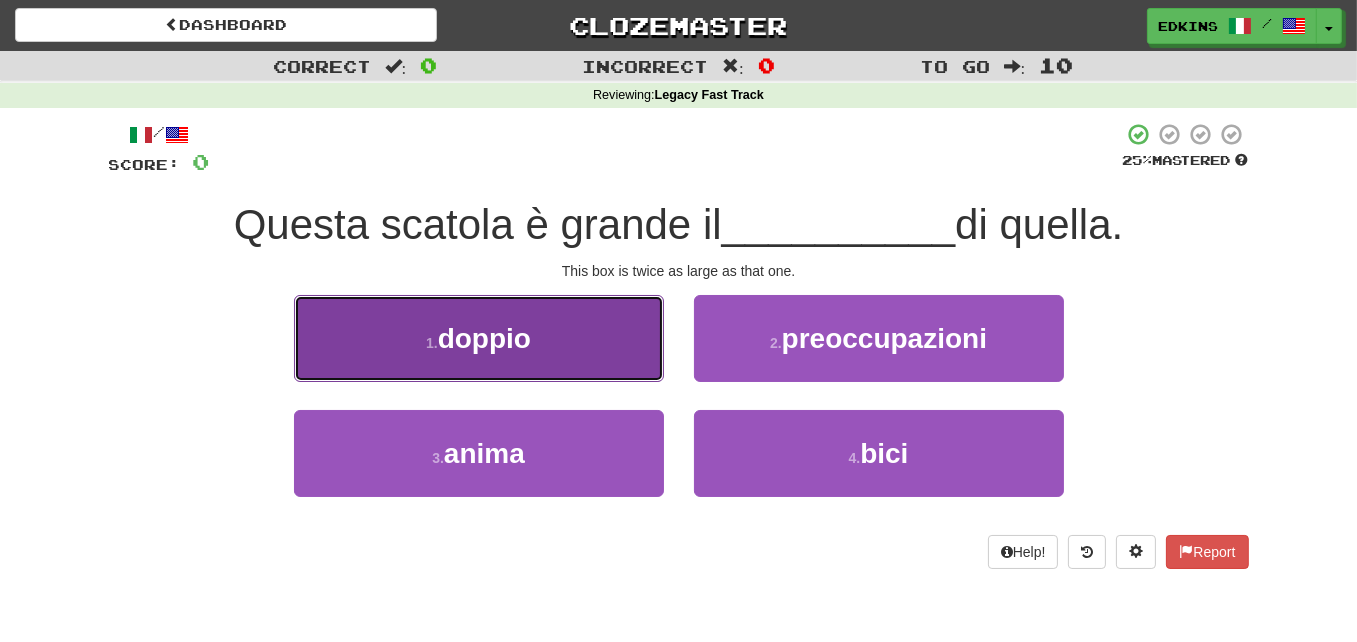 click on "1 .  doppio" at bounding box center (479, 338) 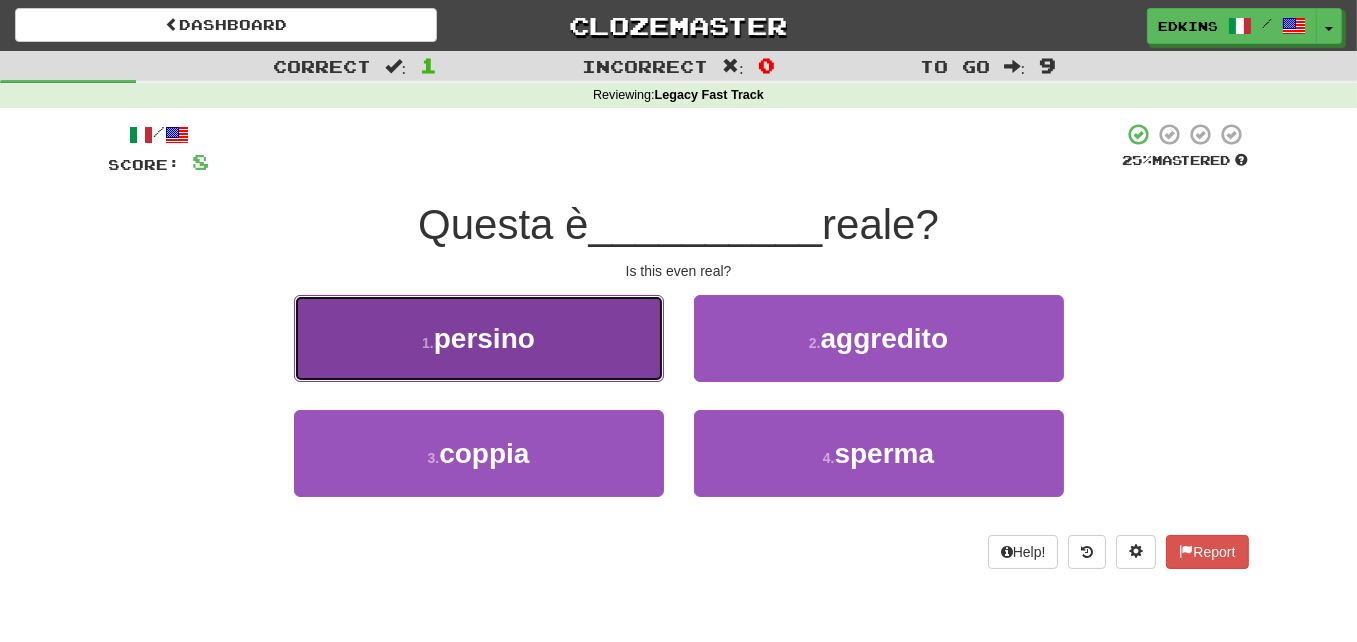 click on "1 .  persino" at bounding box center (479, 338) 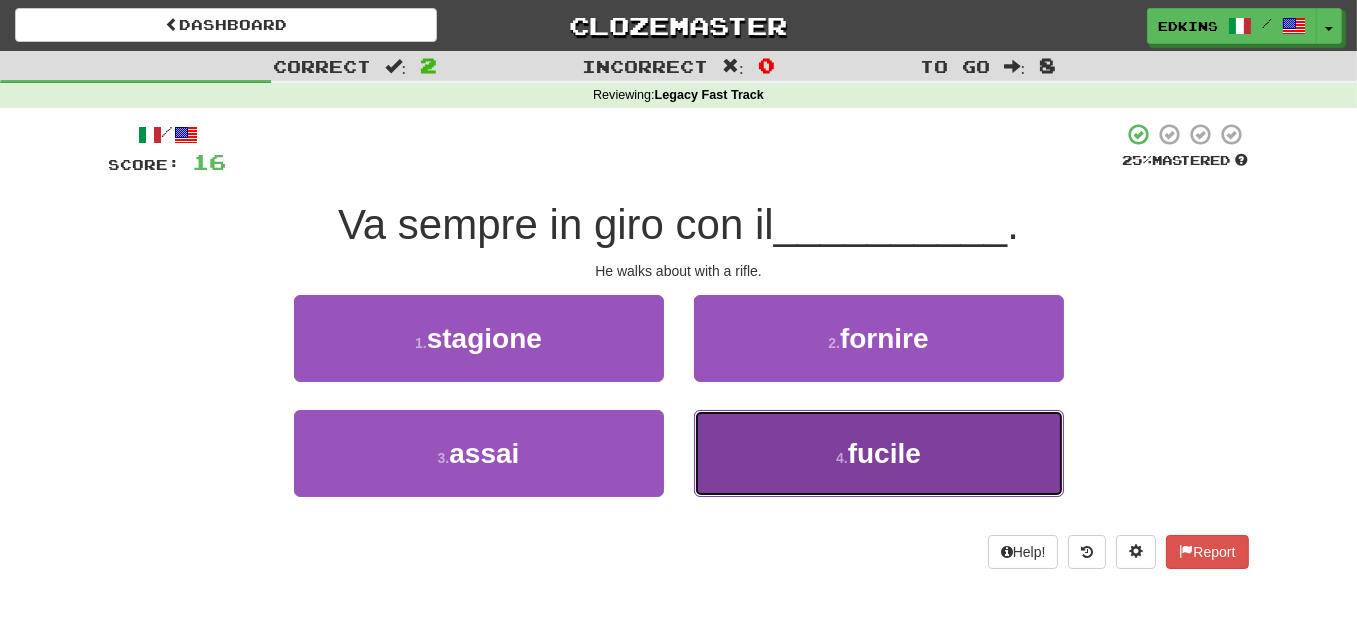 click on "4 .  fucile" at bounding box center (879, 453) 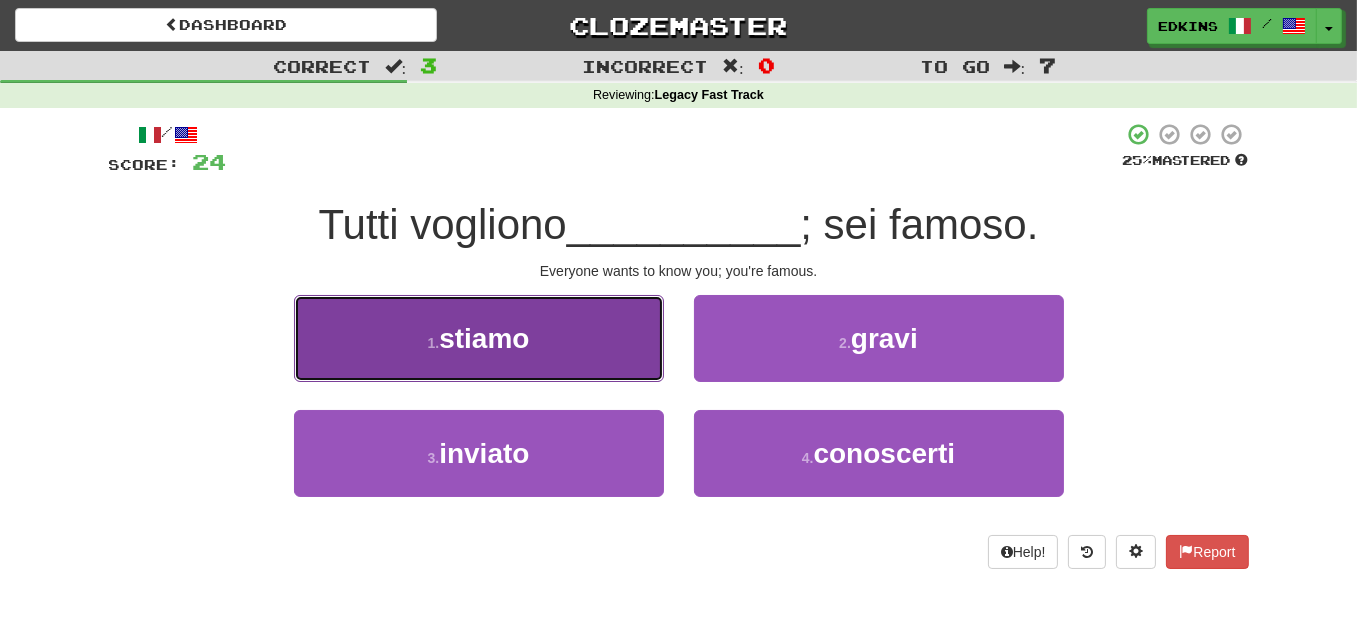 click on "stiamo" at bounding box center (484, 338) 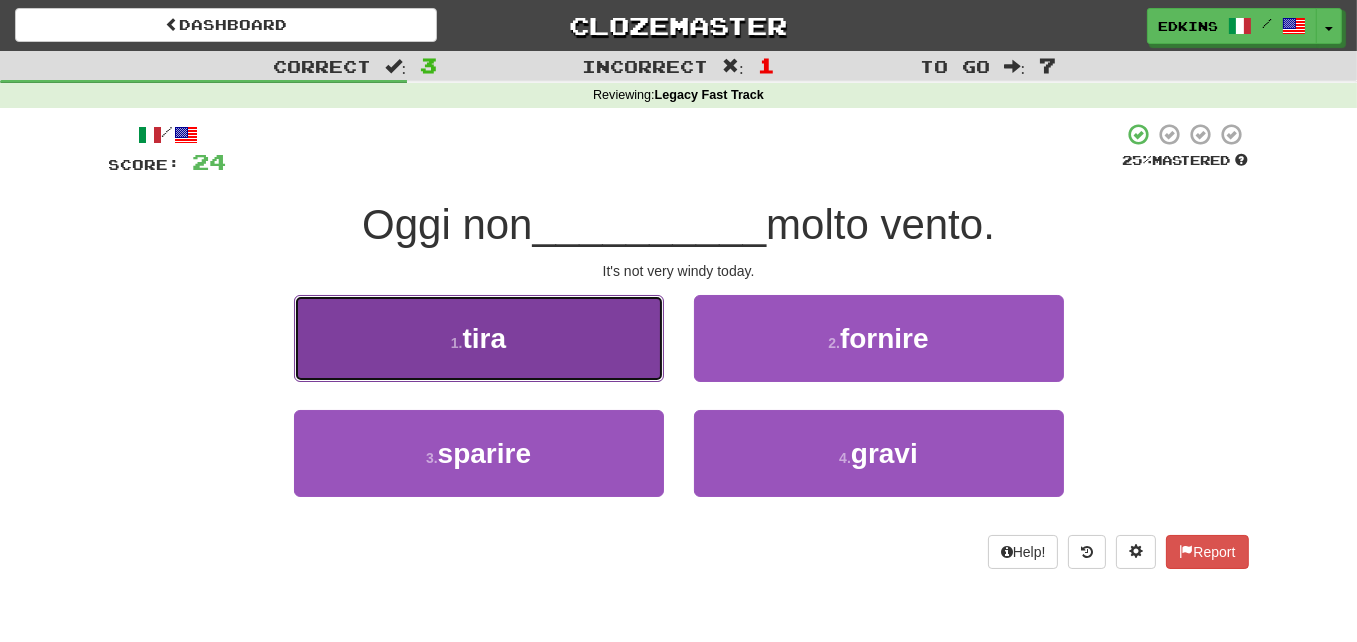 click on "1 .  tira" at bounding box center (479, 338) 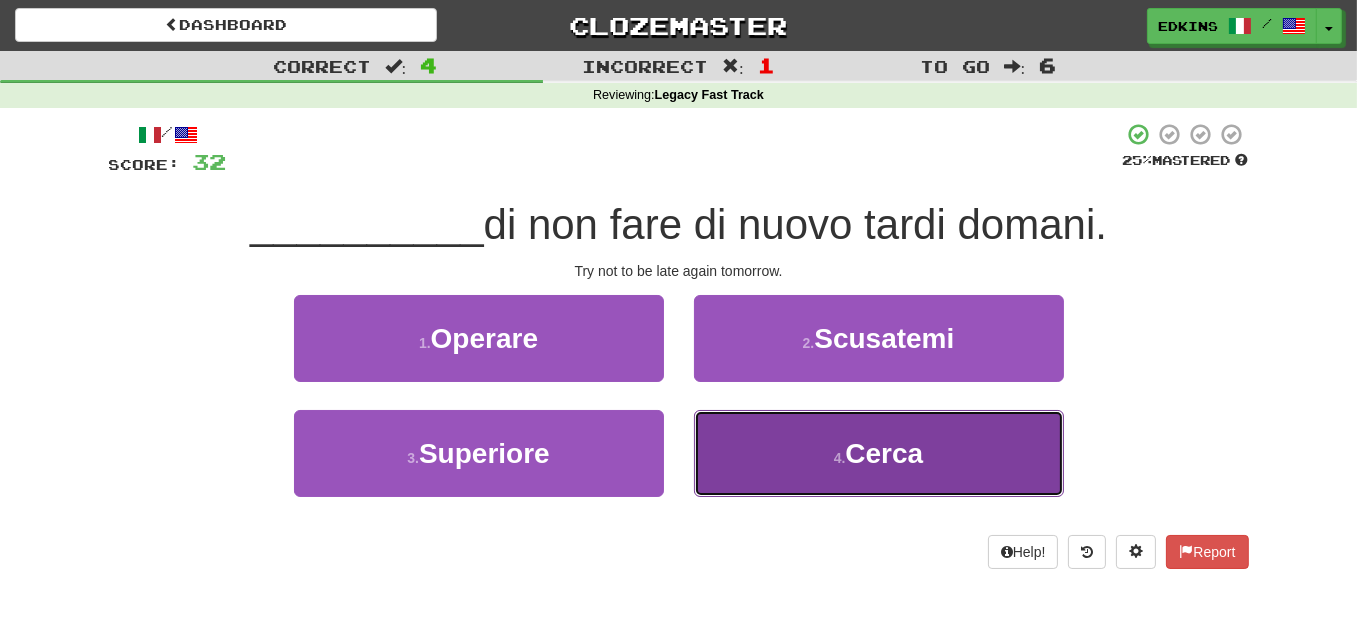 click on "4 .  Cerca" at bounding box center (879, 453) 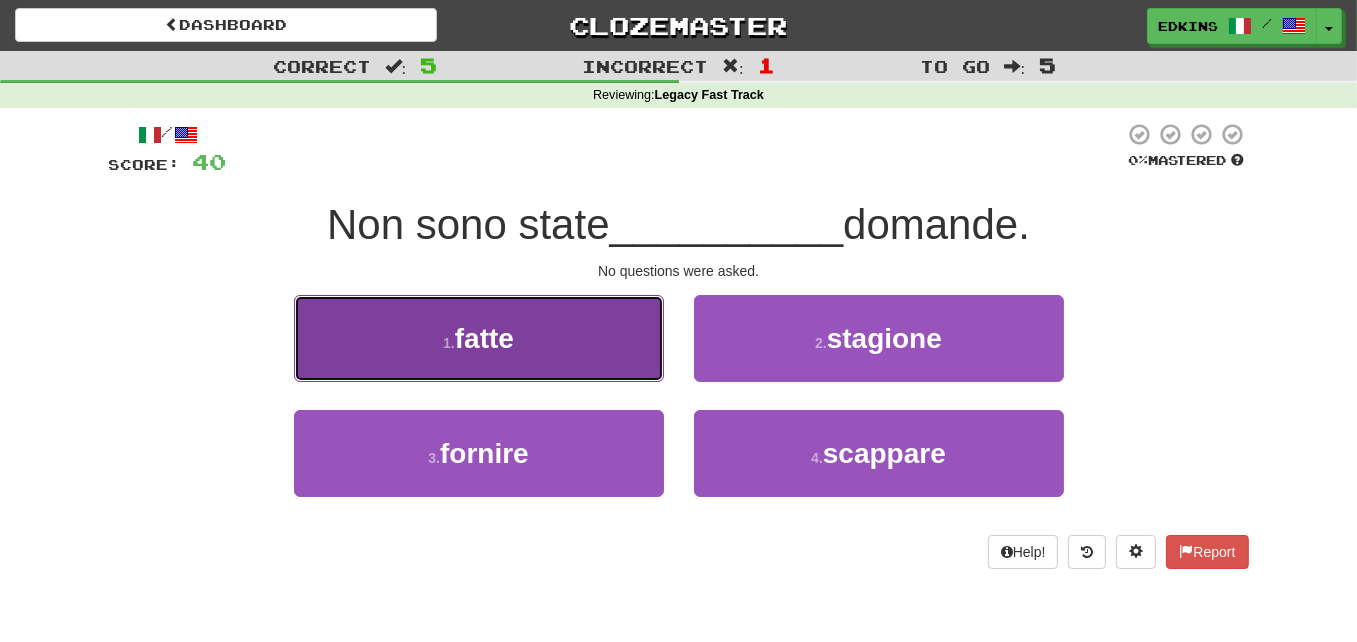 click on "1 .  fatte" at bounding box center [479, 338] 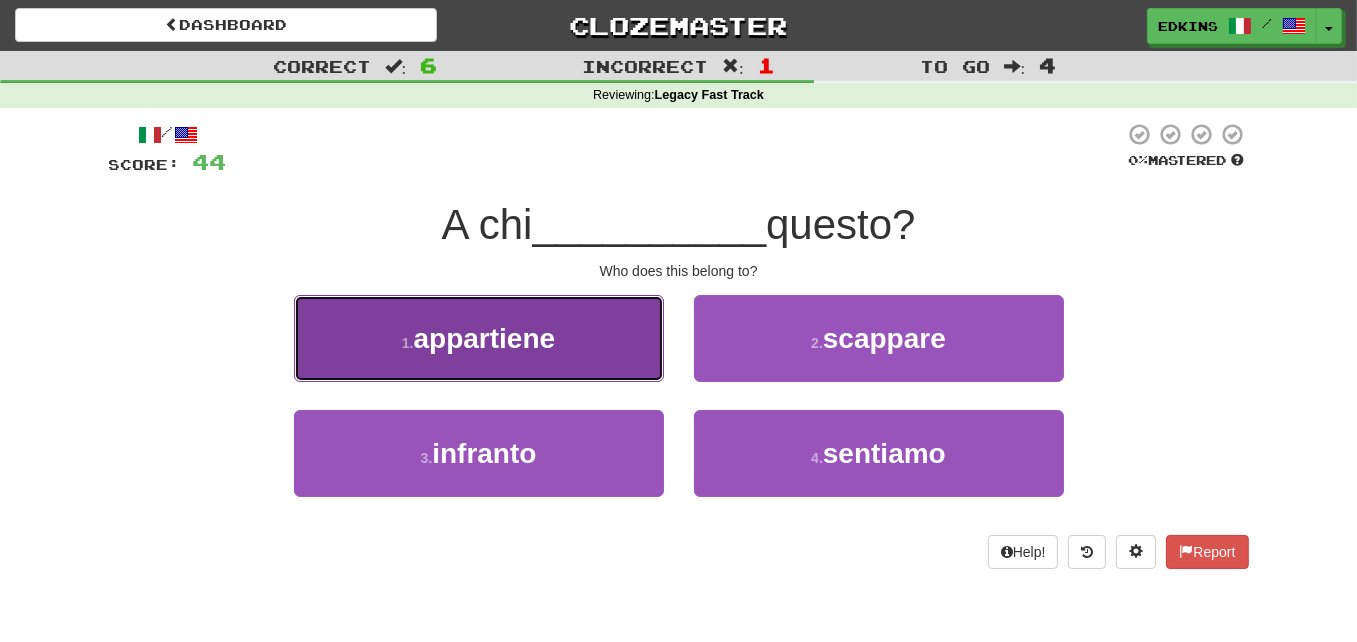 click on "1 .  appartiene" at bounding box center (479, 338) 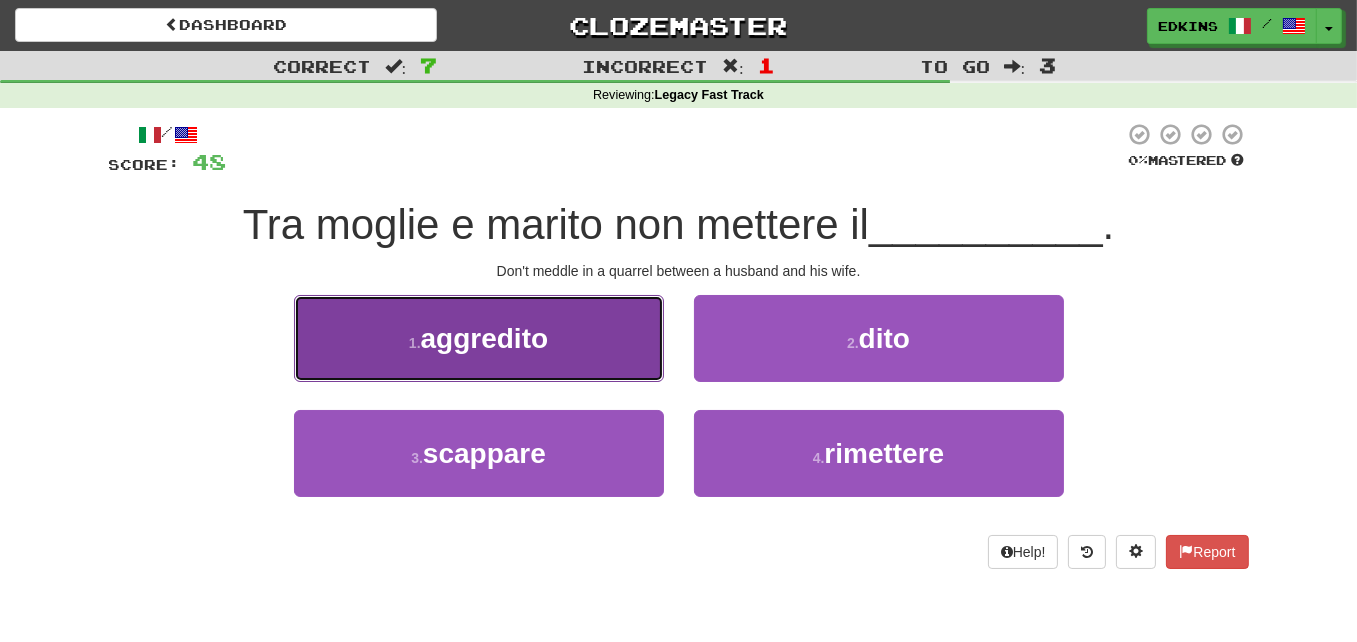 click on "aggredito" at bounding box center [485, 338] 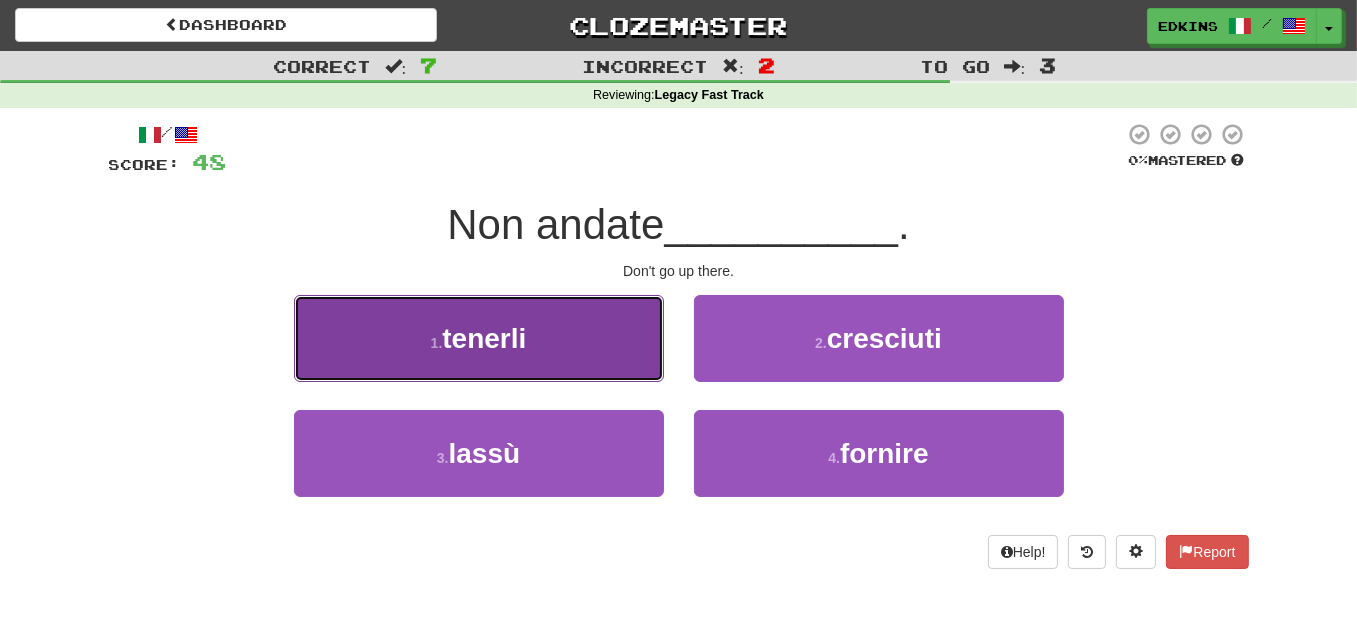 click on "1 .  tenerli" at bounding box center [479, 338] 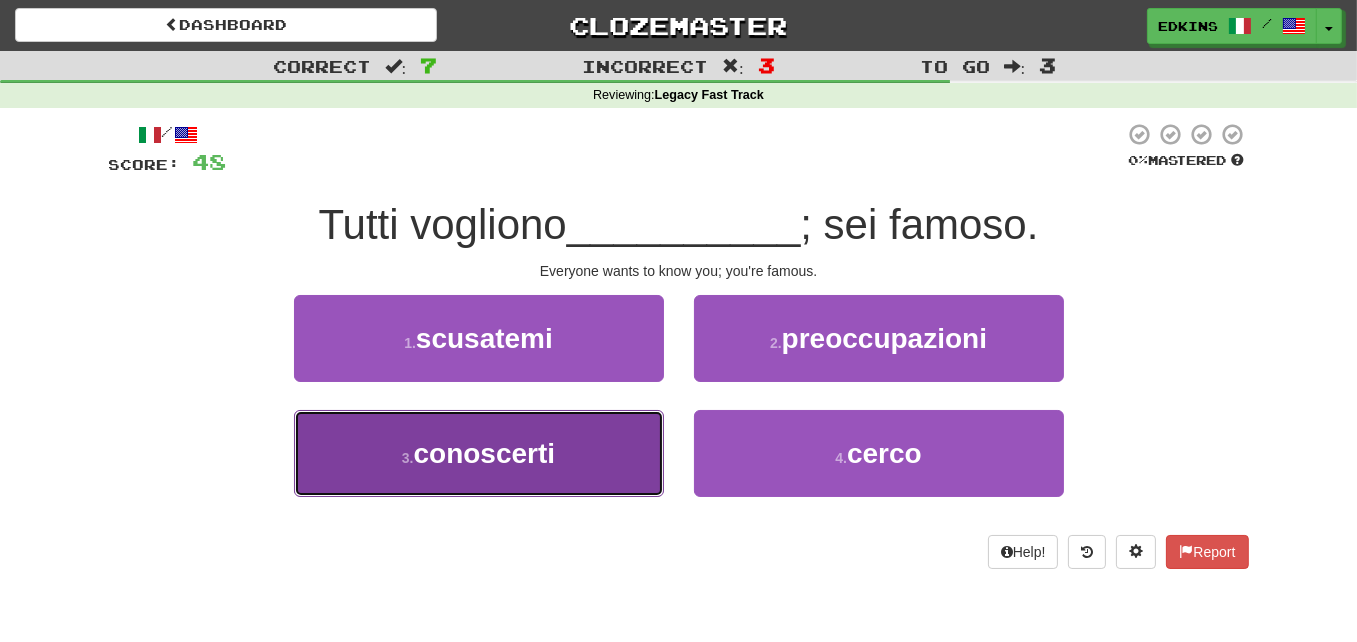 click on "3 .  conoscerti" at bounding box center [479, 453] 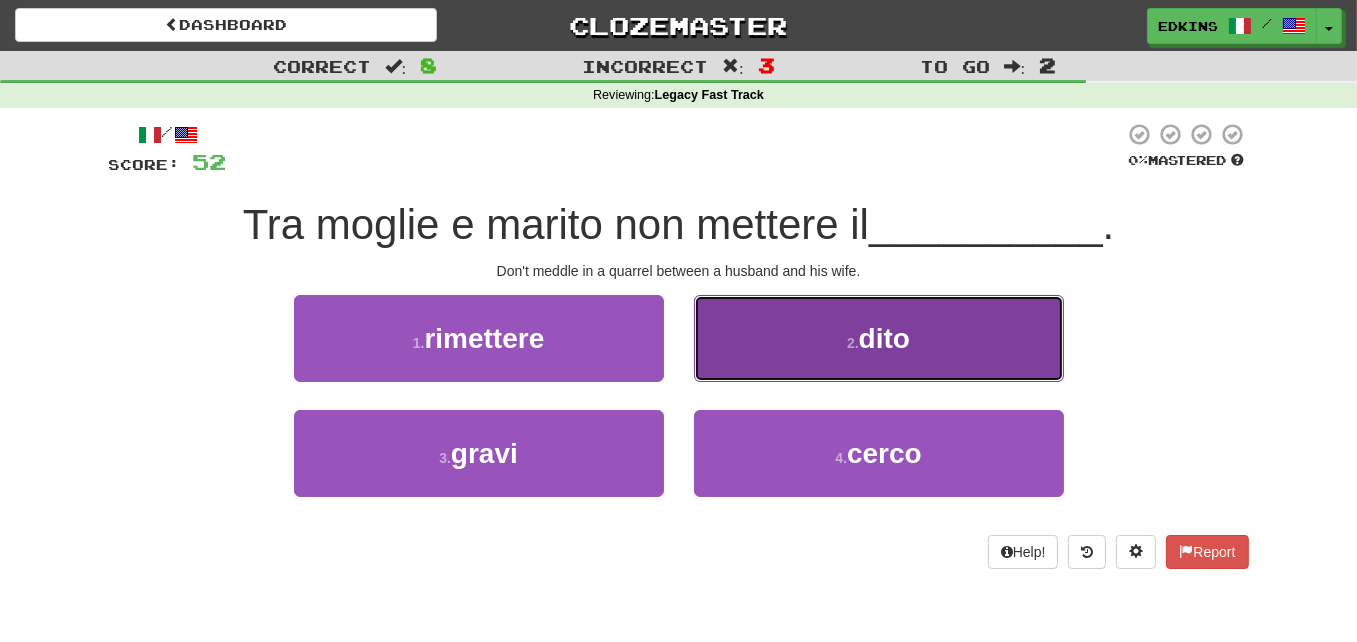 click on "2 .  dito" at bounding box center [879, 338] 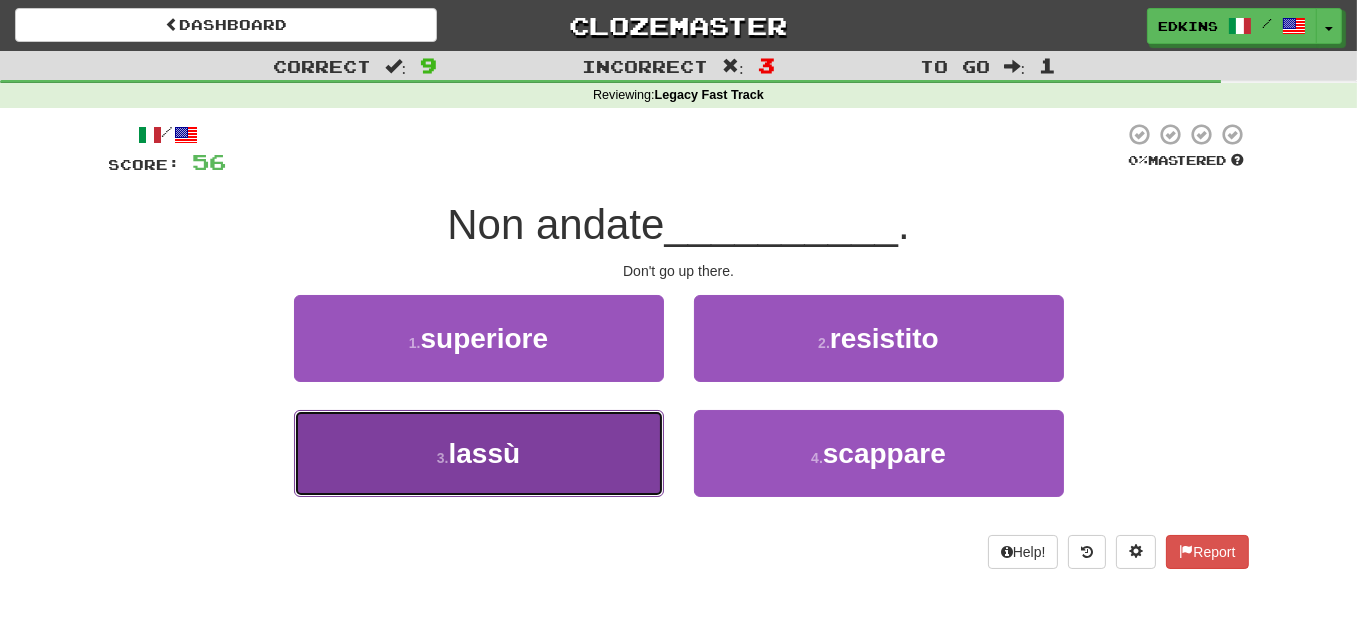 click on "3 .  lassù" at bounding box center (479, 453) 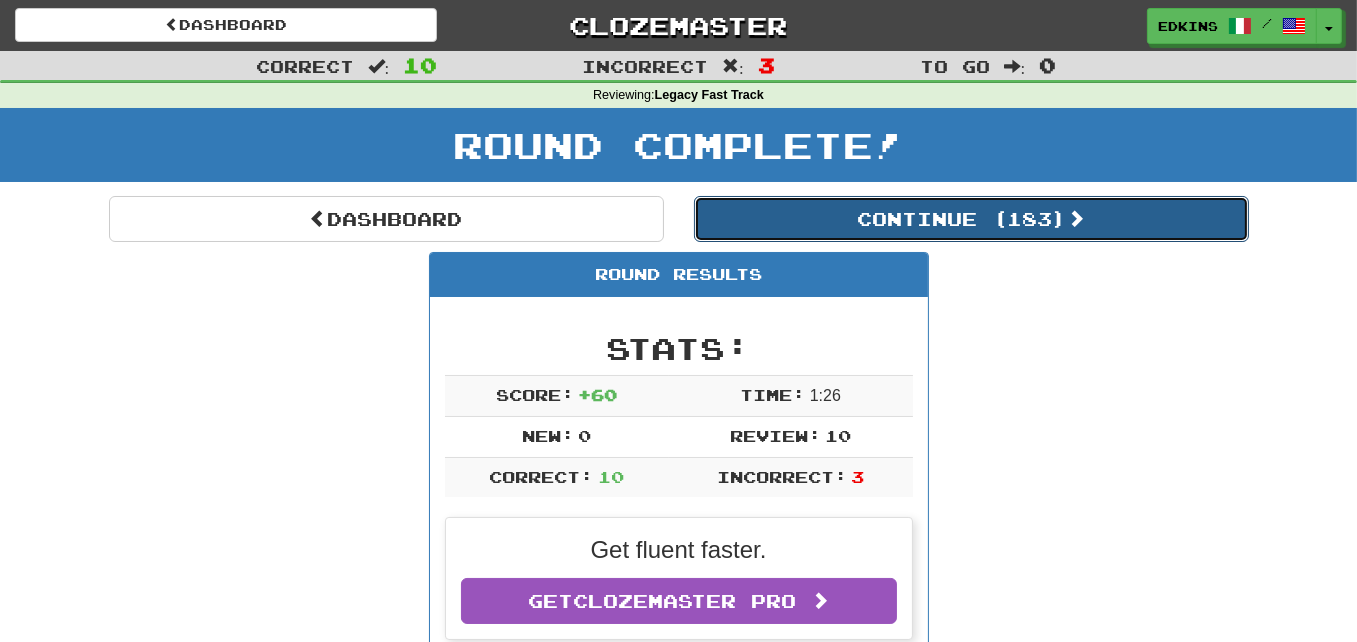 click on "Continue ( 183 )" at bounding box center [971, 219] 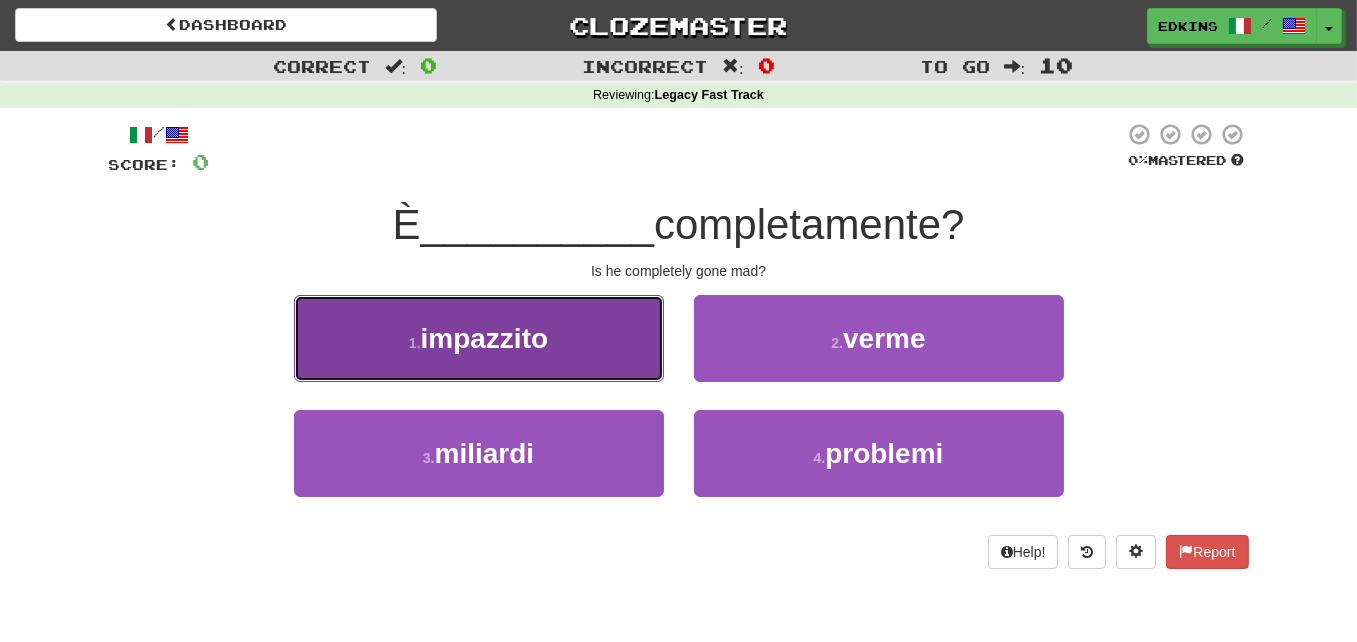 click on "1 .  impazzito" at bounding box center [479, 338] 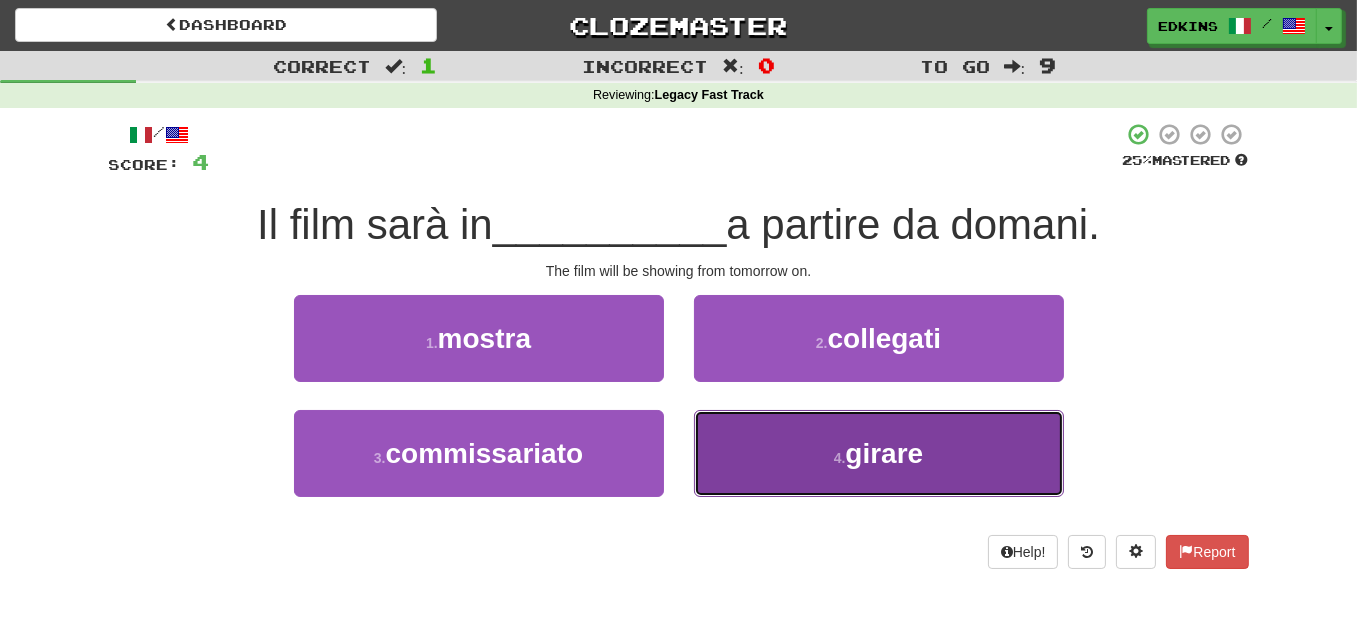 click on "4 .  girare" at bounding box center [879, 453] 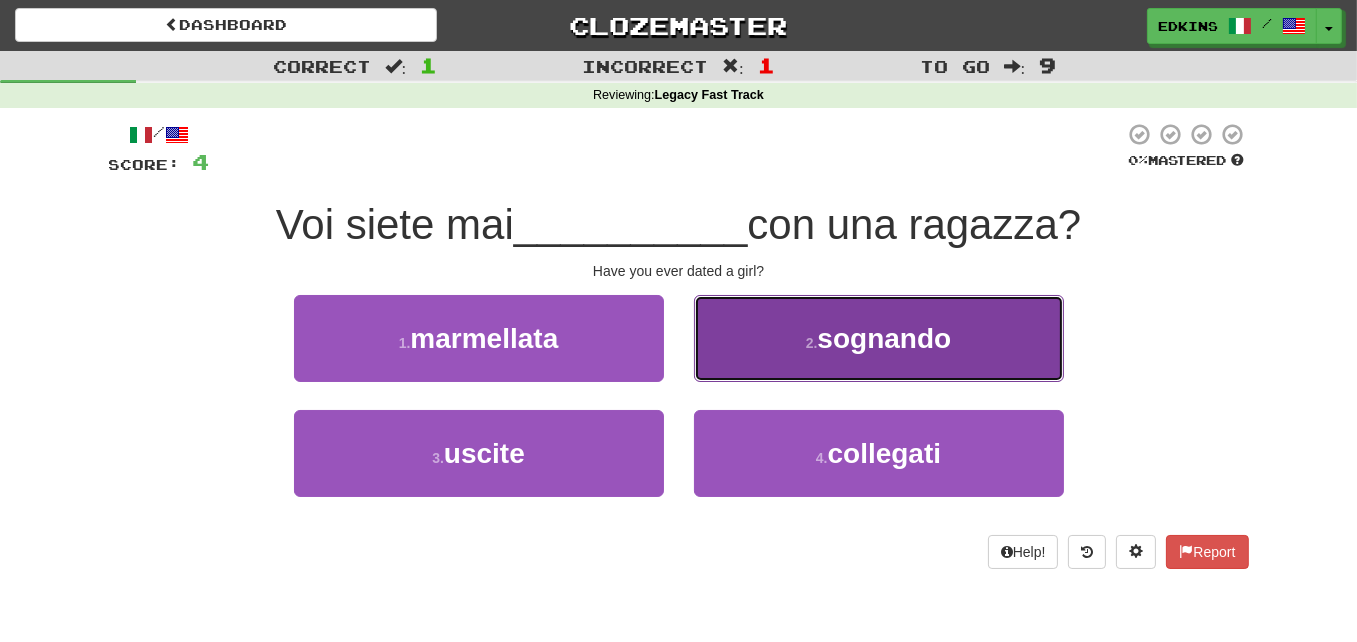 click on "2 .  sognando" at bounding box center (879, 338) 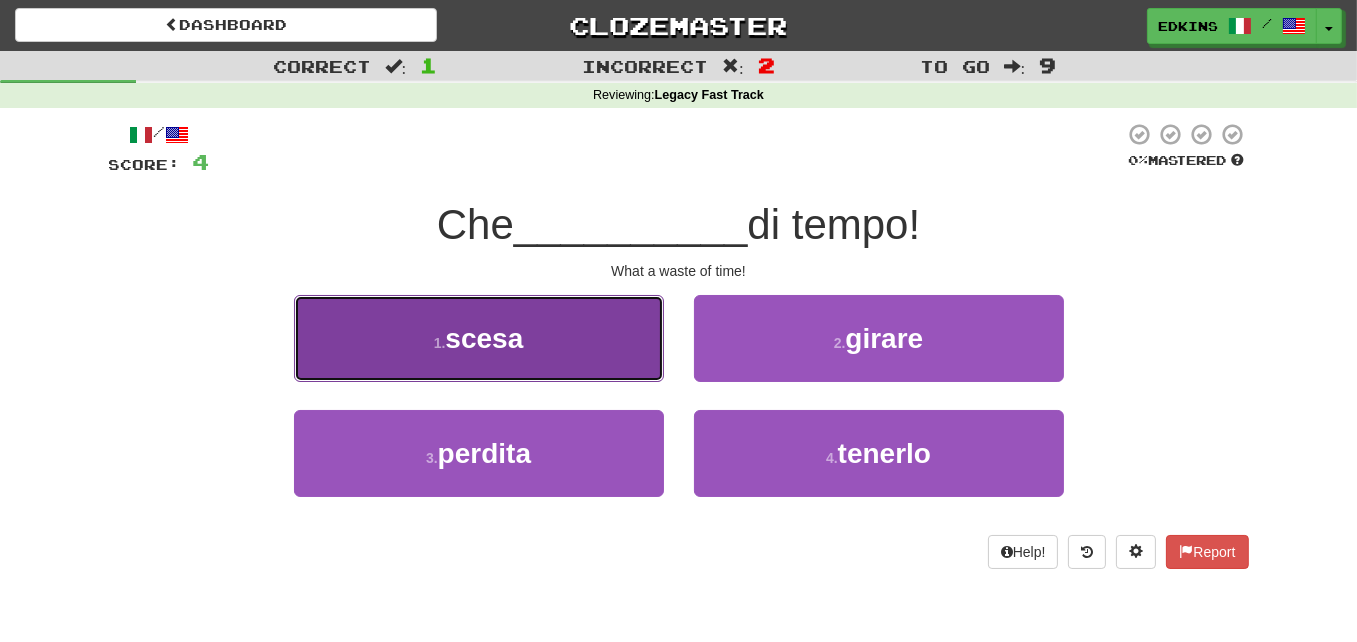 click on "1 .  scesa" at bounding box center [479, 338] 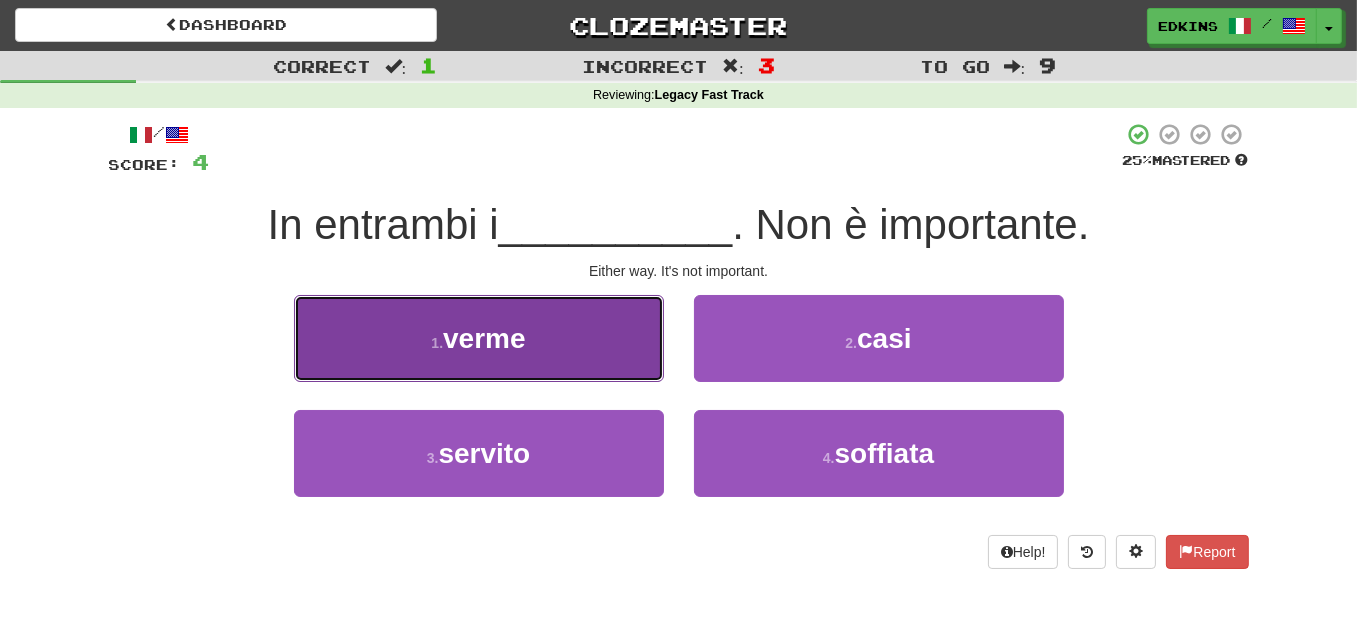 click on "verme" at bounding box center [484, 338] 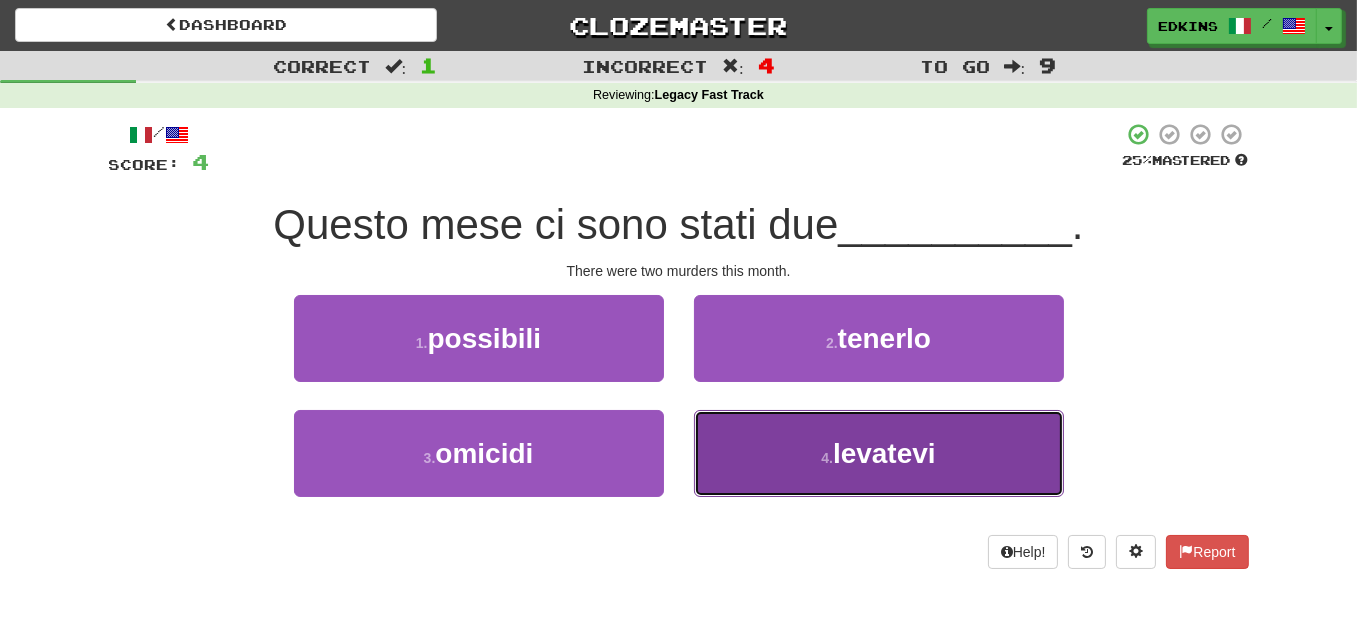 click on "4 .  levatevi" at bounding box center (879, 453) 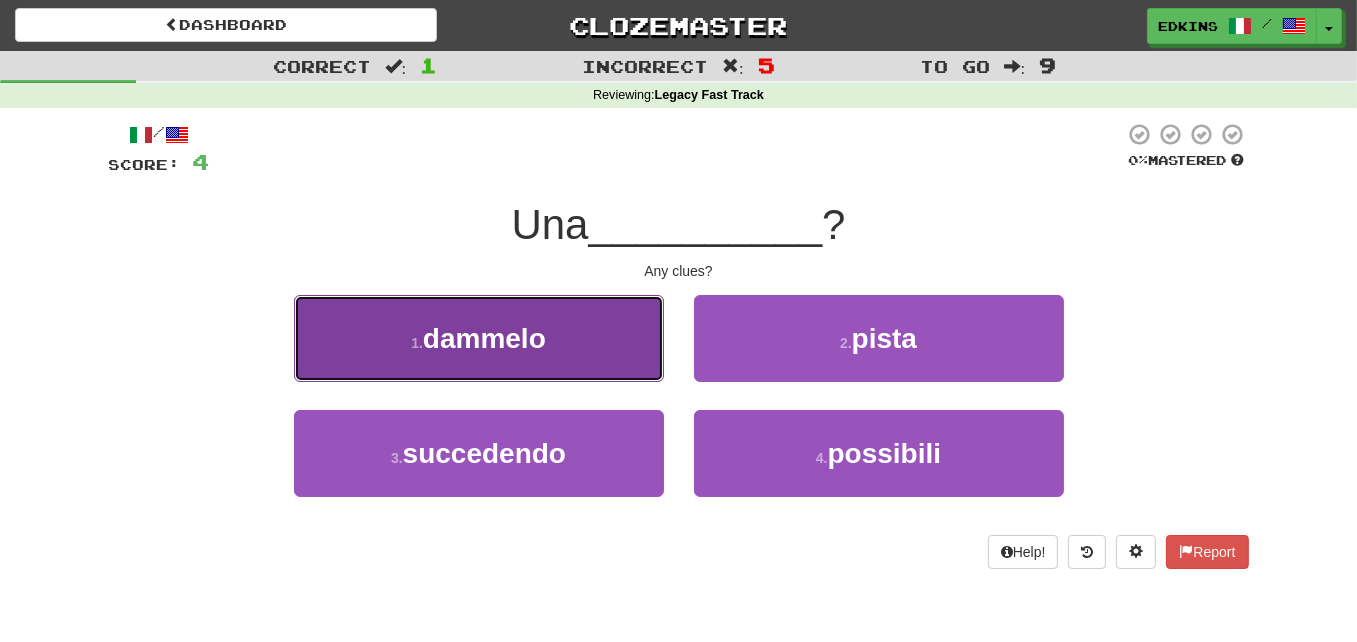 click on "1 .  dammelo" at bounding box center (479, 338) 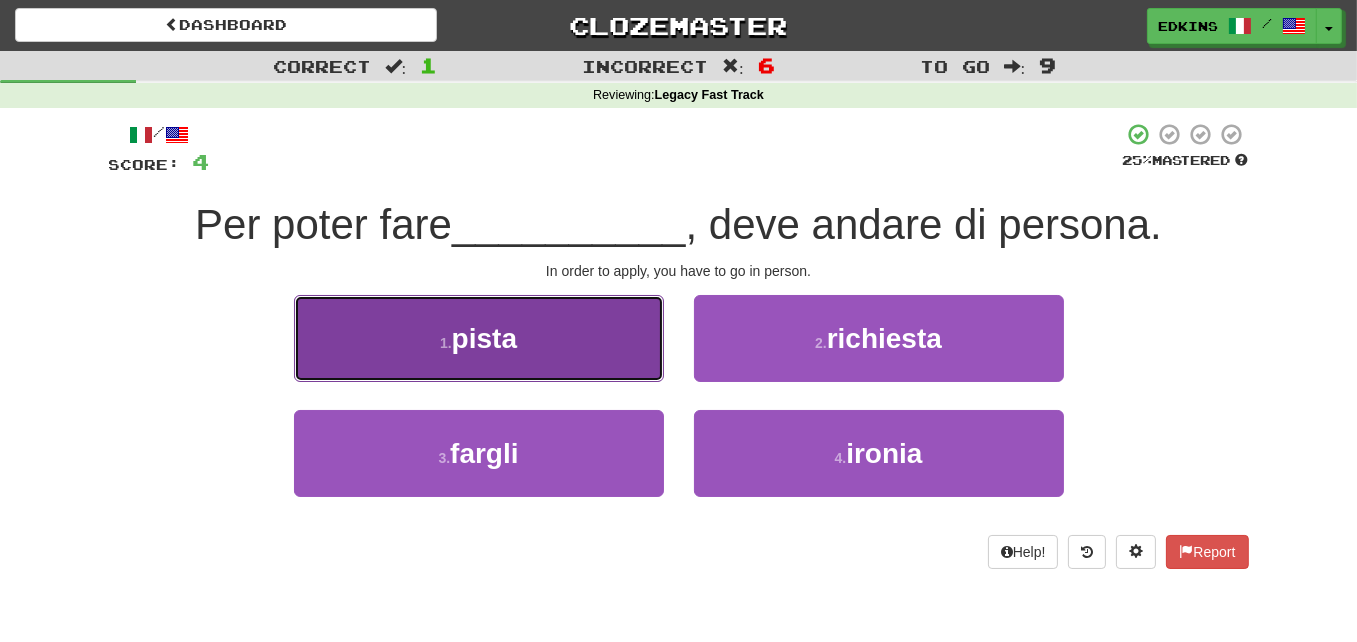 click on "1 .  pista" at bounding box center [479, 338] 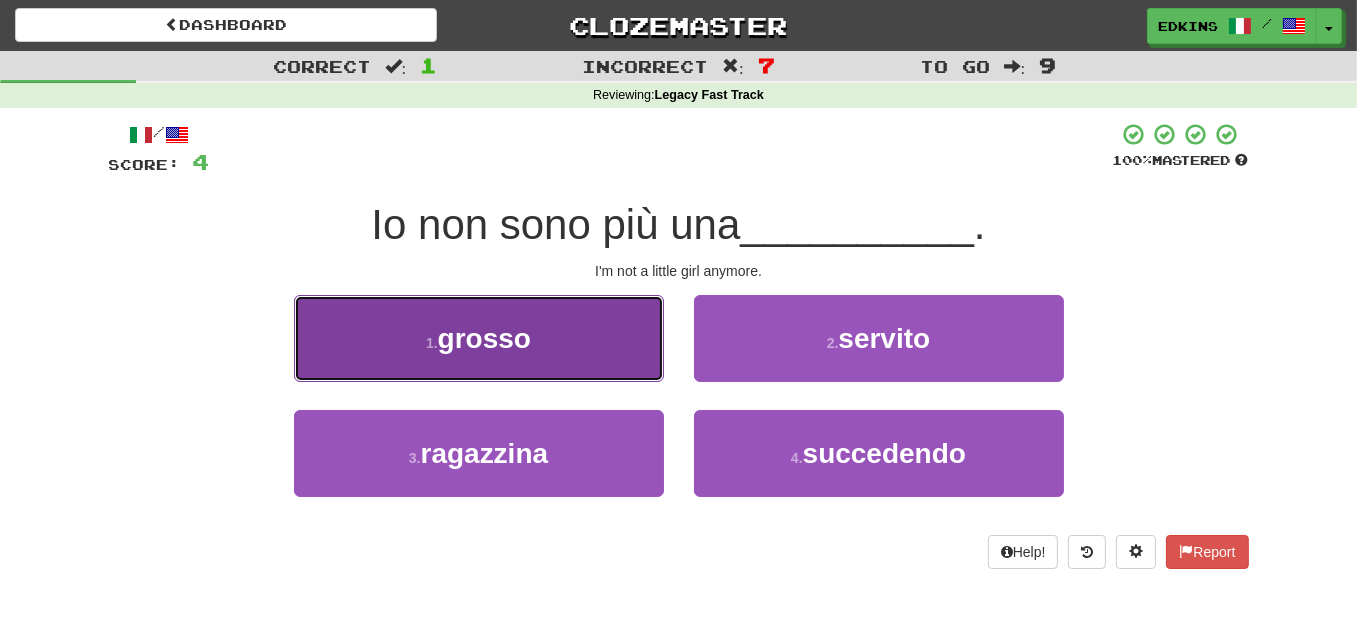 click on "1 .  grosso" at bounding box center [479, 338] 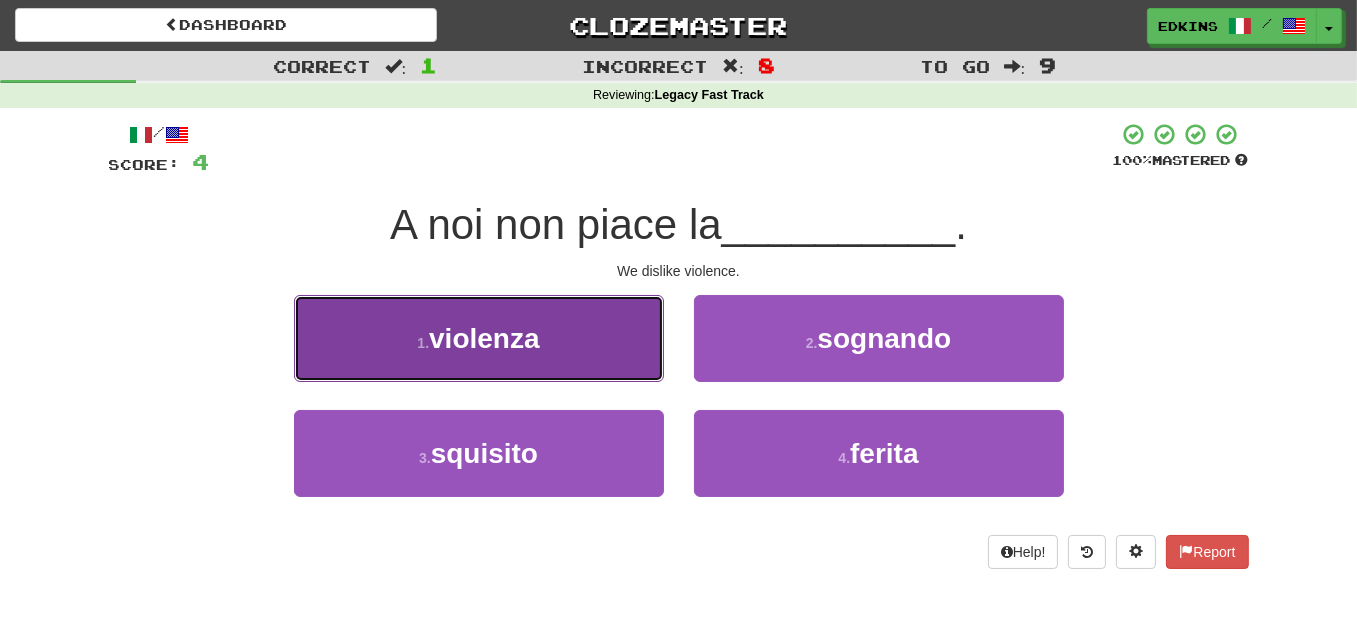 click on "1 .  violenza" at bounding box center (479, 338) 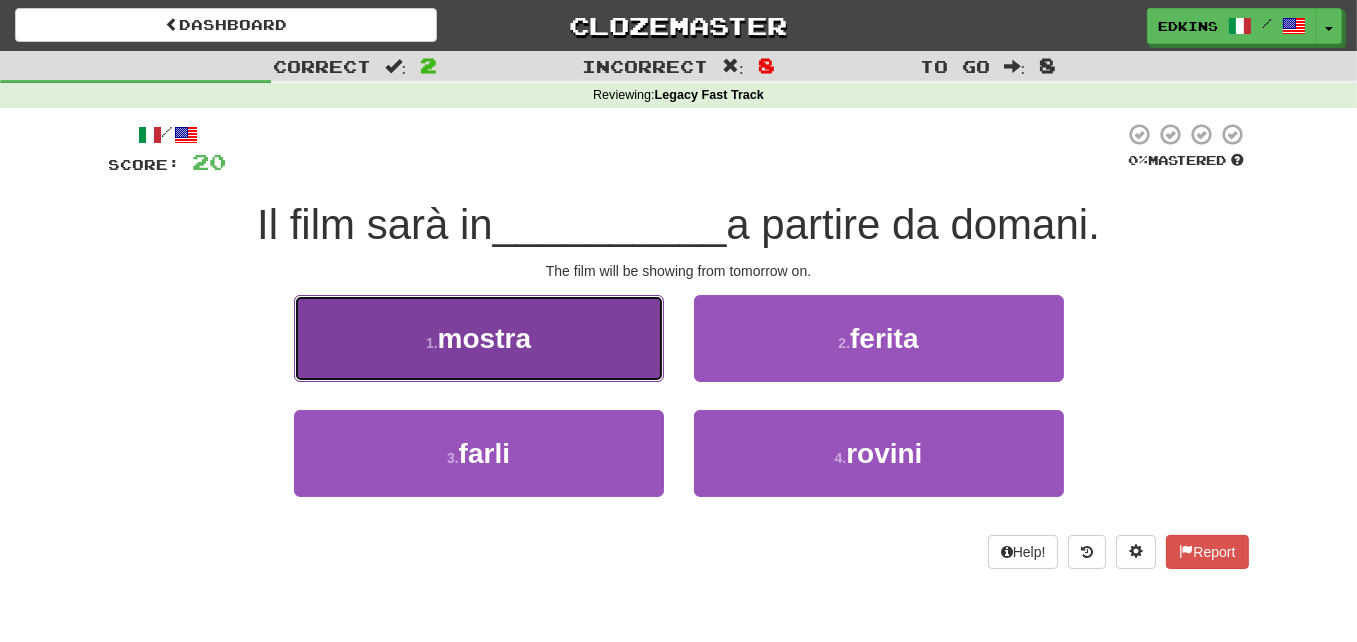 click on "1 .  mostra" at bounding box center (479, 338) 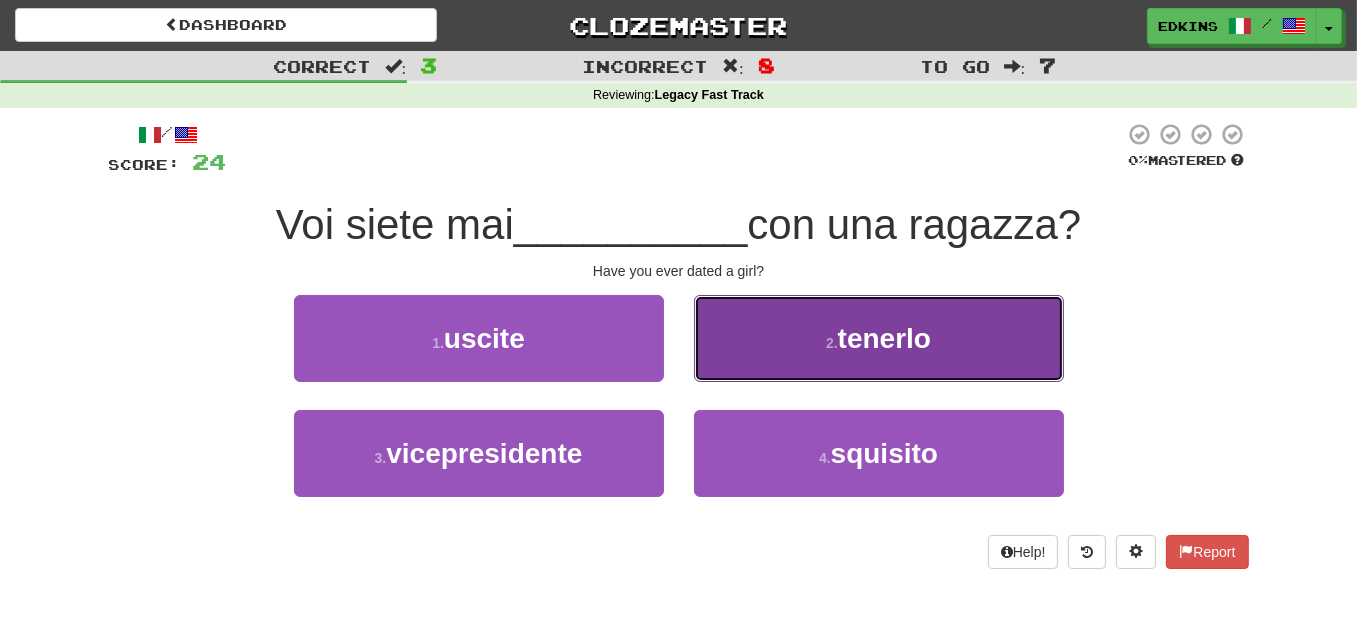 click on "2 .  tenerlo" at bounding box center (879, 338) 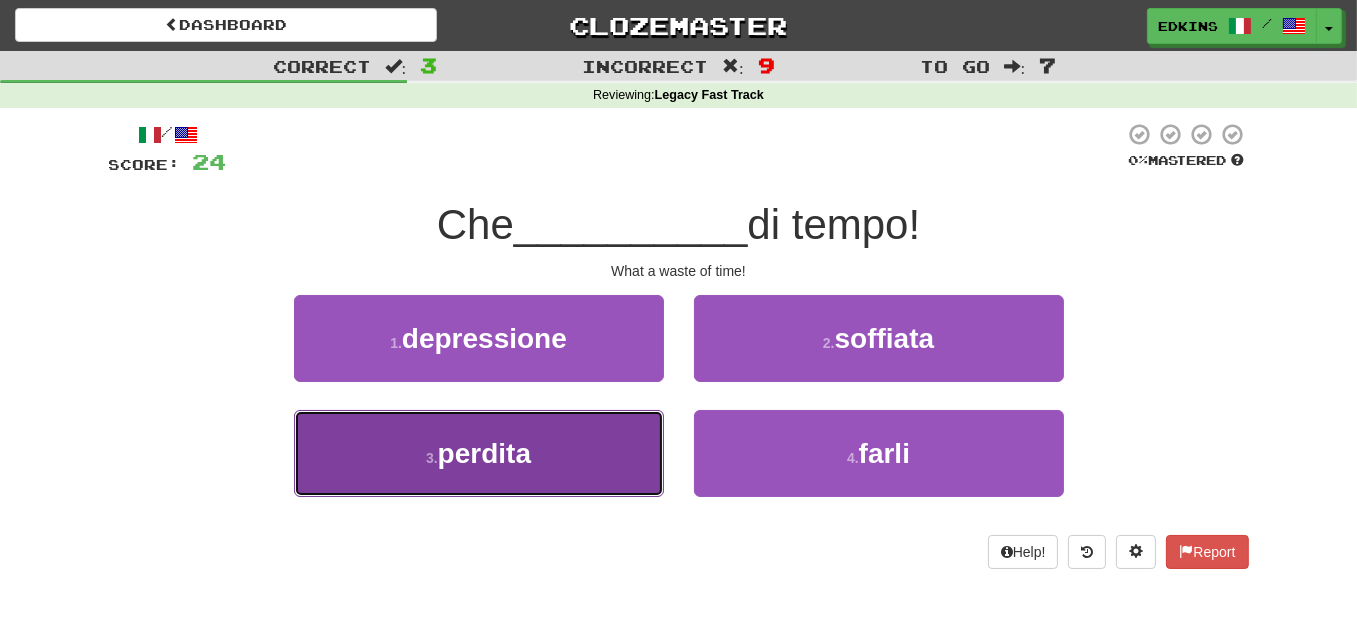 click on "3 .  perdita" at bounding box center (479, 453) 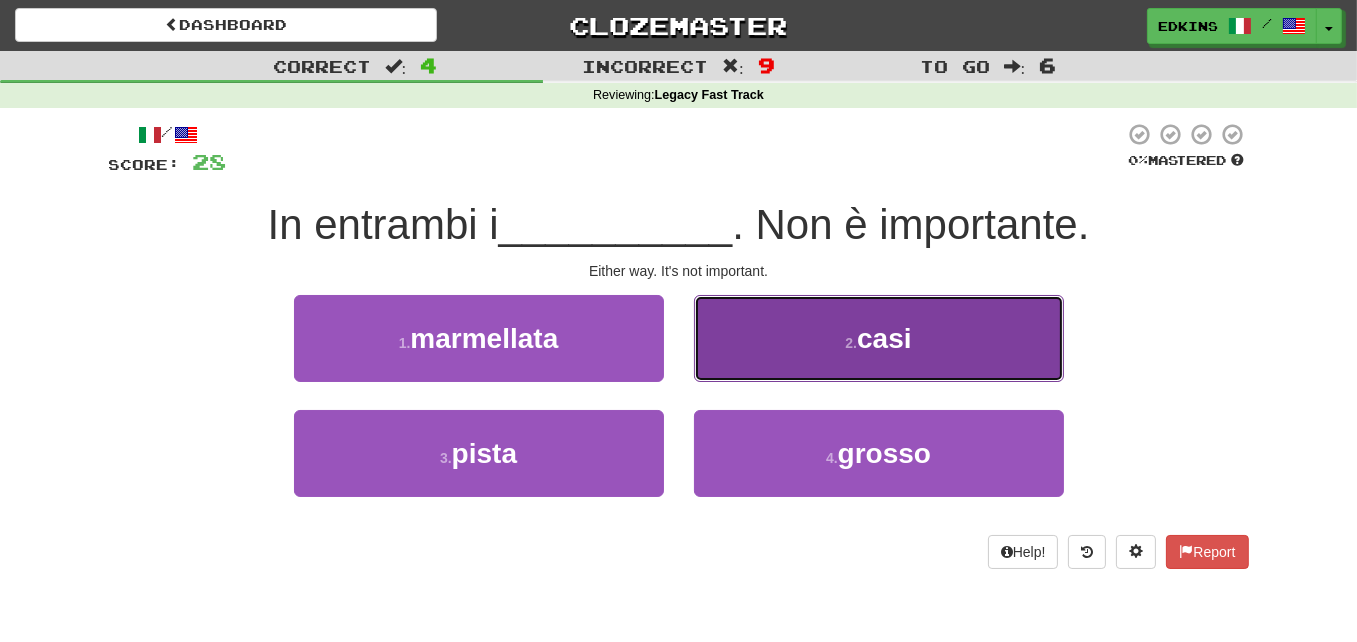 click on "2 .  casi" at bounding box center (879, 338) 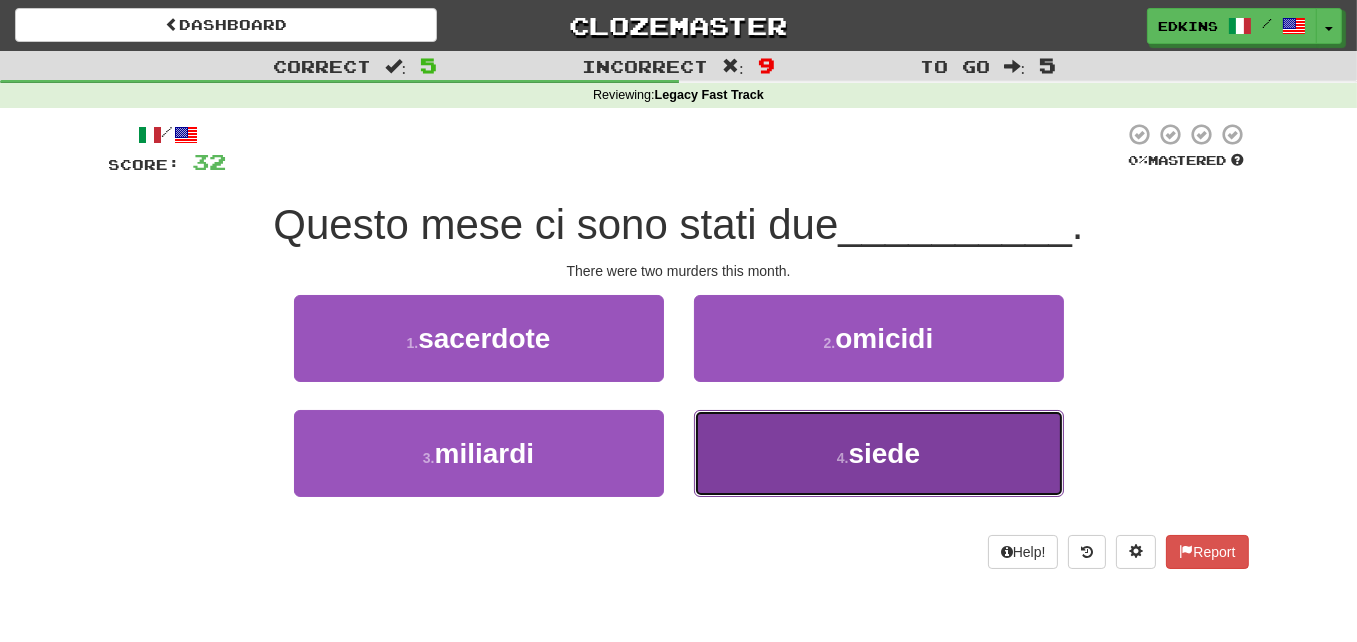 click on "4 .  siede" at bounding box center (879, 453) 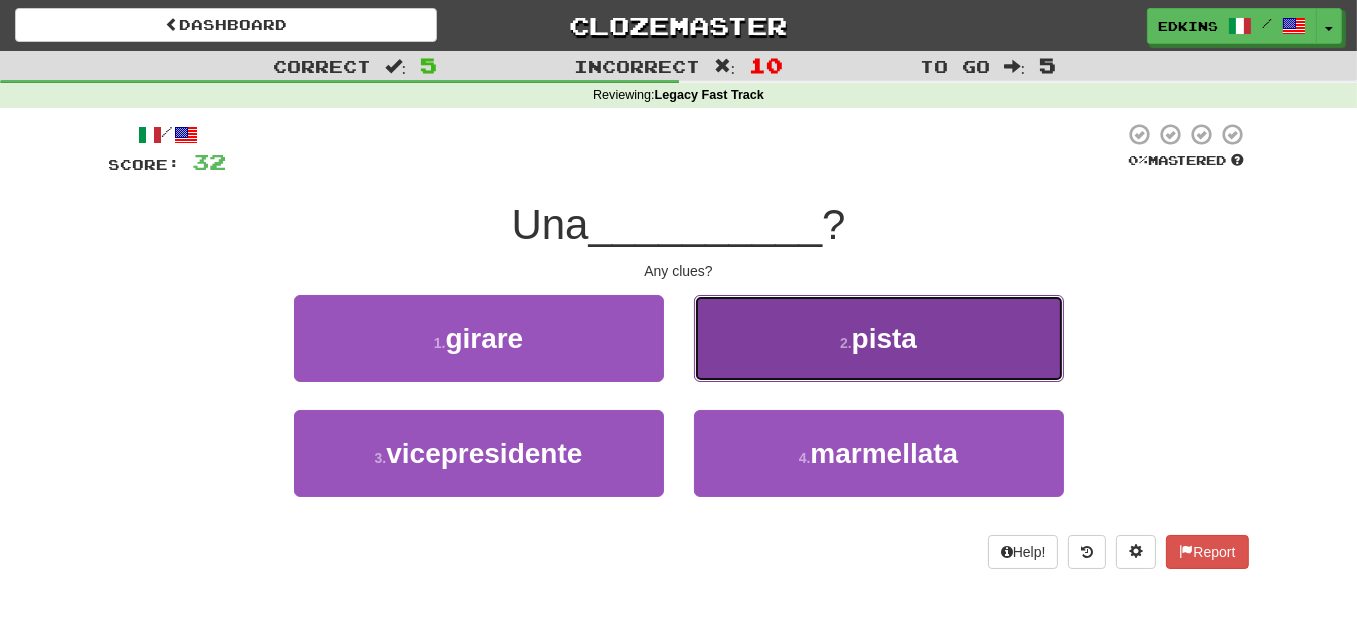 click on "2 .  pista" at bounding box center (879, 338) 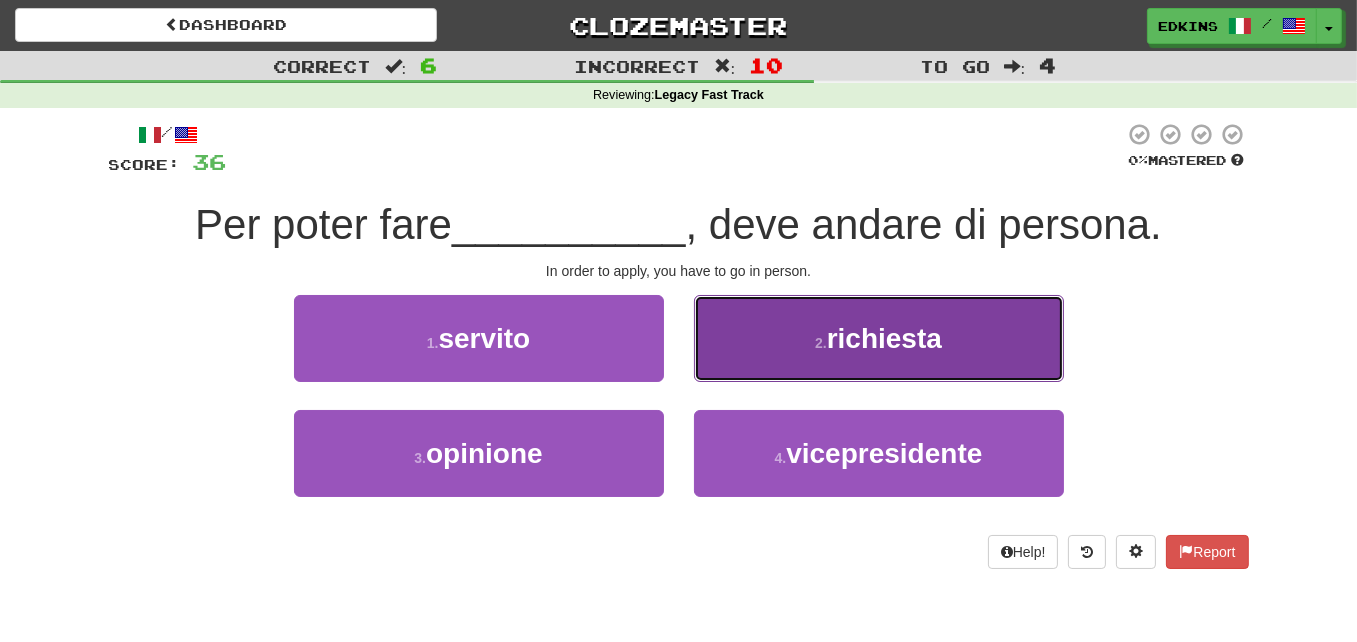 click on "2 .  richiesta" at bounding box center [879, 338] 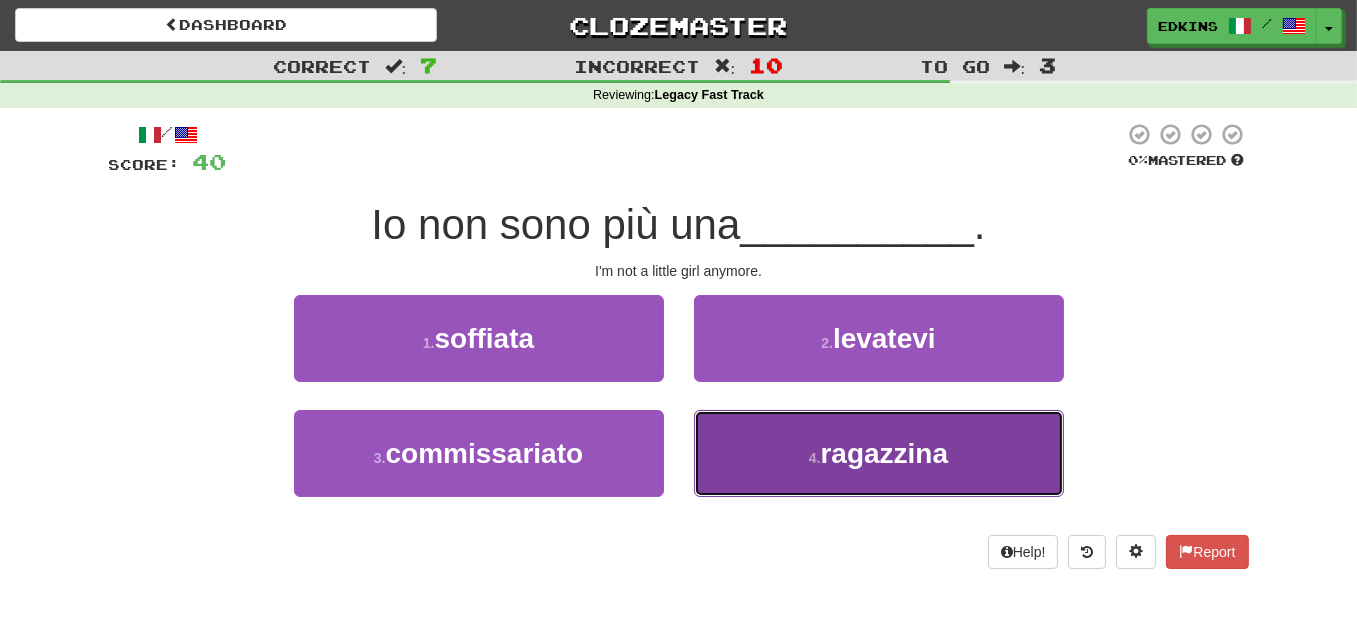click on "4 .  ragazzina" at bounding box center [879, 453] 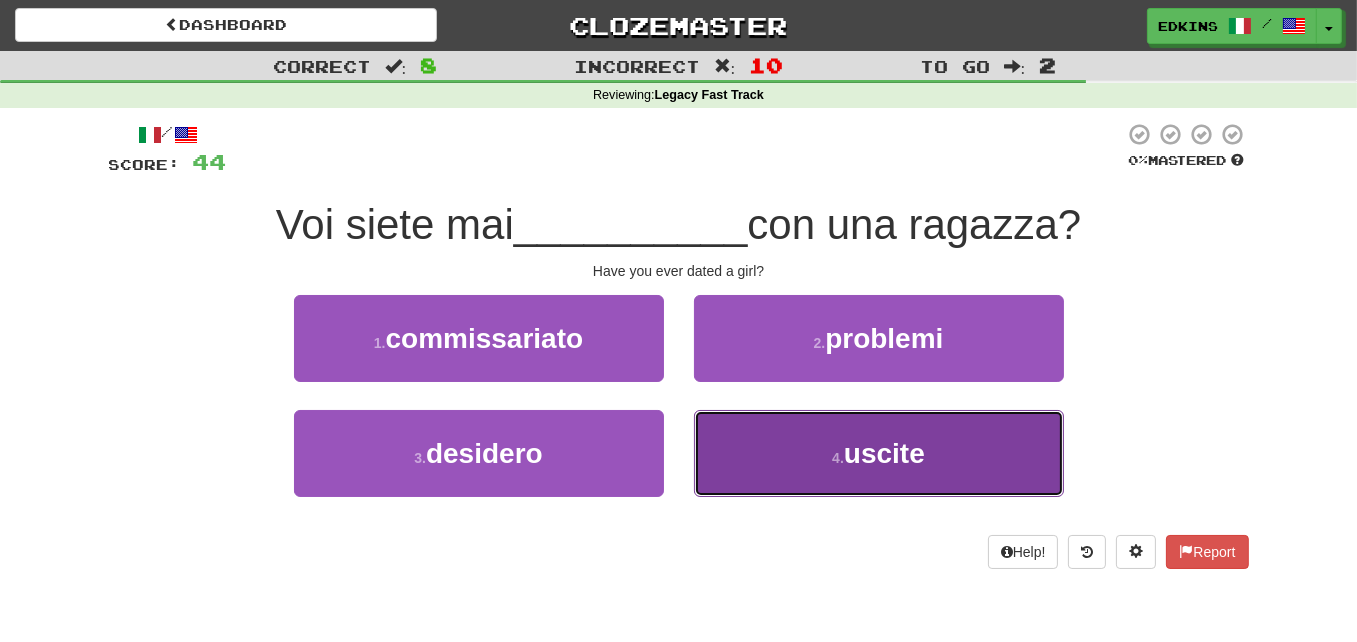 click on "4 .  uscite" at bounding box center [879, 453] 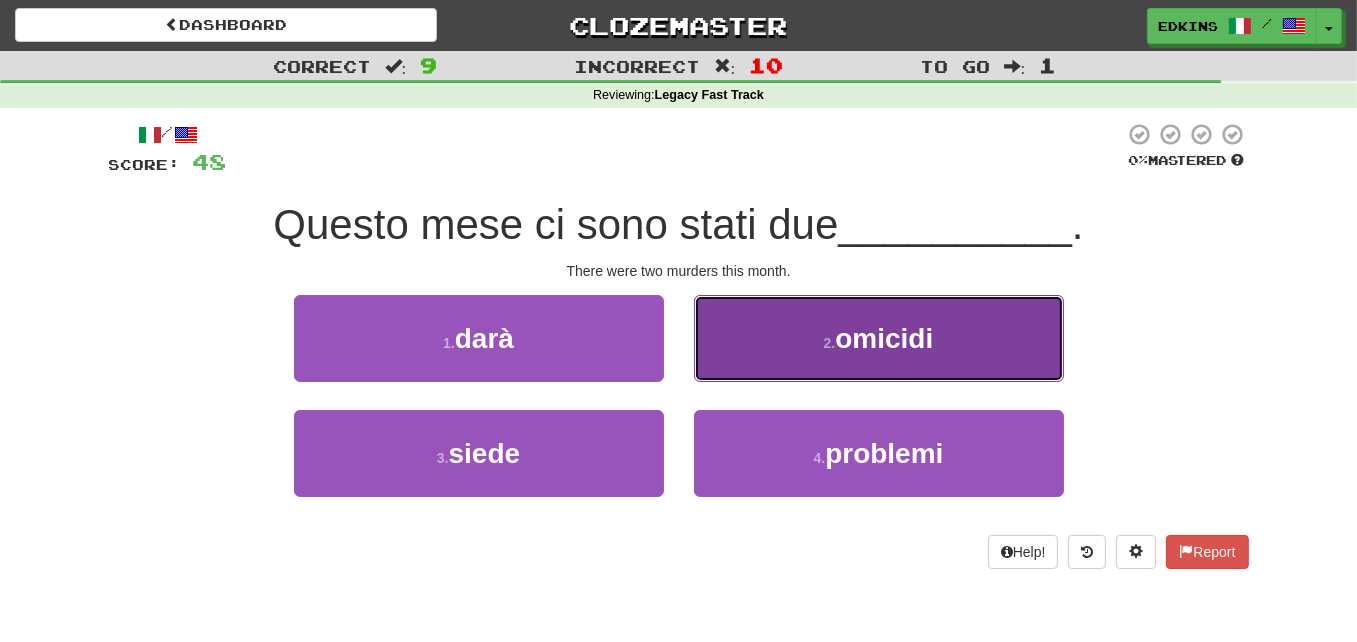 click on "2 .  omicidi" at bounding box center (879, 338) 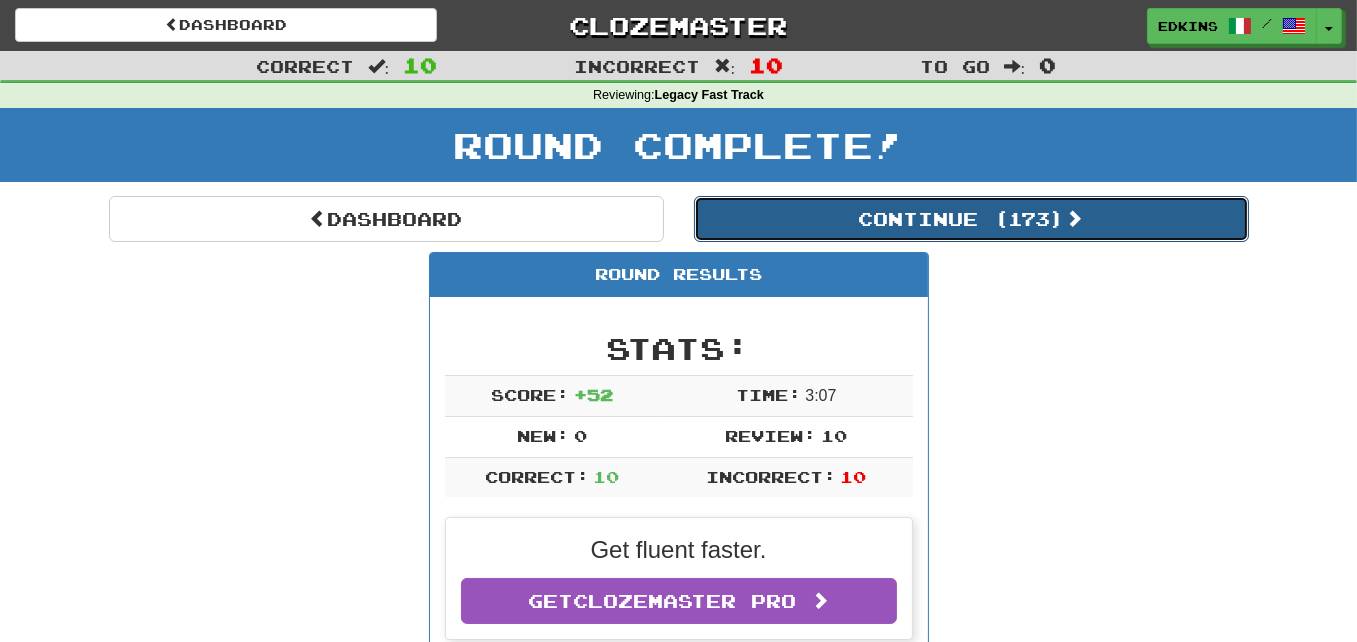 click on "Continue ( 173 )" at bounding box center [971, 219] 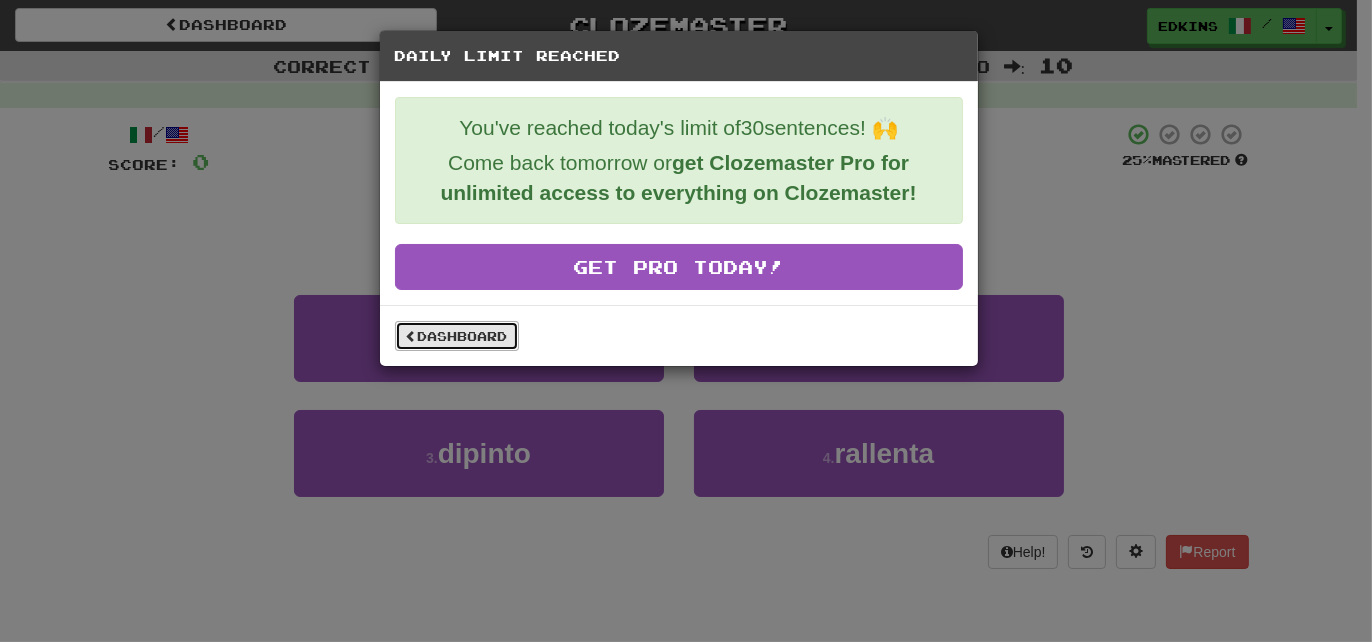 click on "Dashboard" at bounding box center (457, 336) 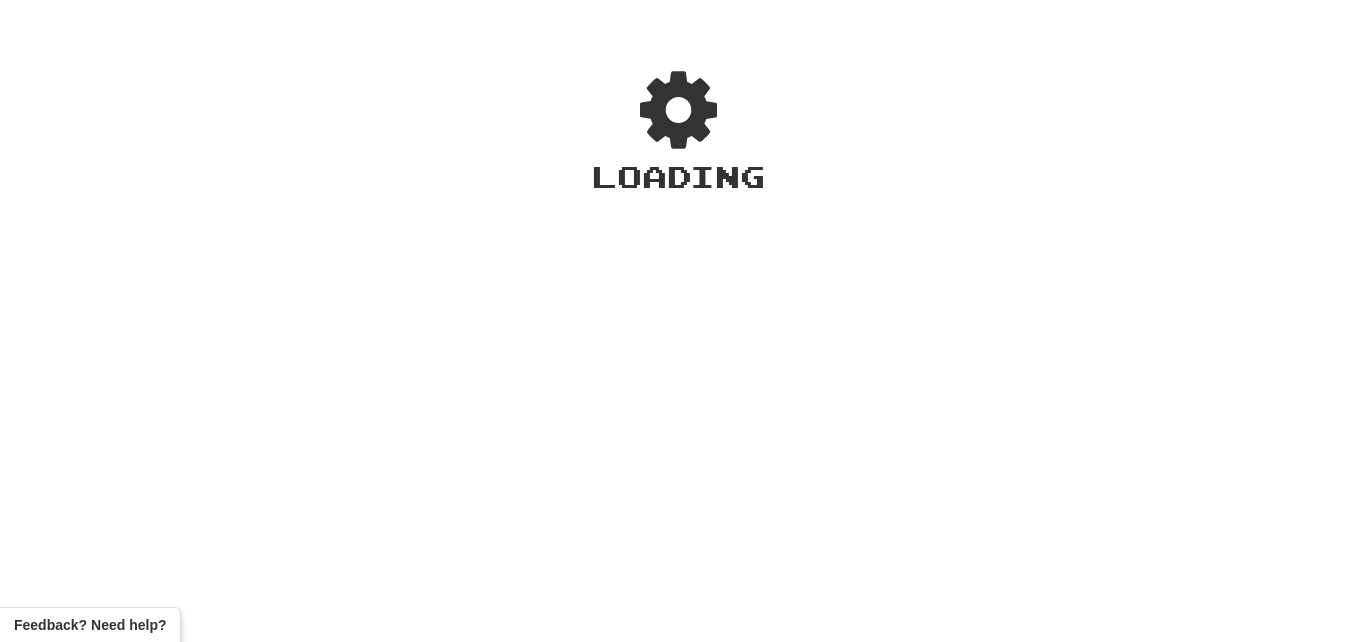 scroll, scrollTop: 0, scrollLeft: 0, axis: both 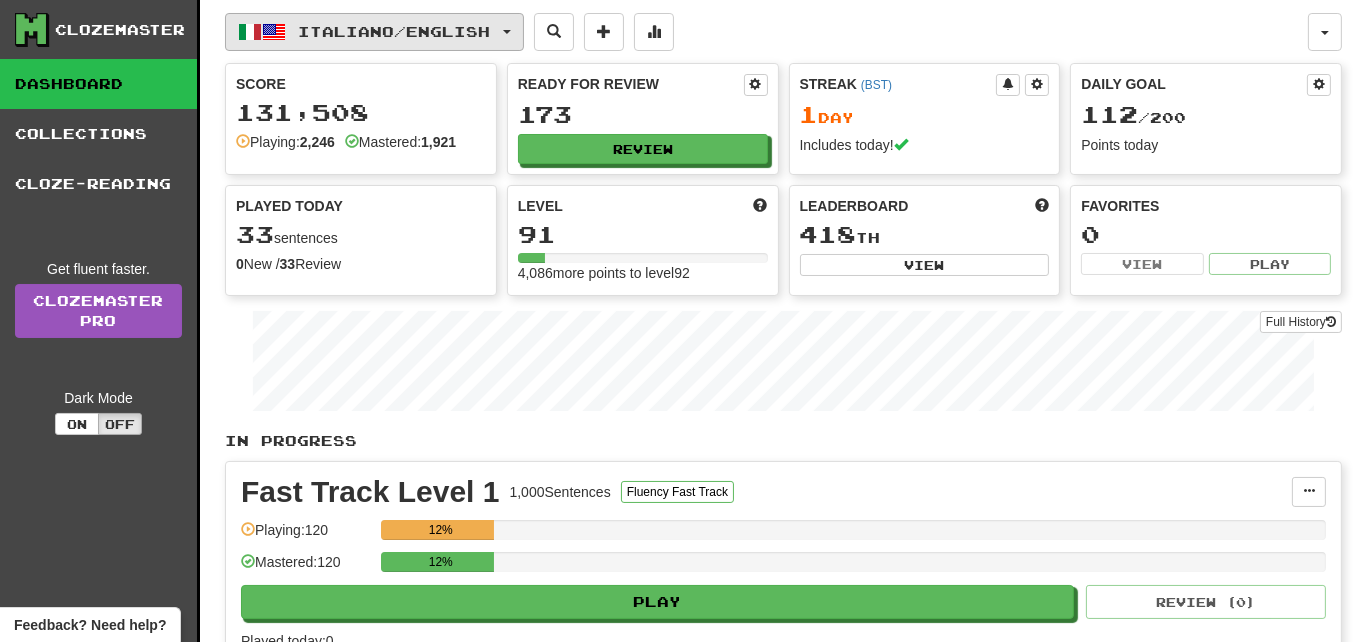 click on "Italiano  /  English" at bounding box center (395, 31) 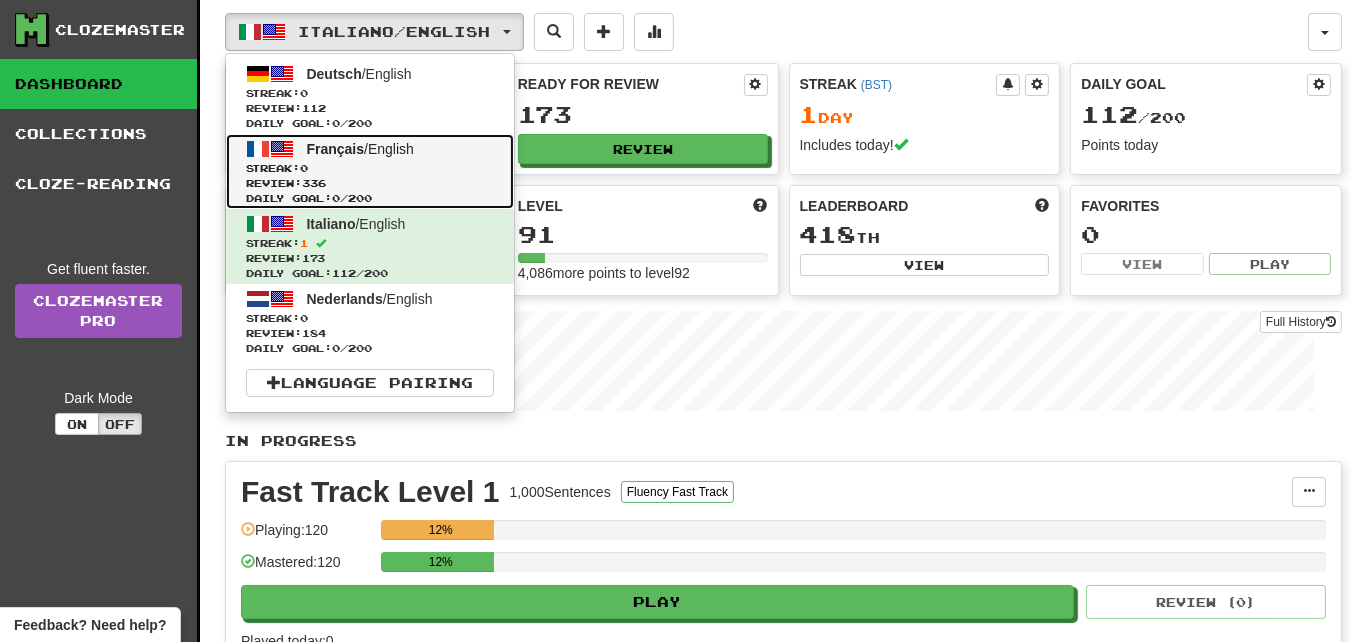 click on "Review:  336" at bounding box center [370, 183] 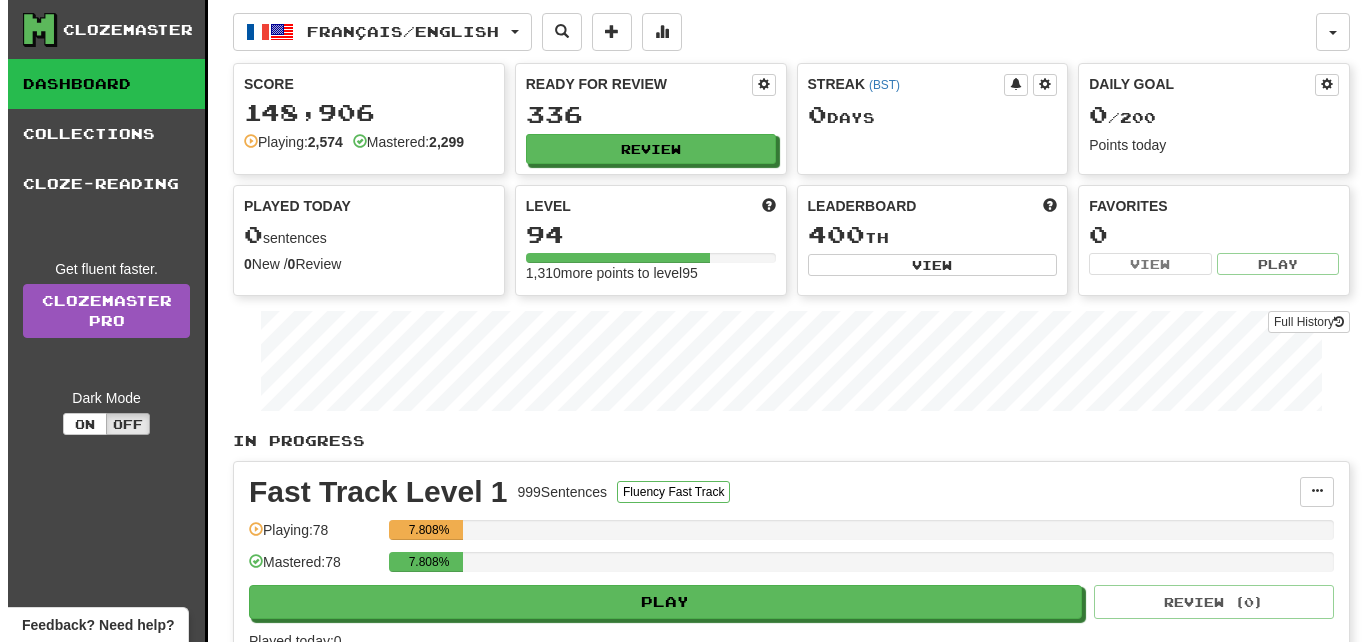 scroll, scrollTop: 0, scrollLeft: 0, axis: both 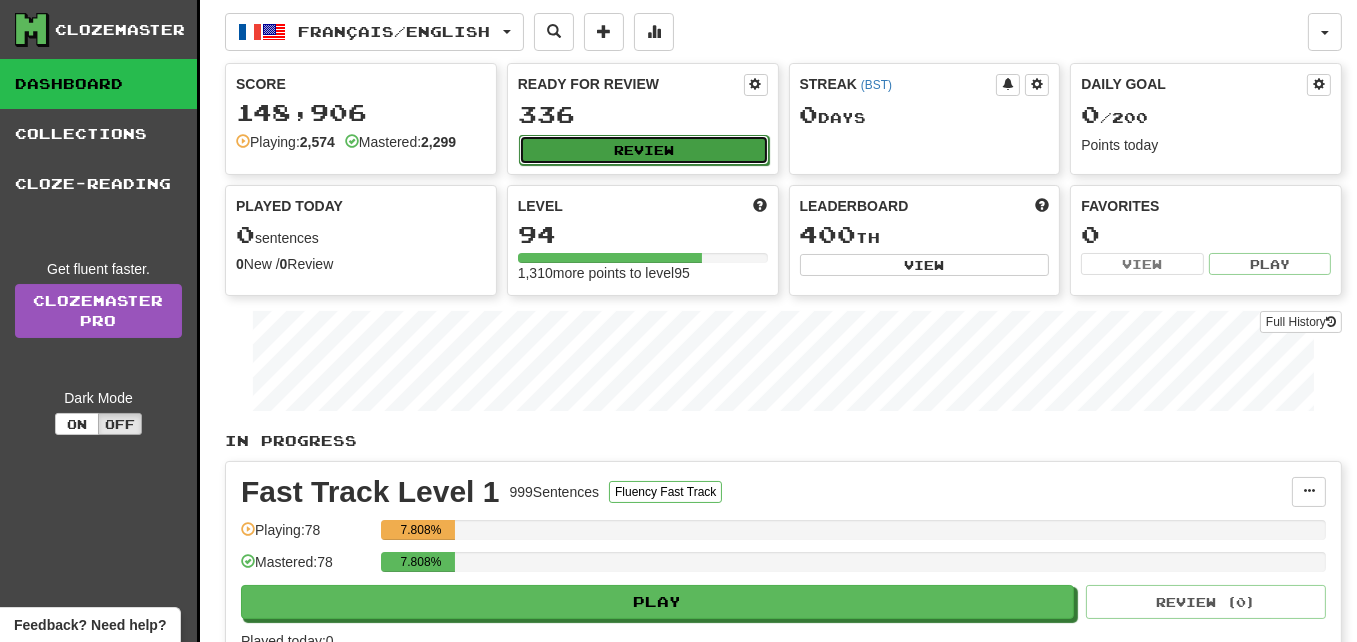 click on "Review" at bounding box center (644, 150) 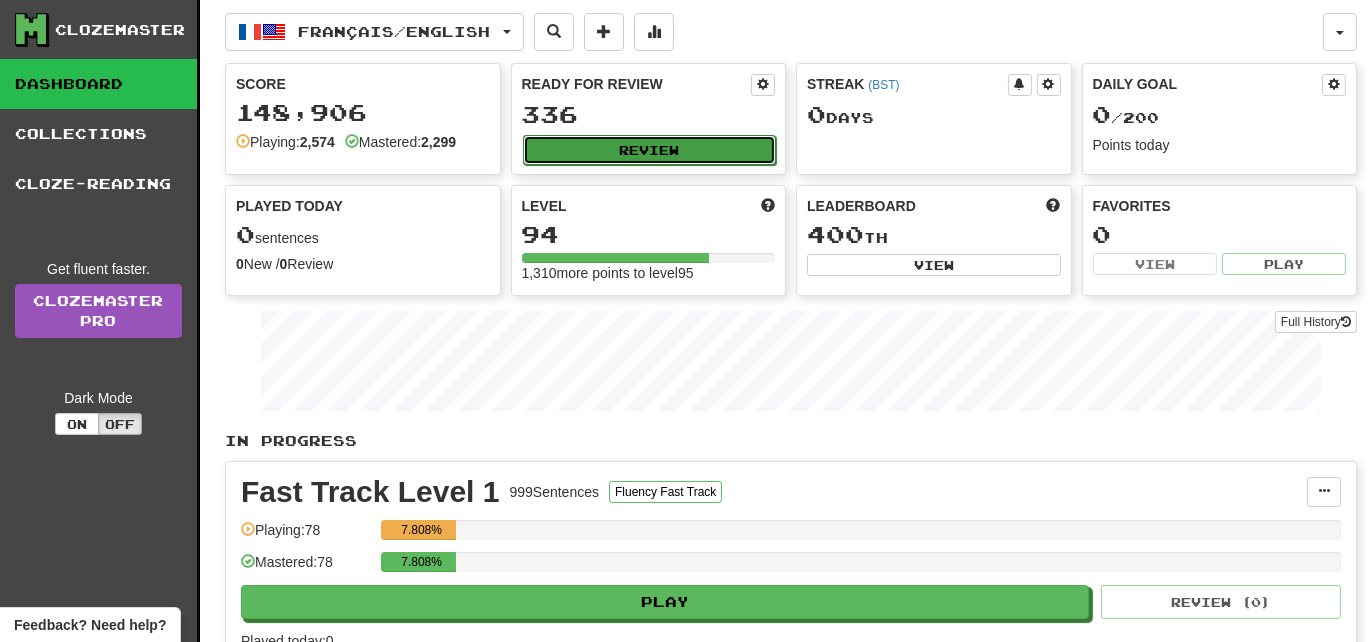 select on "**" 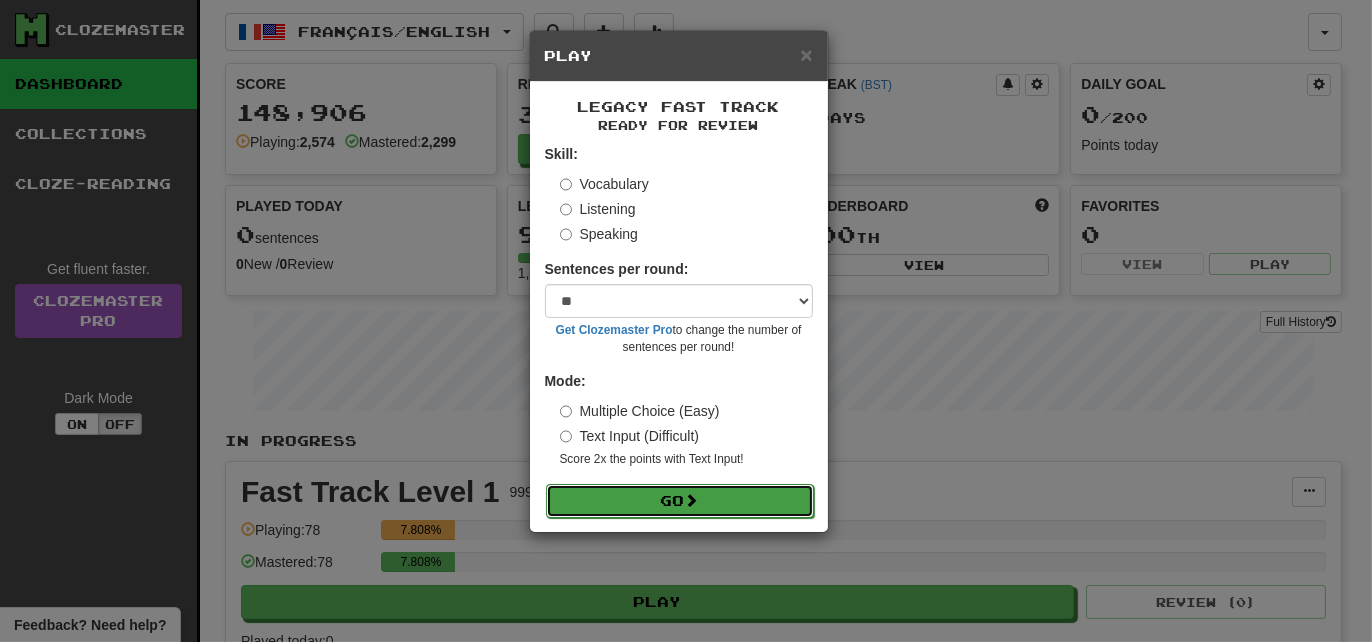 click on "Go" at bounding box center (680, 501) 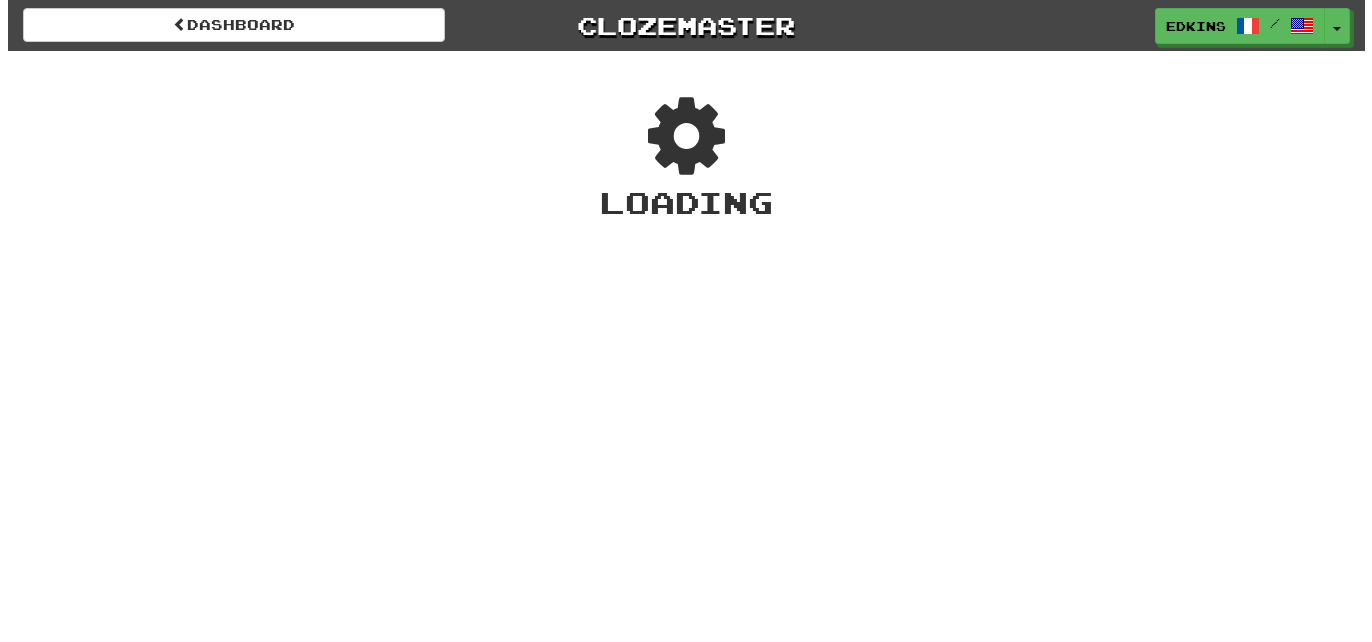 scroll, scrollTop: 0, scrollLeft: 0, axis: both 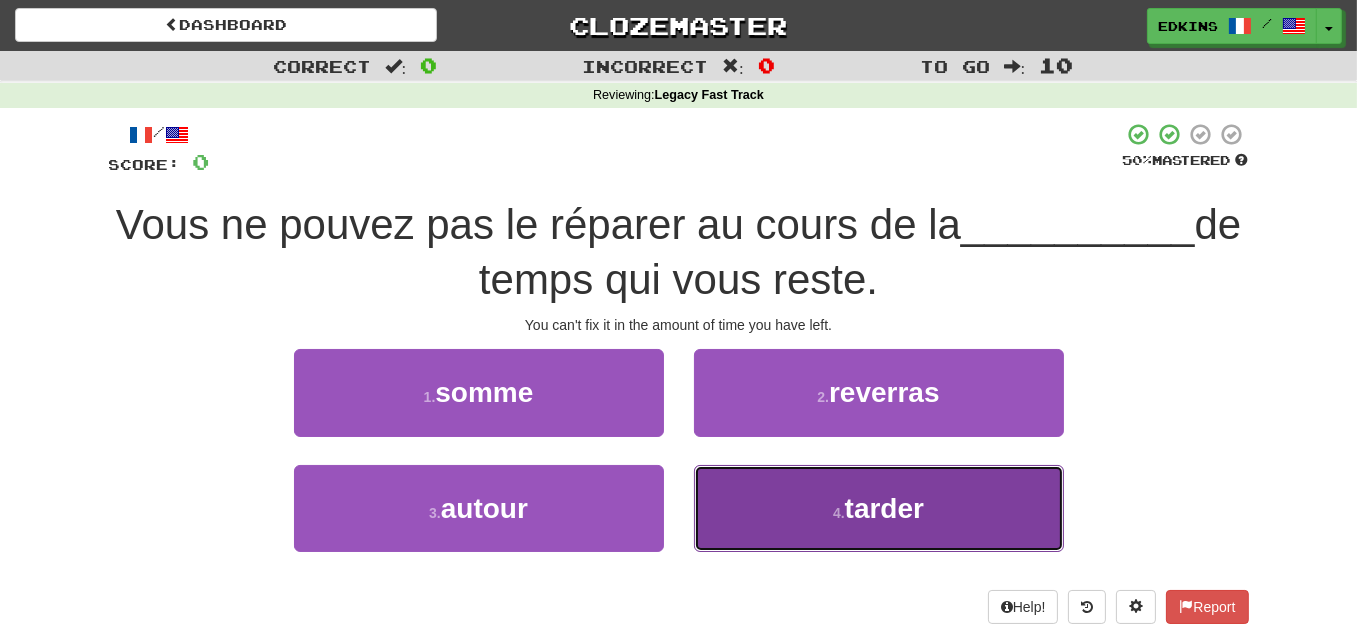 click on "4 .  tarder" at bounding box center (879, 508) 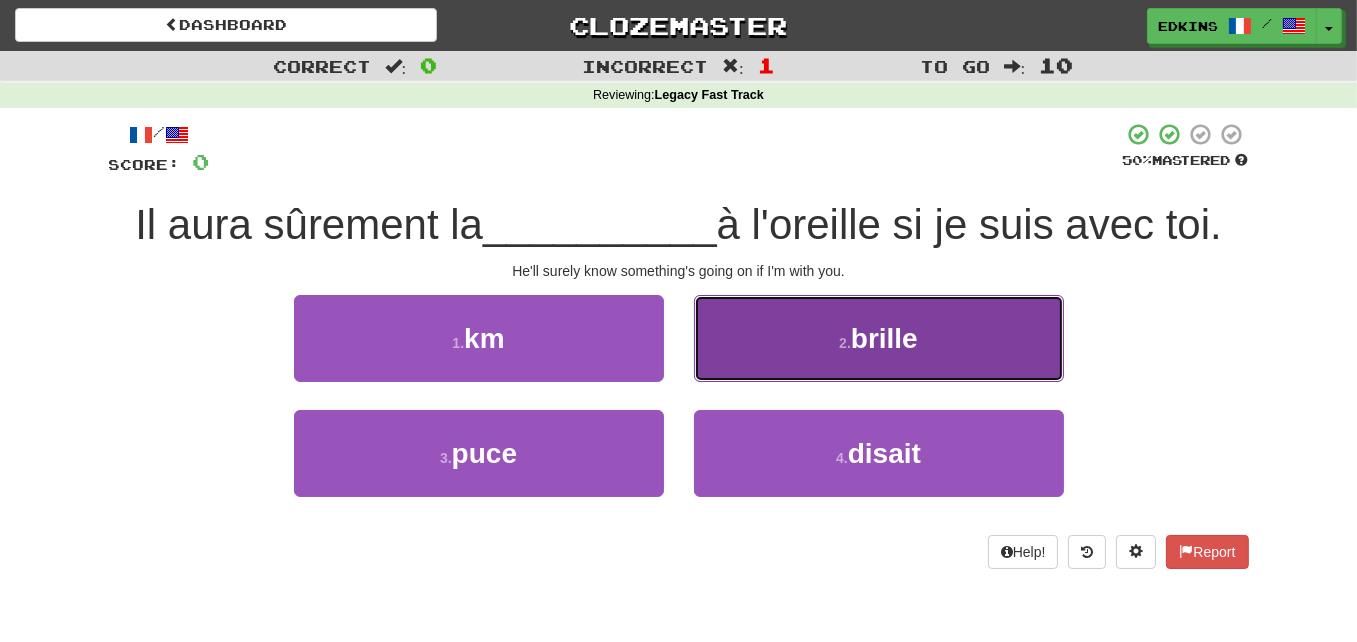 click on "2 .  brille" at bounding box center (879, 338) 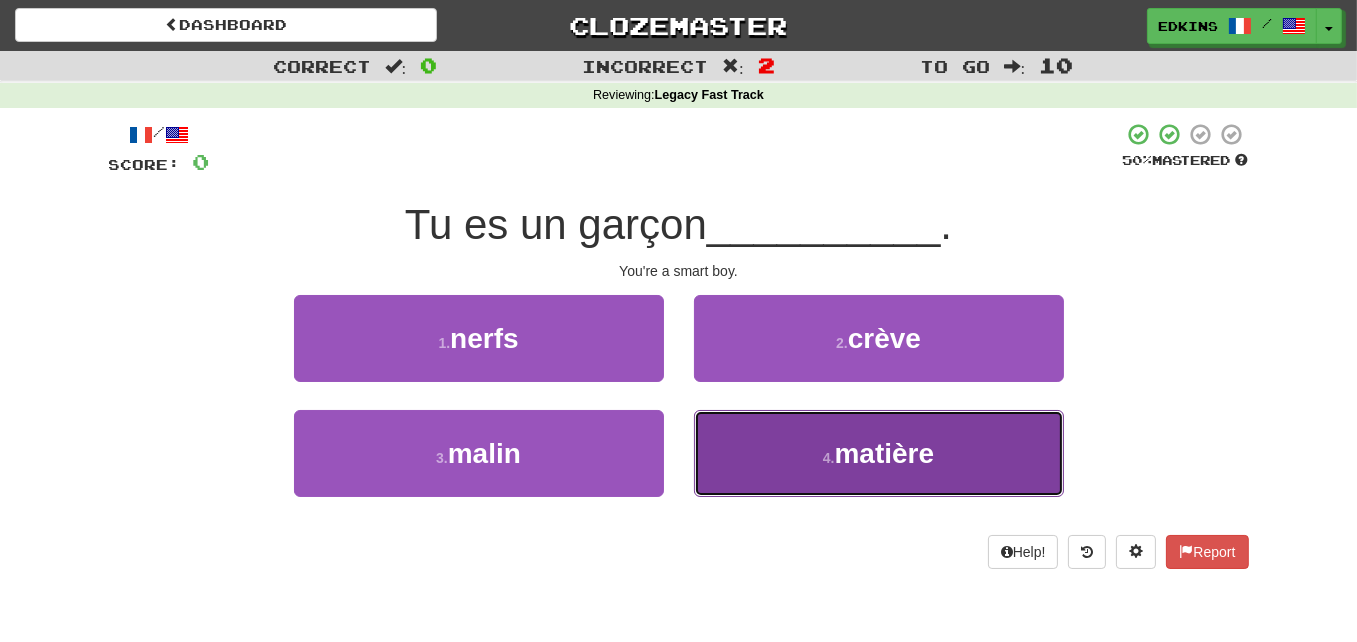 click on "4 .  matière" at bounding box center (879, 453) 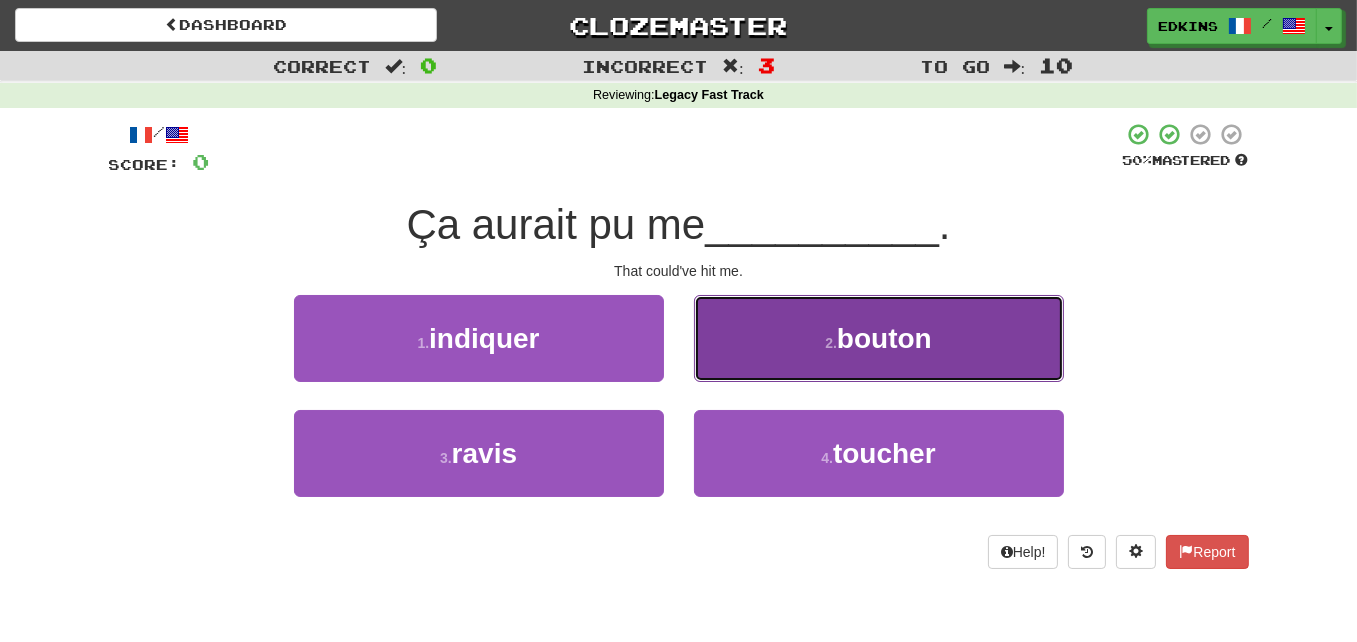 click on "2 .  bouton" at bounding box center (879, 338) 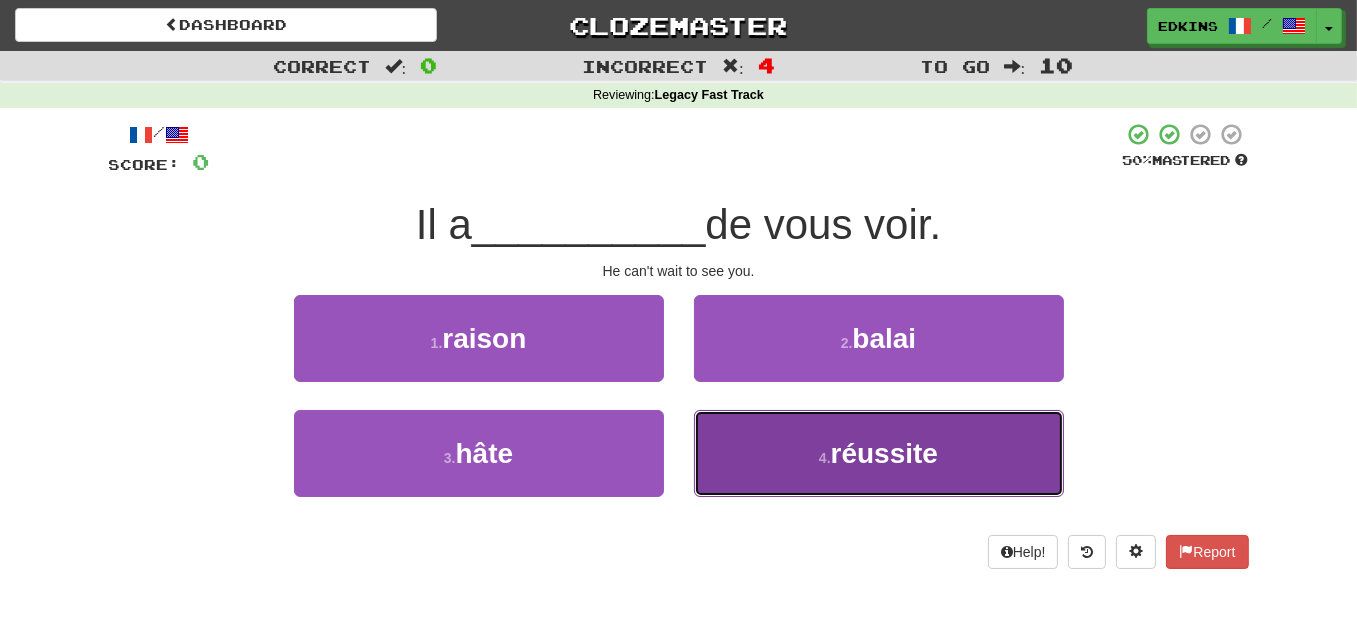 click on "4 .  réussite" at bounding box center [879, 453] 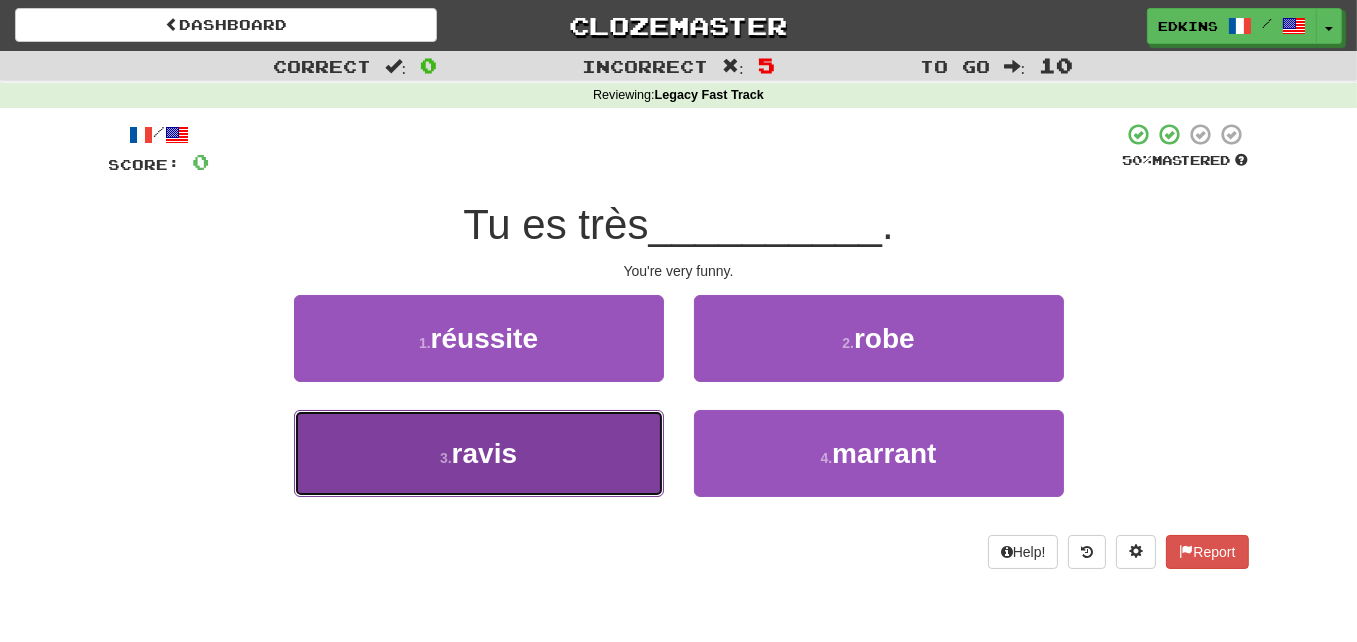 click on "3 .  ravis" at bounding box center (479, 453) 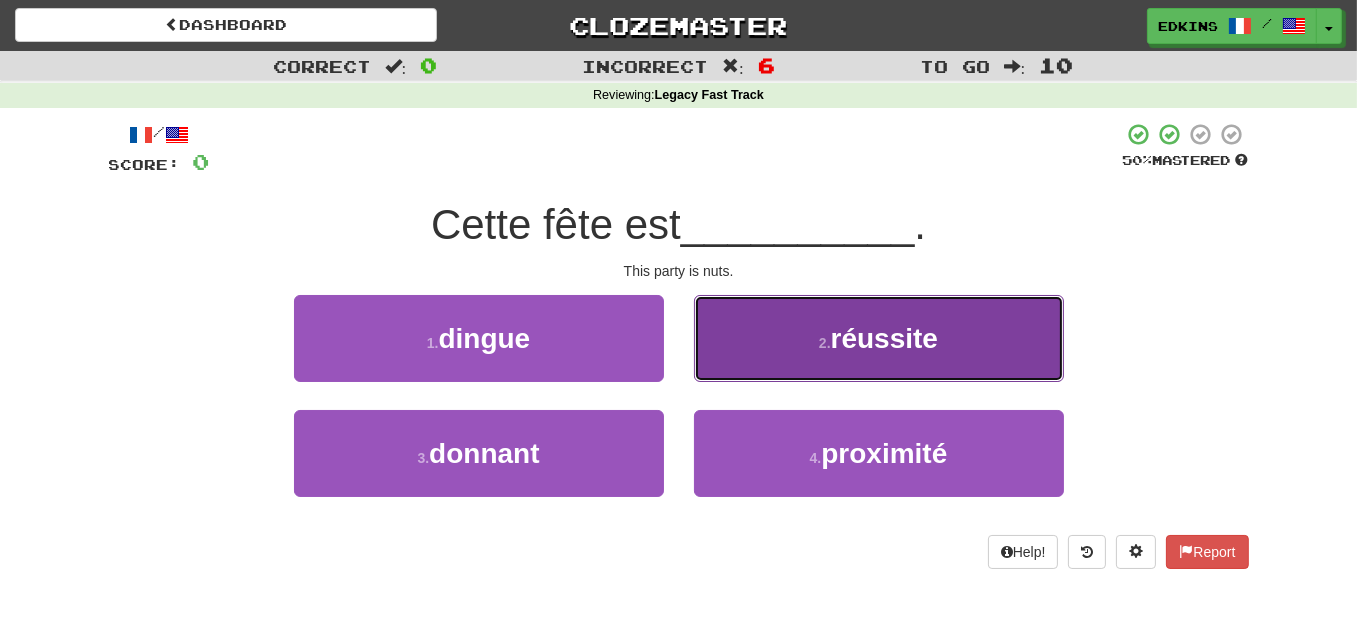 click on "2 .  réussite" at bounding box center [879, 338] 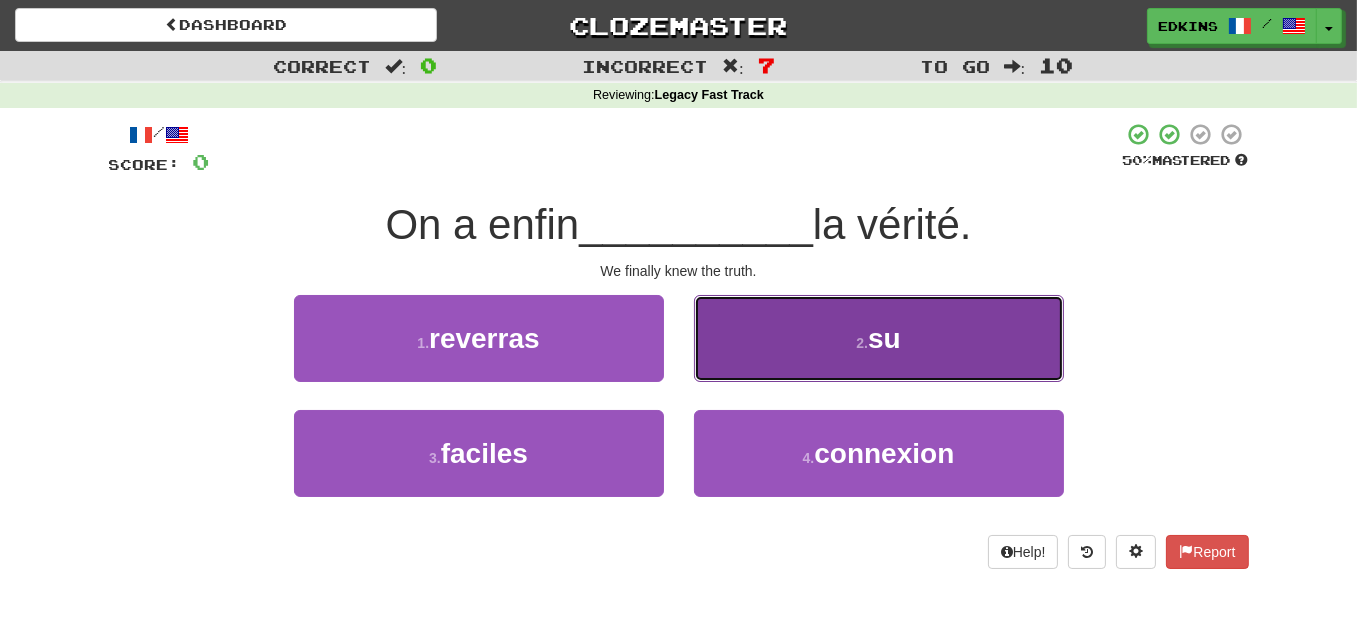 click on "2 .  su" at bounding box center [879, 338] 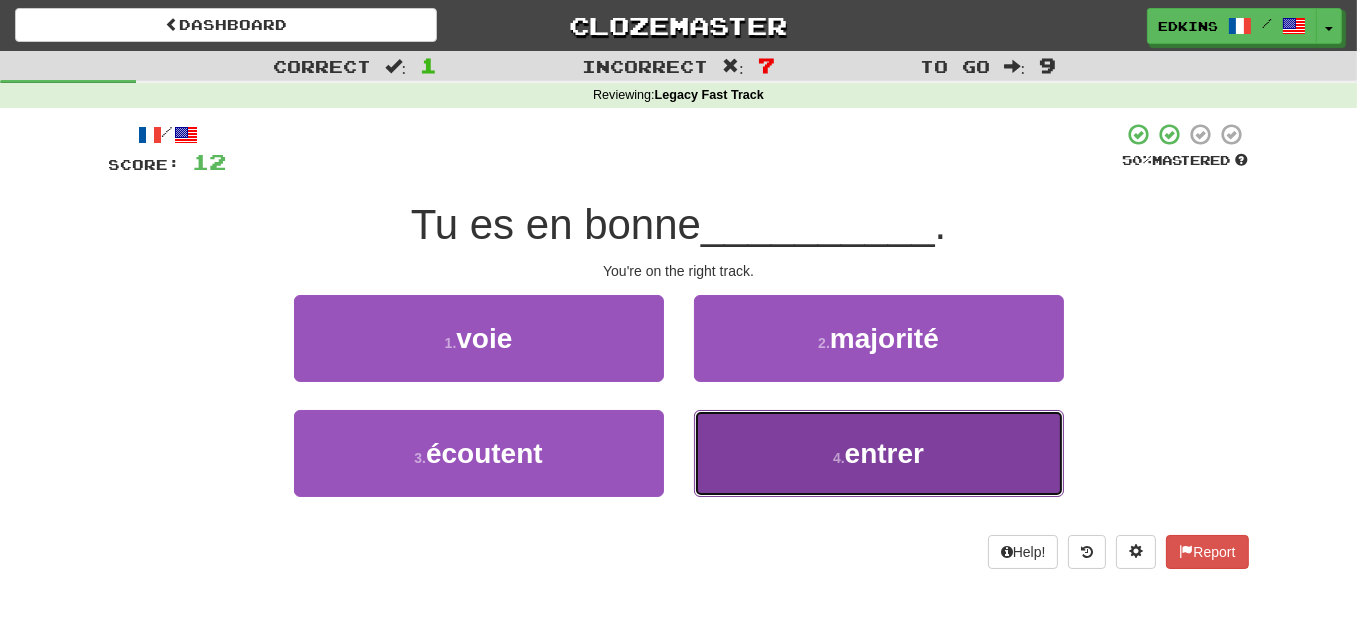 click on "4 .  entrer" at bounding box center [879, 453] 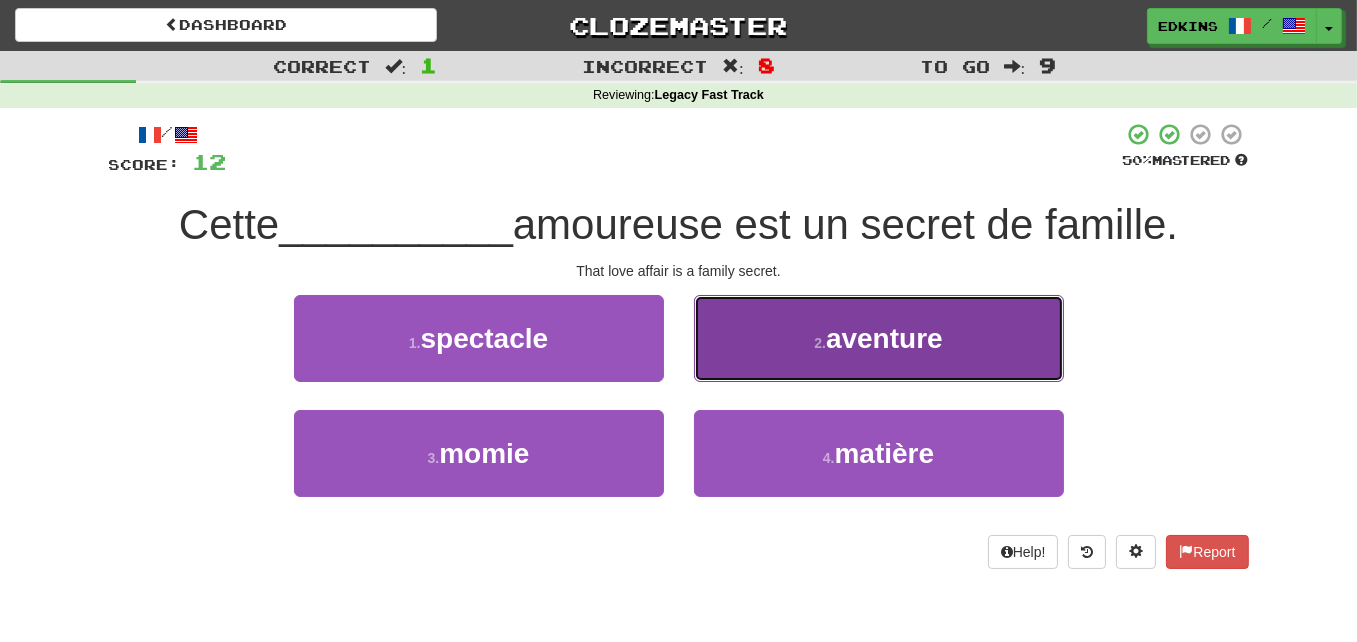 click on "2 .  aventure" at bounding box center [879, 338] 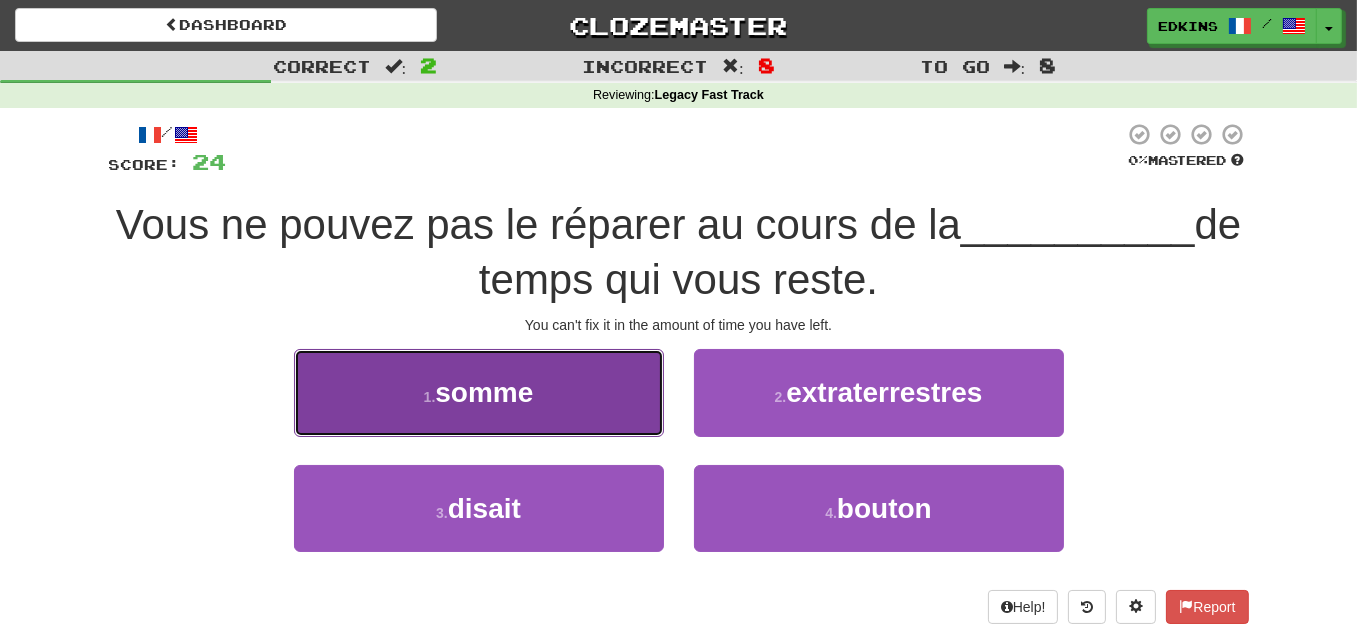 click on "1 .  somme" at bounding box center [479, 392] 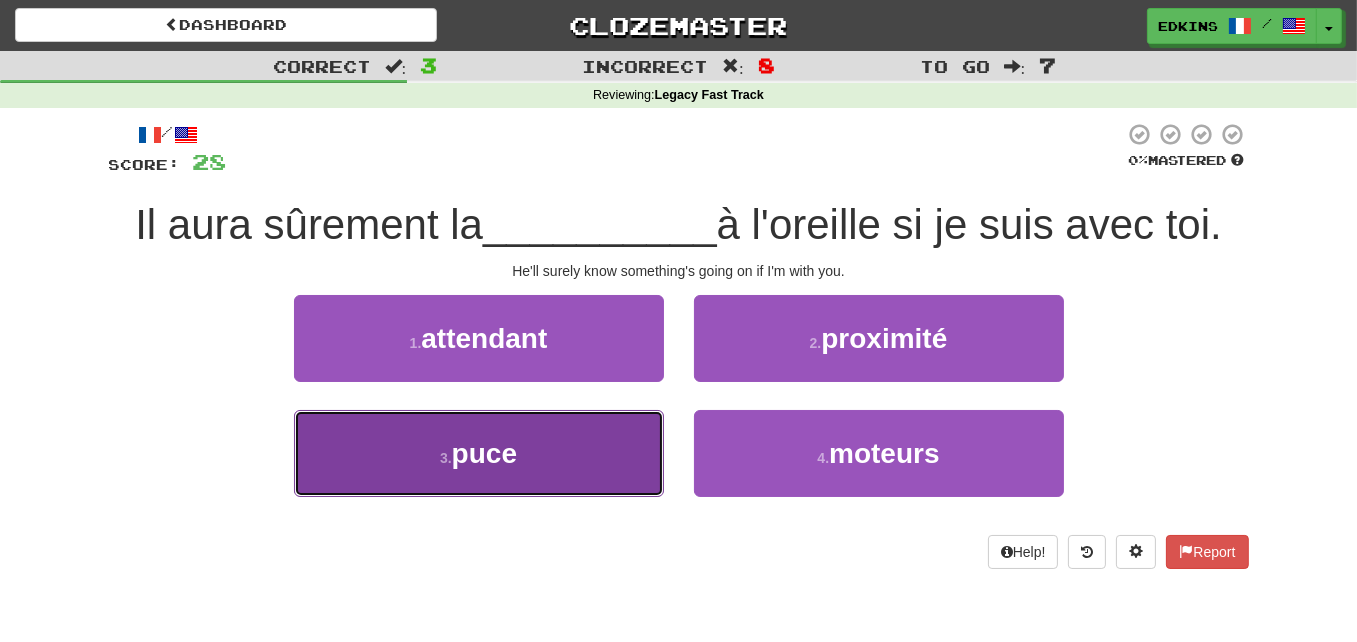 click on "3 .  puce" at bounding box center [479, 453] 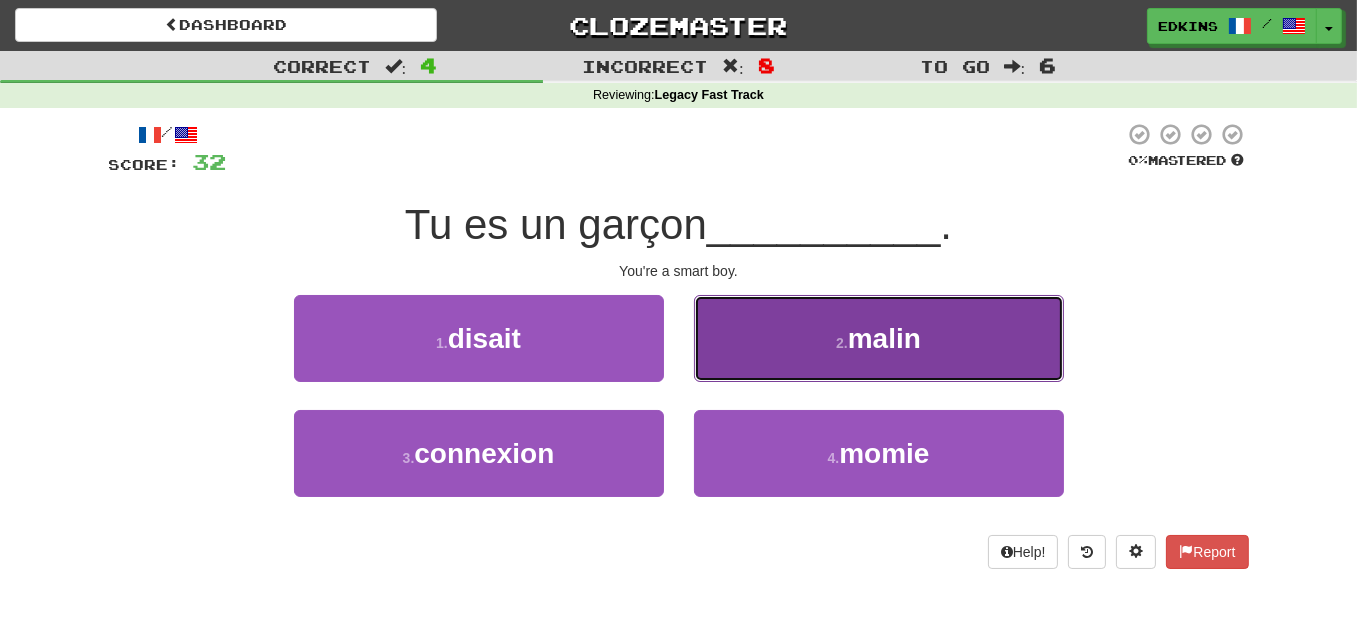 click on "2 .  malin" at bounding box center [879, 338] 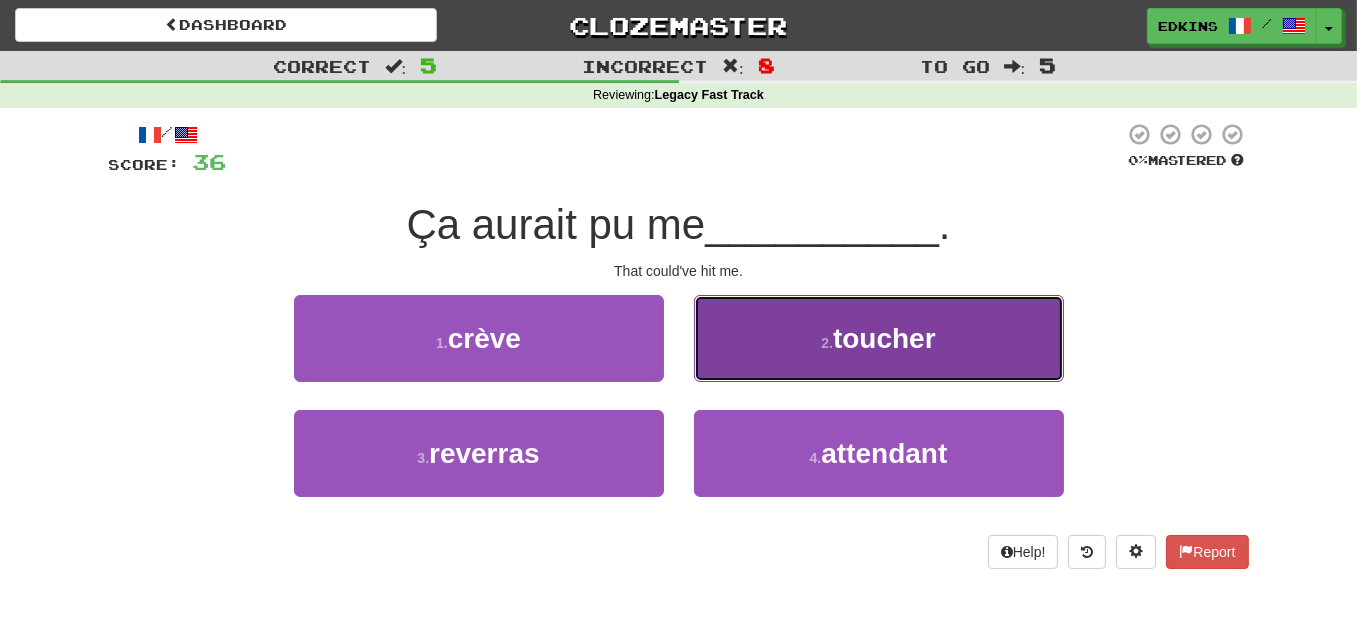 click on "2 ." at bounding box center (827, 343) 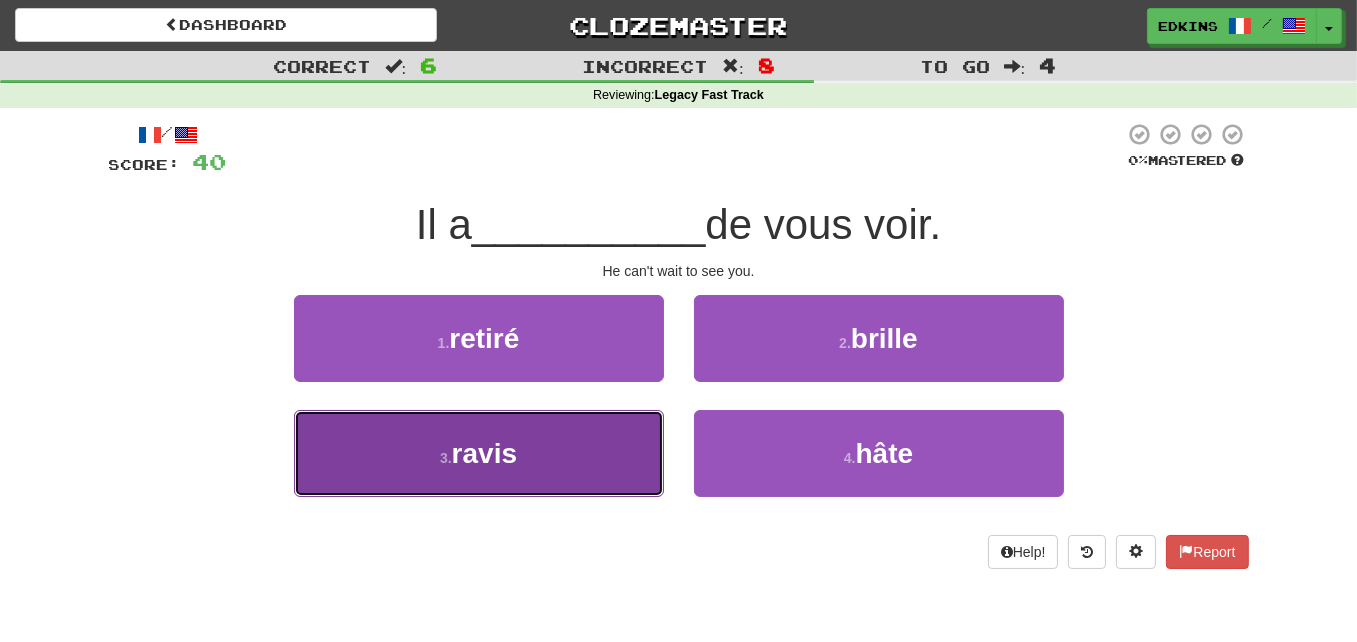 click on "3 .  ravis" at bounding box center [479, 453] 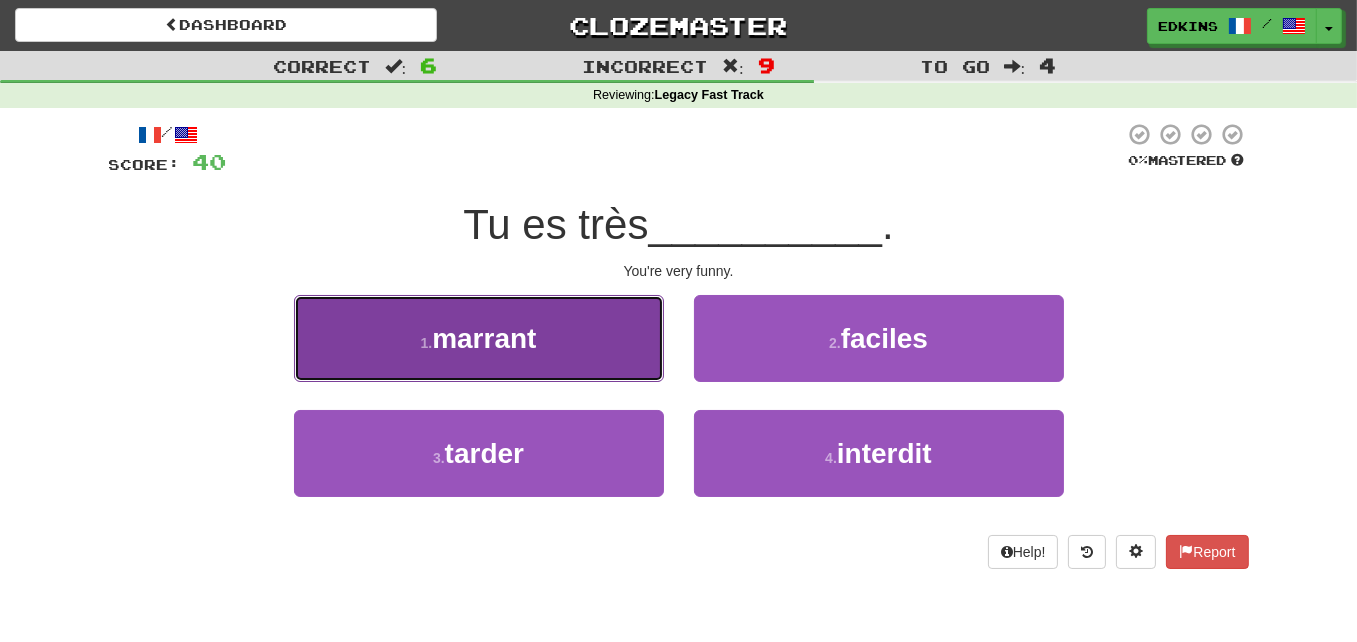 click on "1 .  marrant" at bounding box center (479, 338) 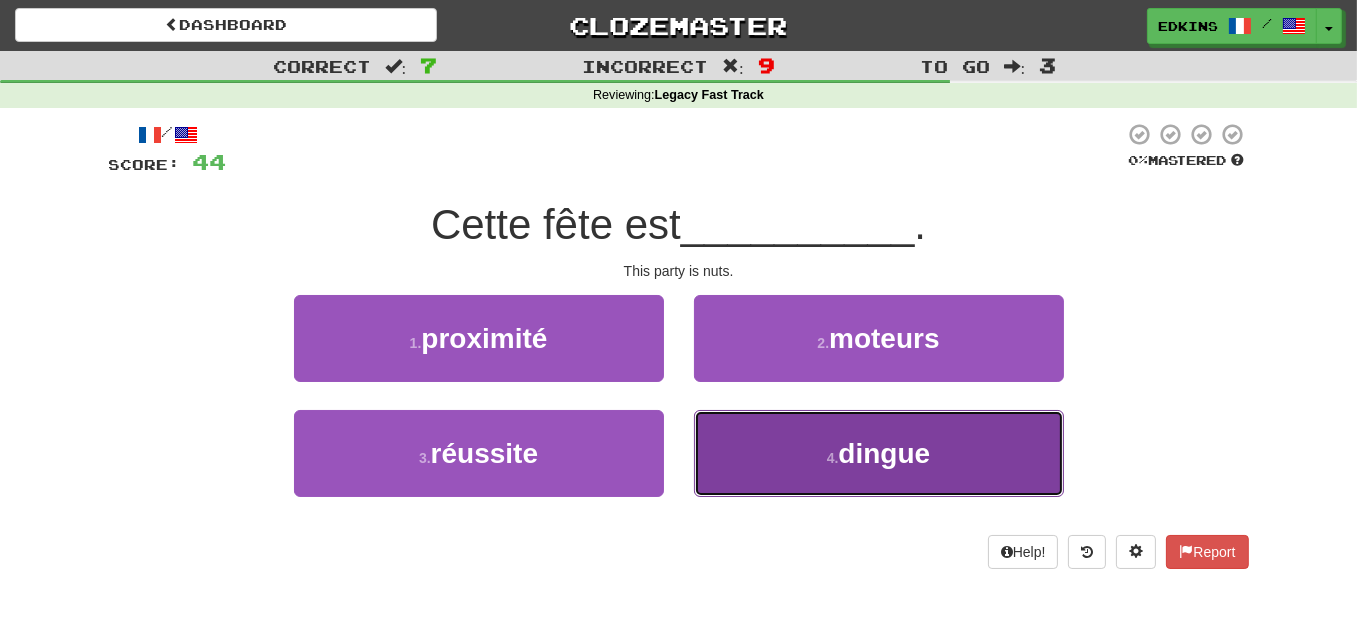 click on "4 .  dingue" at bounding box center (879, 453) 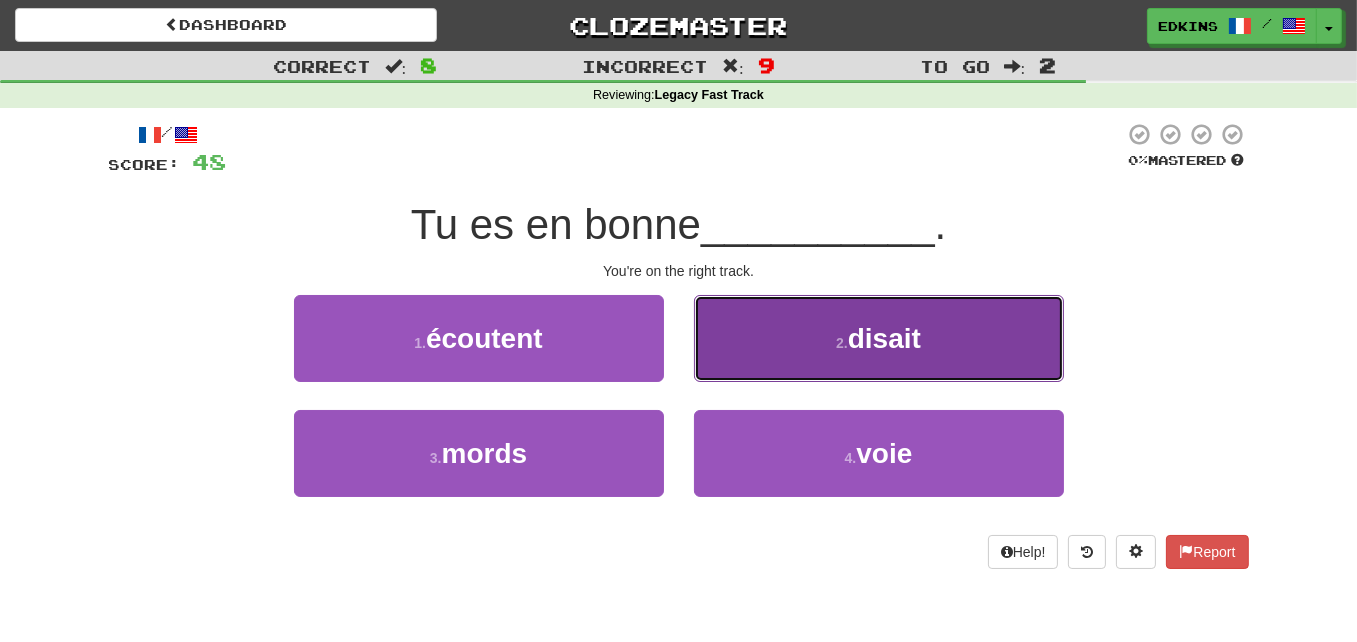 click on "2 .  disait" at bounding box center [879, 338] 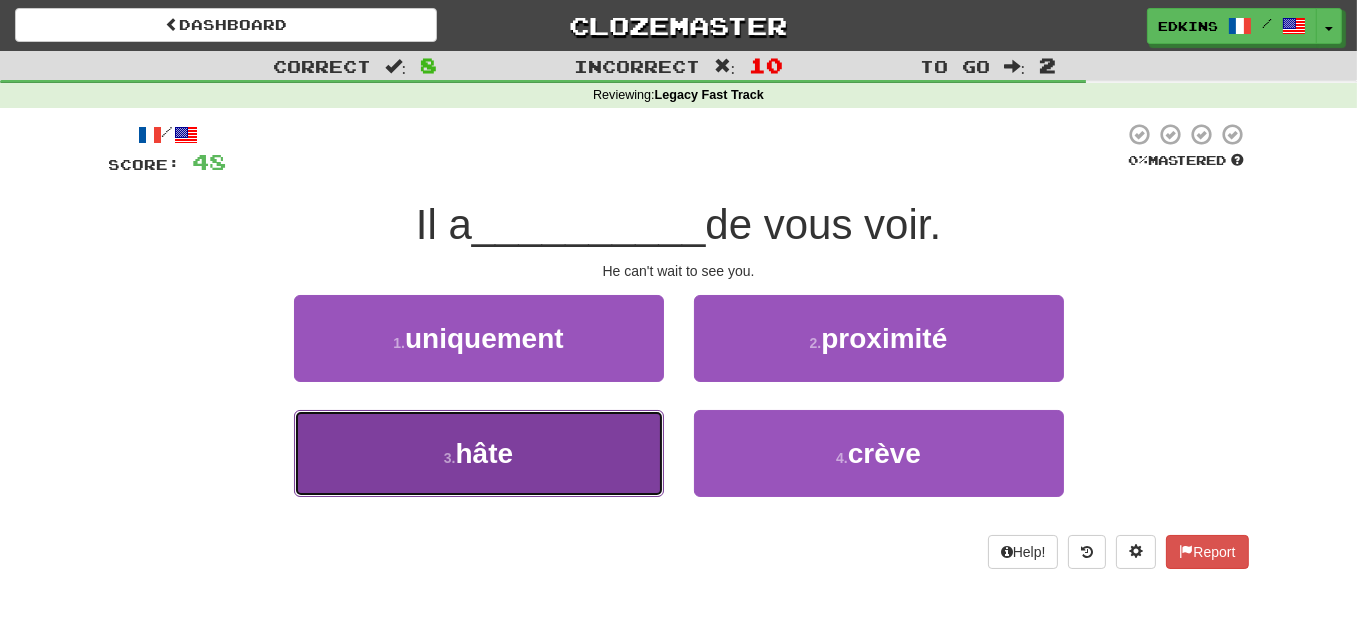 click on "3 .  hâte" at bounding box center [479, 453] 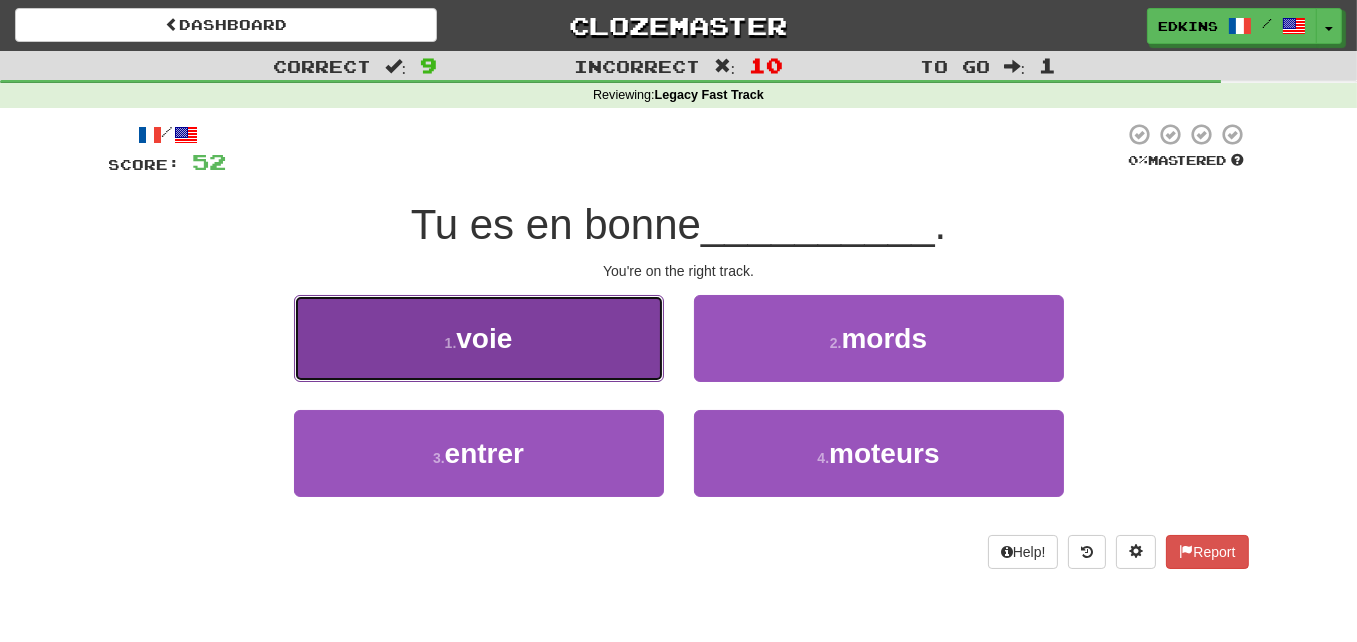 click on "1 .  voie" at bounding box center (479, 338) 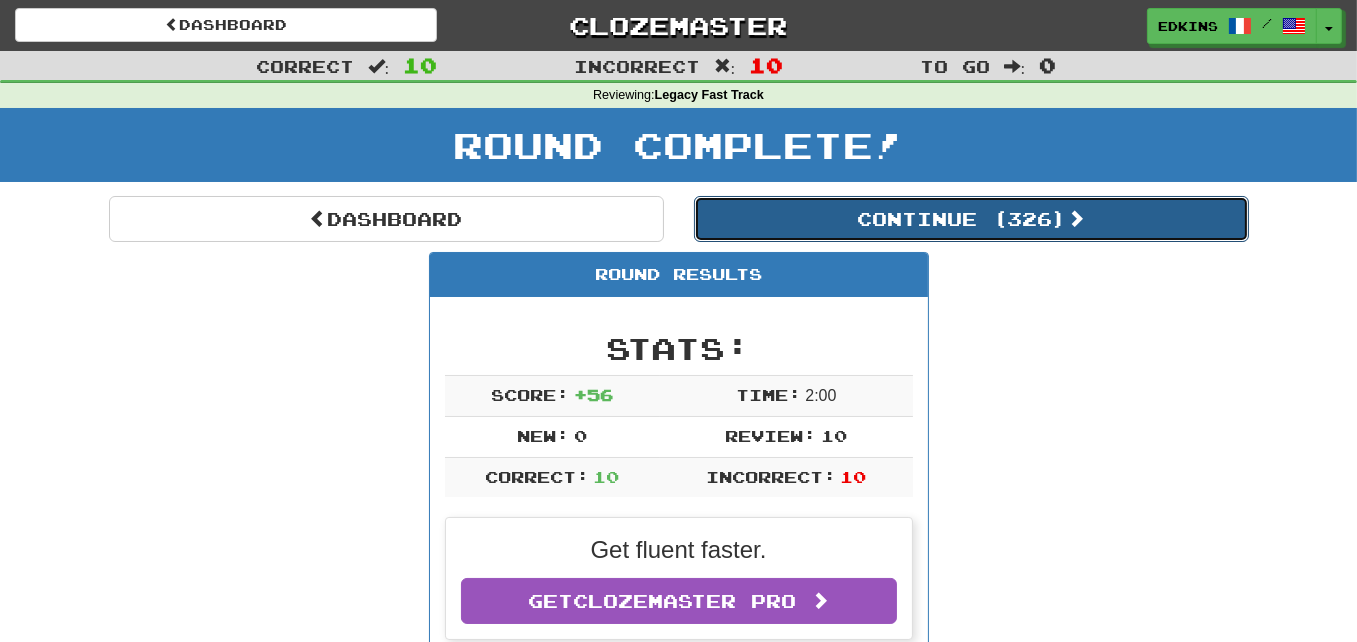 click on "Continue ( 326 )" at bounding box center (971, 219) 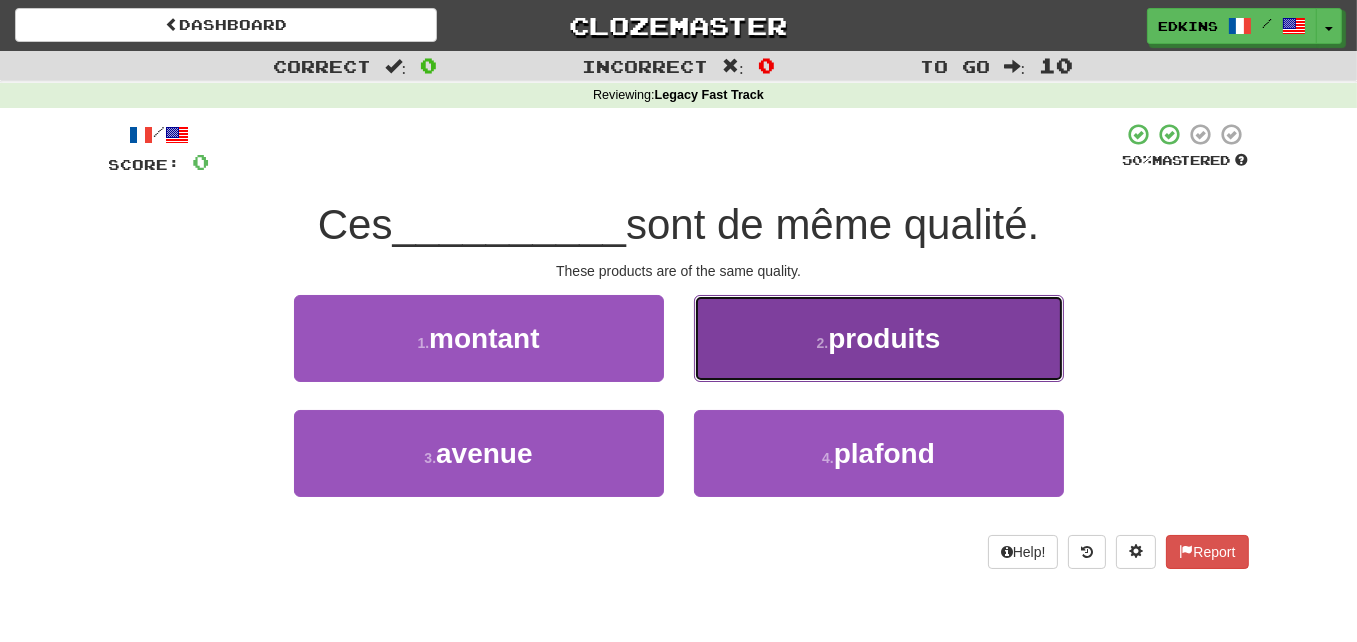 click on "2 ." at bounding box center (823, 343) 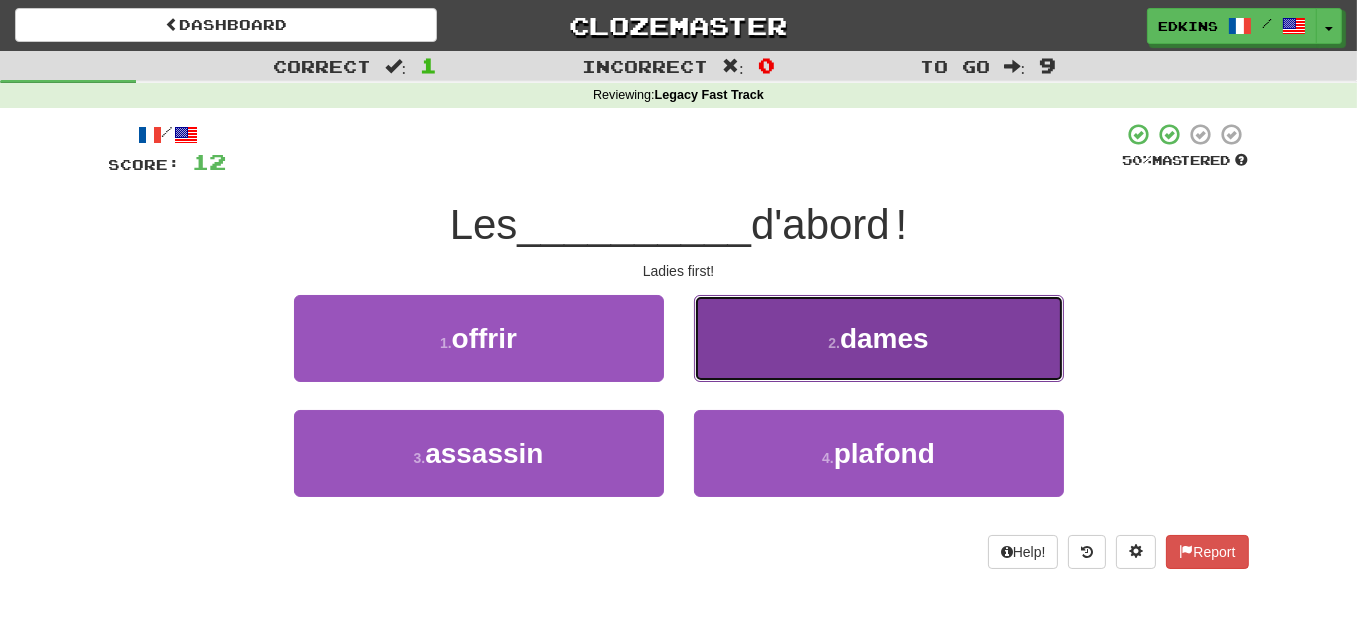 click on "2 .  dames" at bounding box center (879, 338) 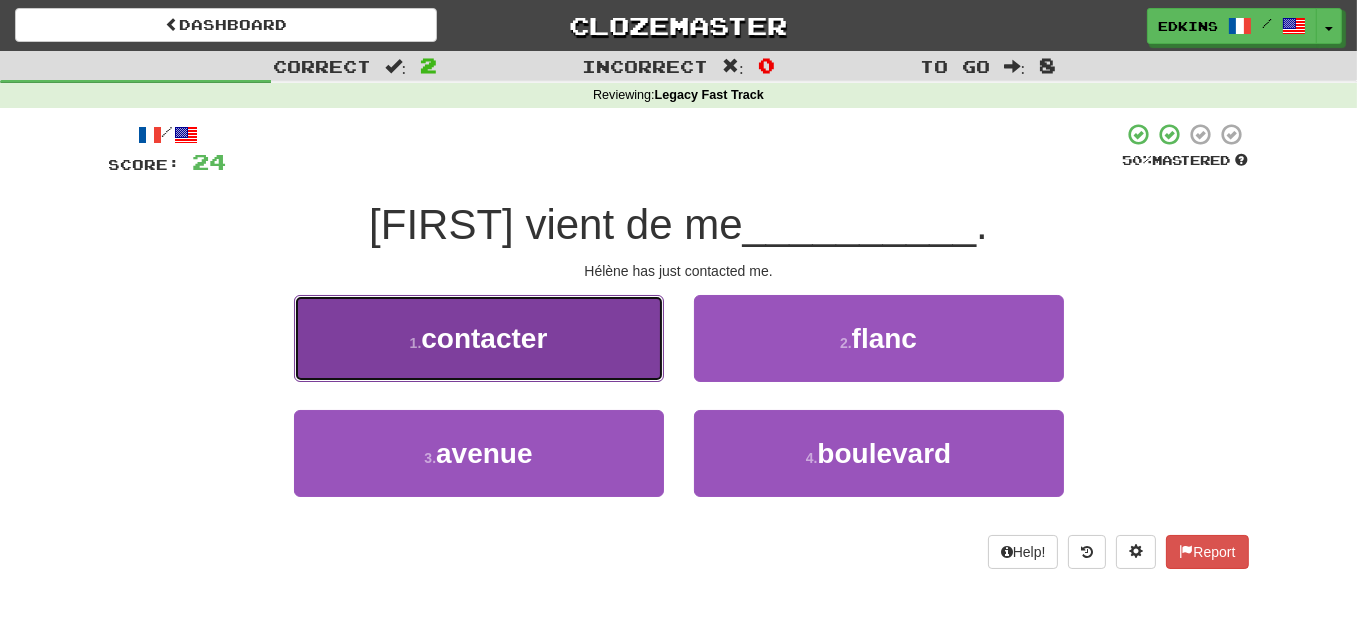 click on "1 .  contacter" at bounding box center [479, 338] 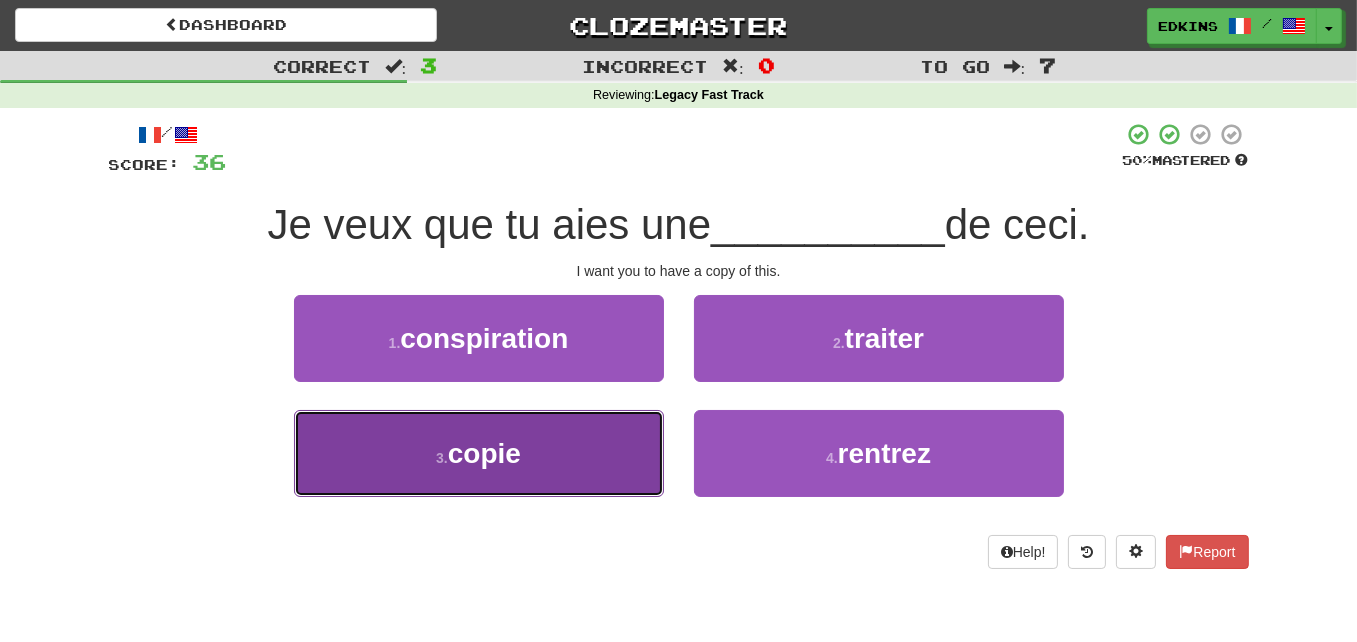 click on "3 .  copie" at bounding box center [479, 453] 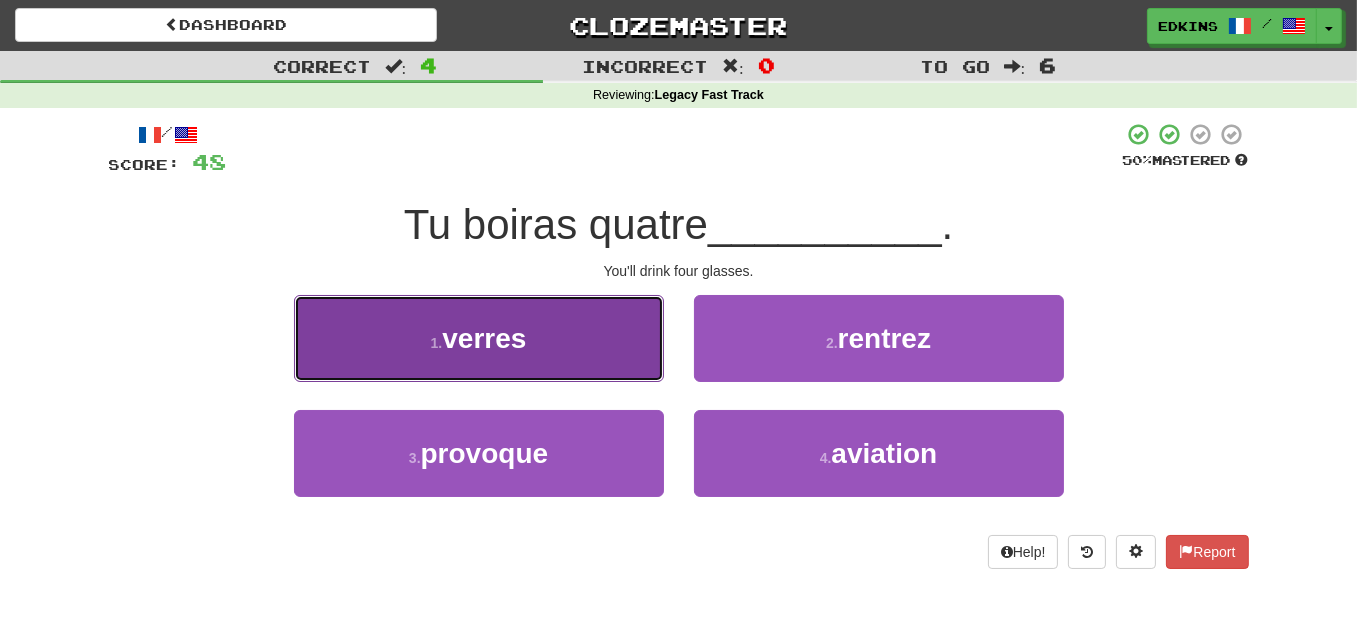 click on "1 .  verres" at bounding box center [479, 338] 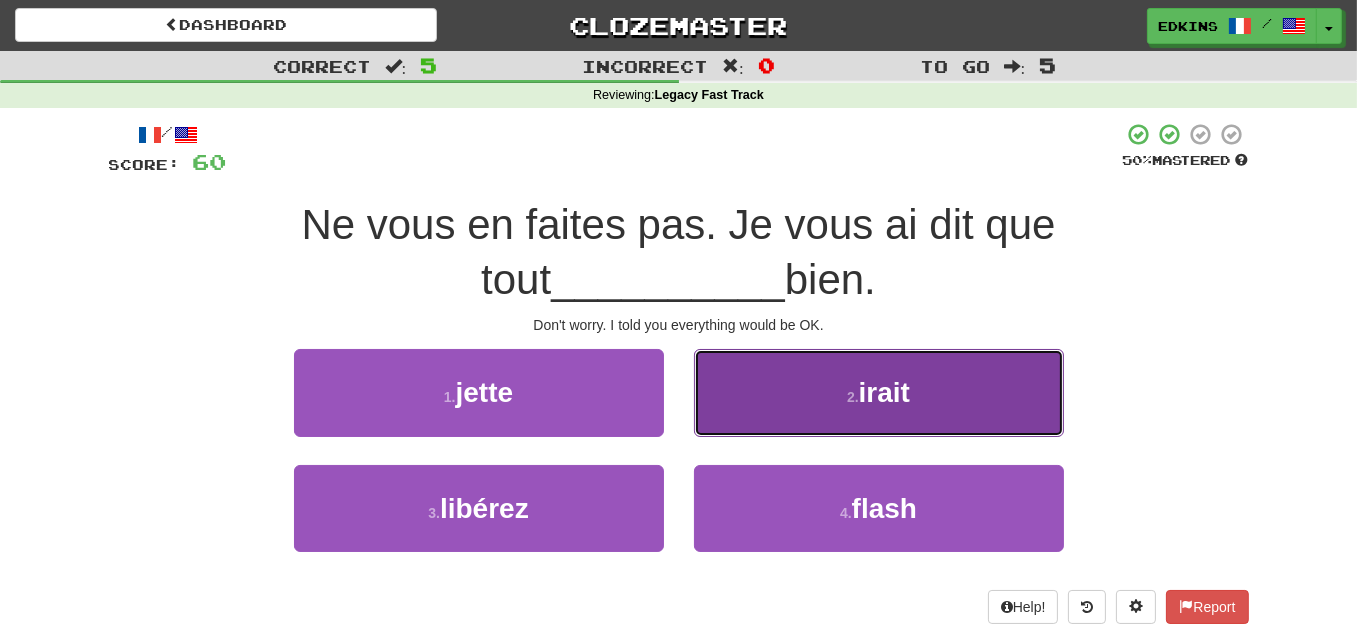 click on "2 .  irait" at bounding box center (879, 392) 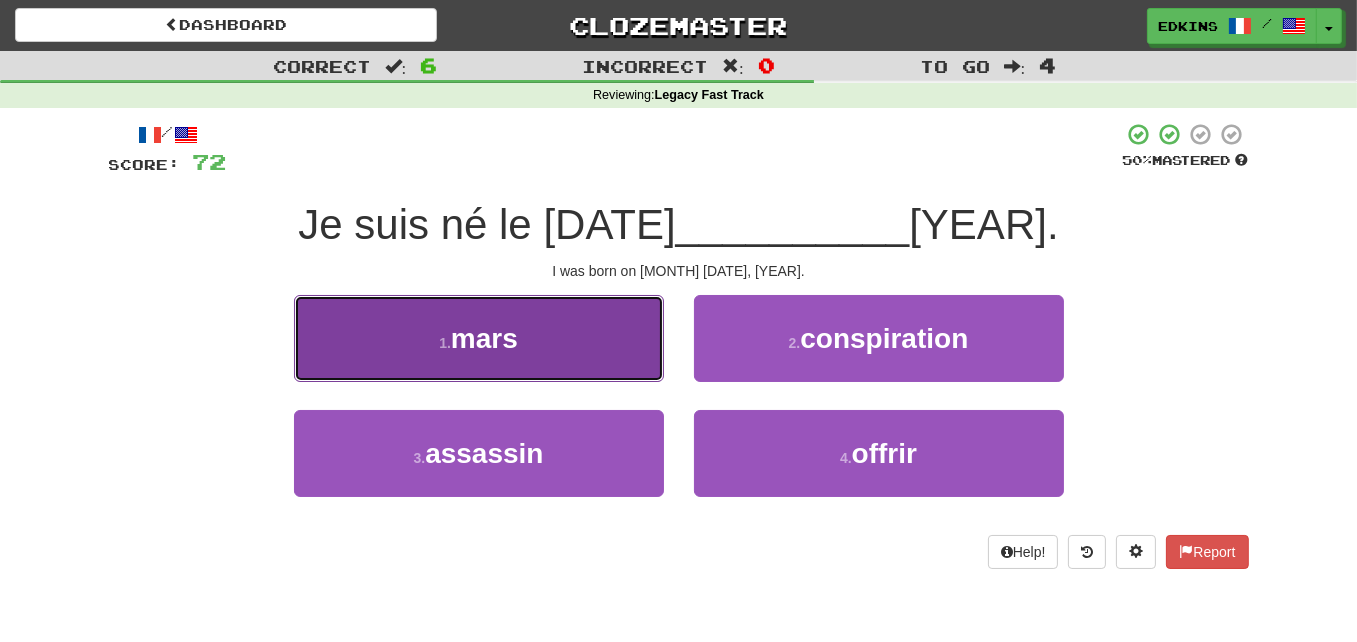 click on "1 .  mars" at bounding box center [479, 338] 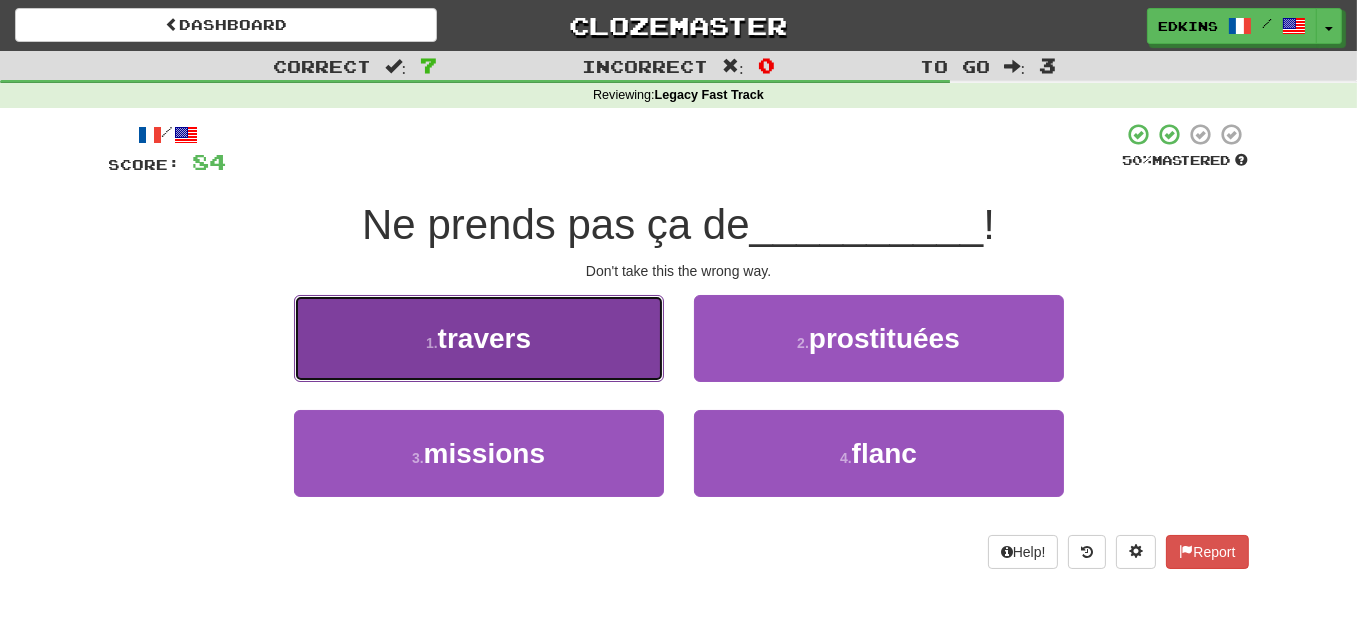 click on "1 .  travers" at bounding box center (479, 338) 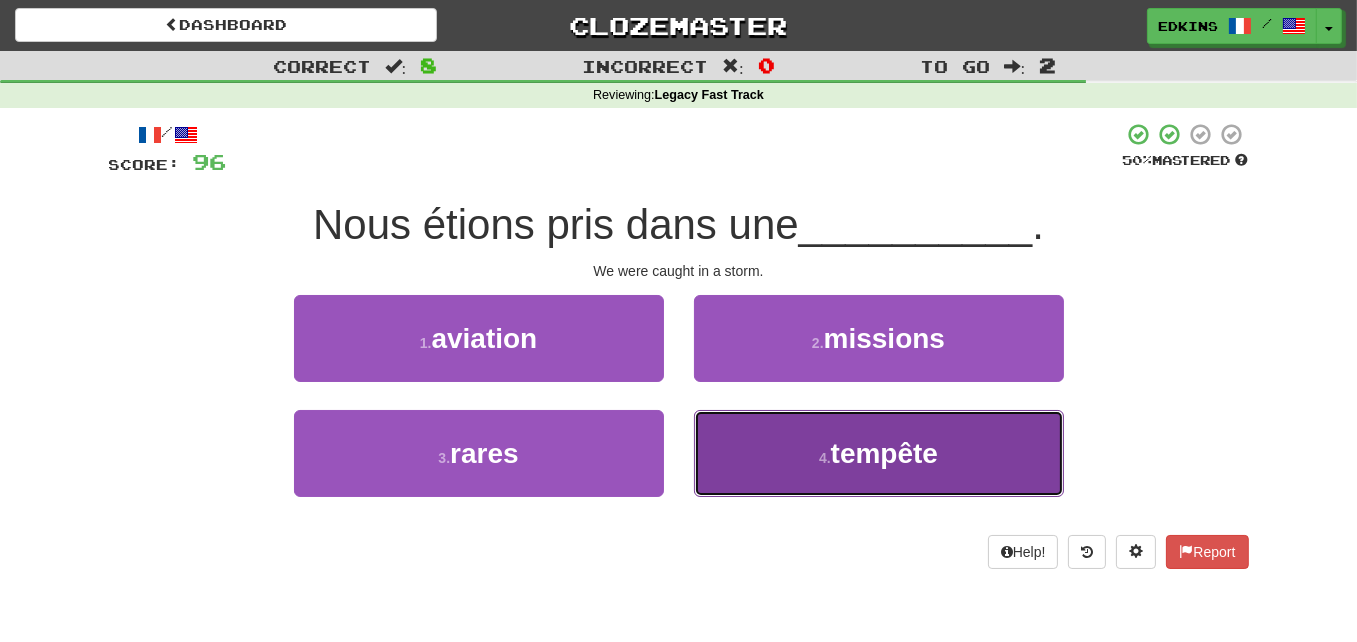 click on "4 .  tempête" at bounding box center (879, 453) 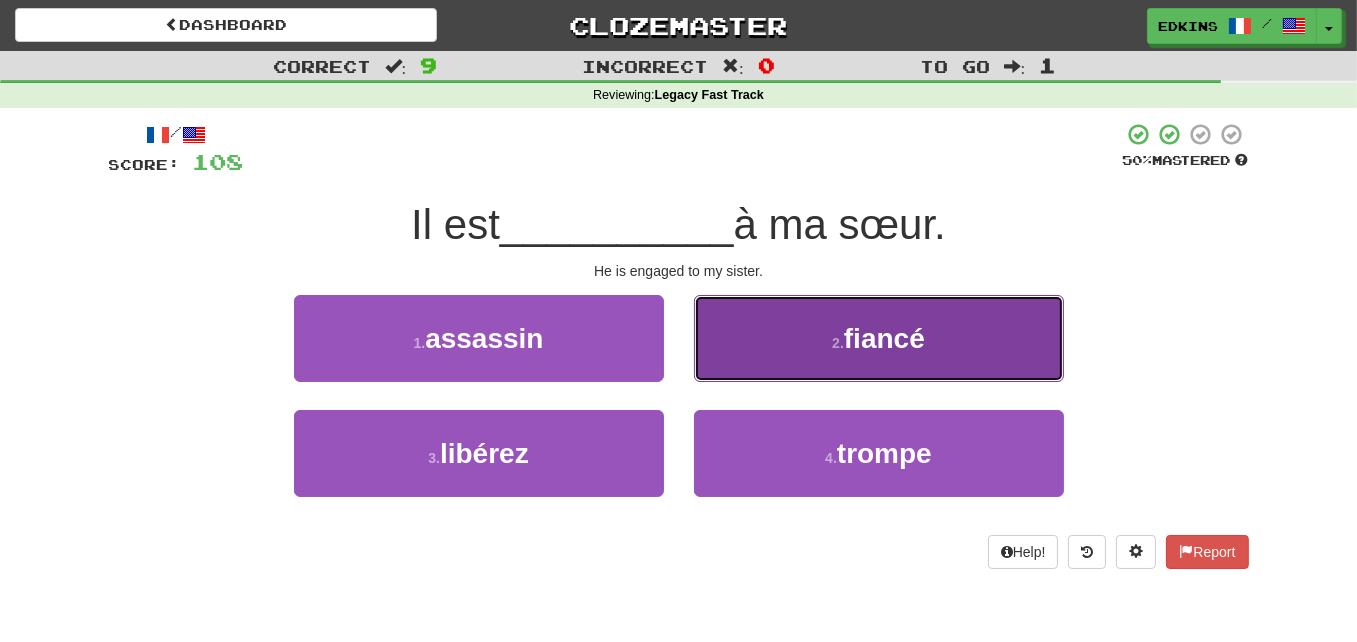 click on "2 .  fiancé" at bounding box center [879, 338] 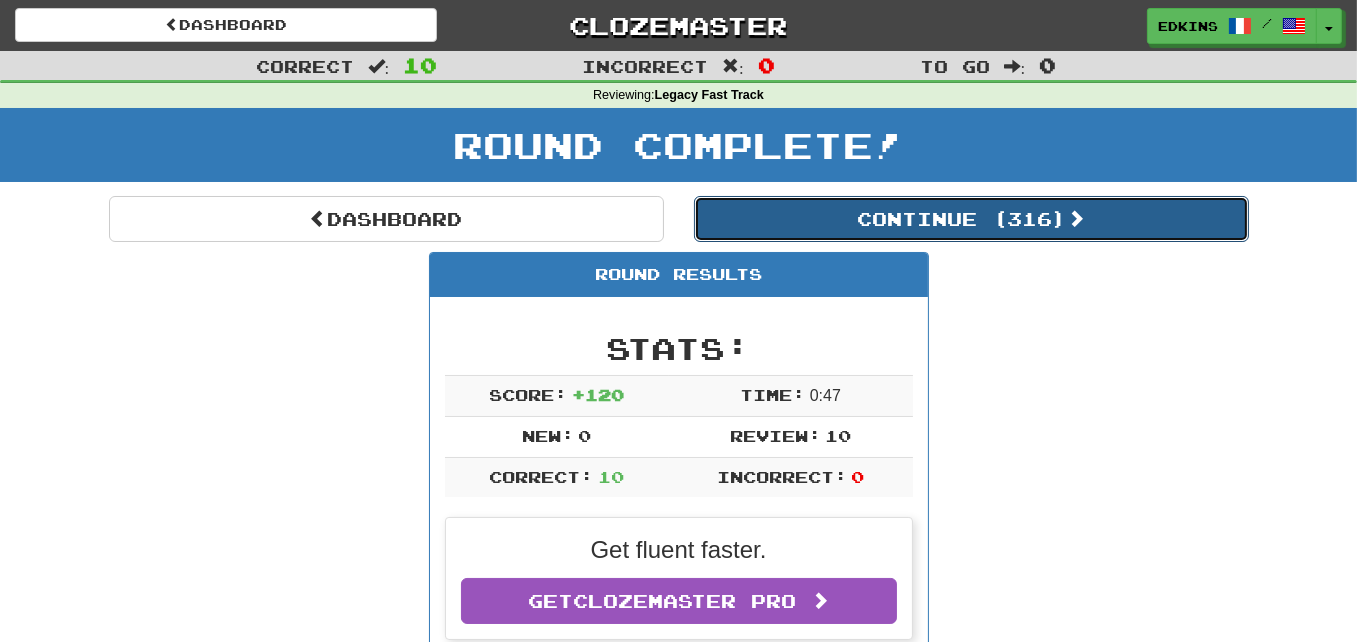 click on "Continue ( 316 )" at bounding box center (971, 219) 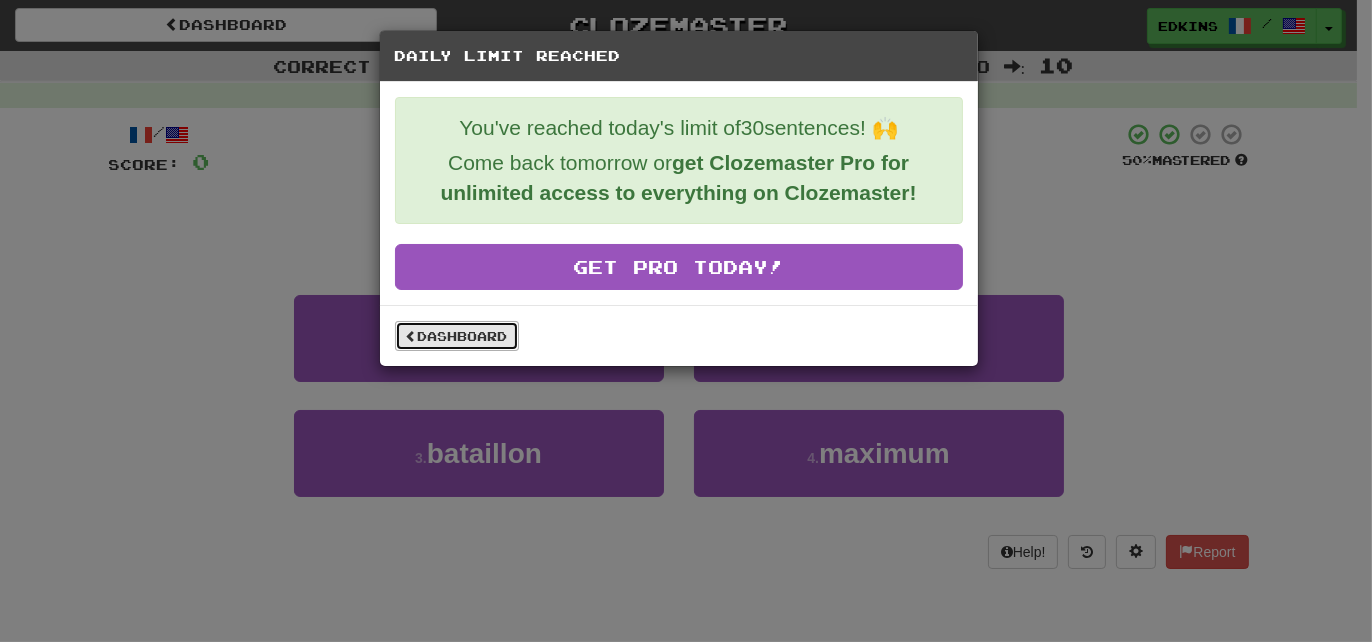 click on "Dashboard" at bounding box center [457, 336] 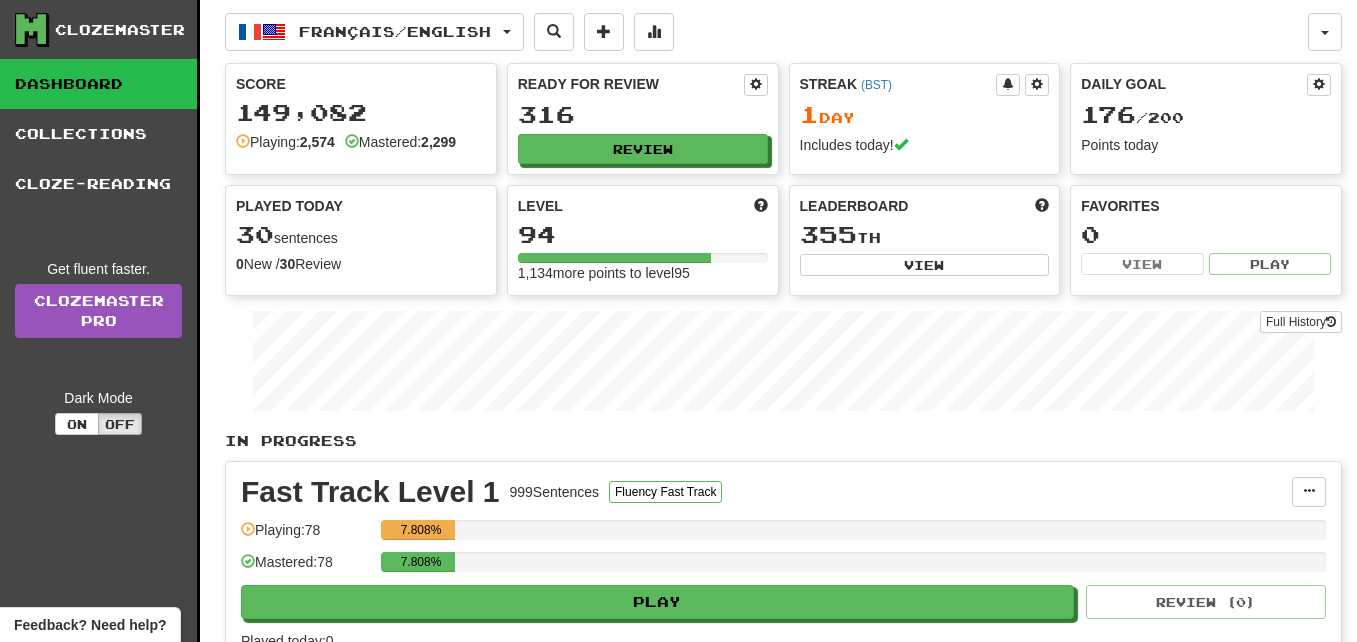 scroll, scrollTop: 0, scrollLeft: 0, axis: both 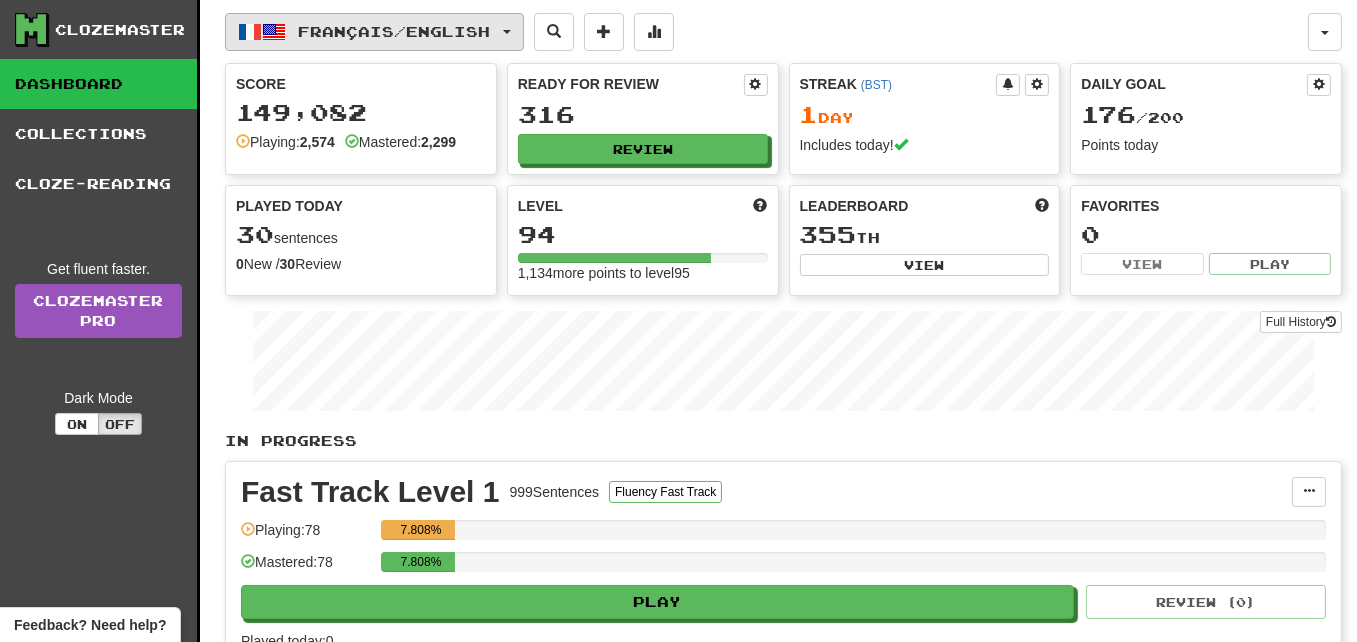 click on "Français  /  English" at bounding box center (395, 31) 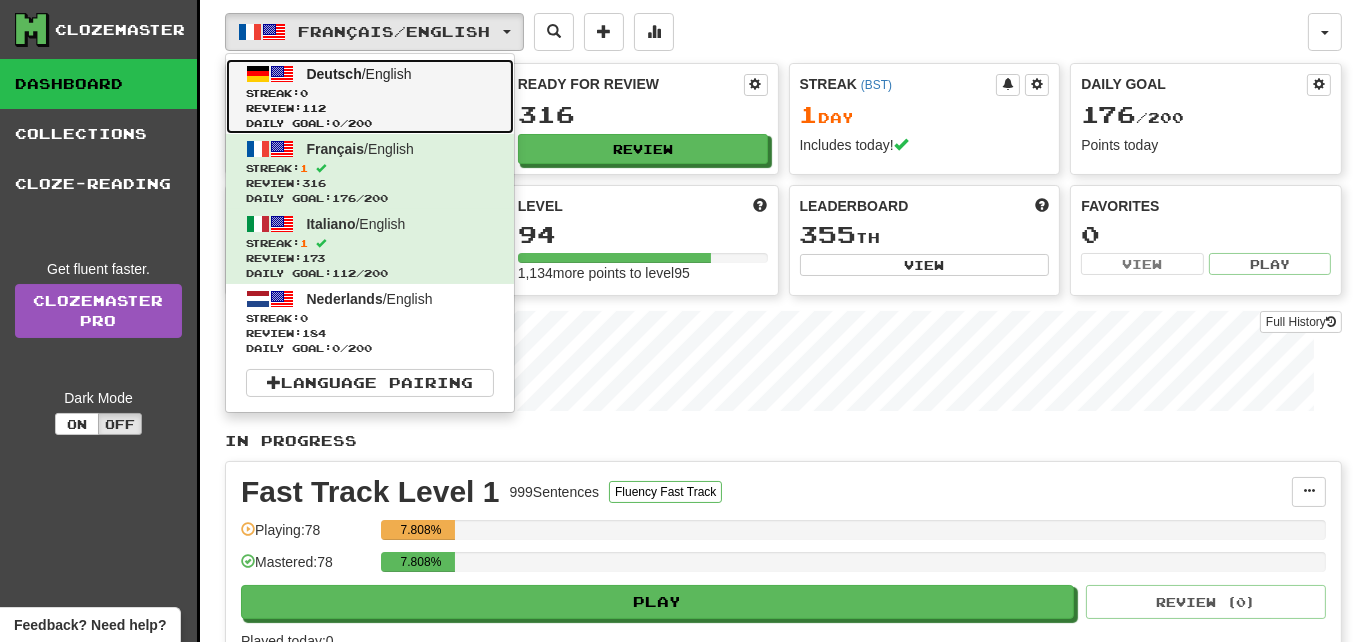 click on "Deutsch  /  English Streak:  0   Review:  112 Daily Goal:  0  /  200" at bounding box center [370, 96] 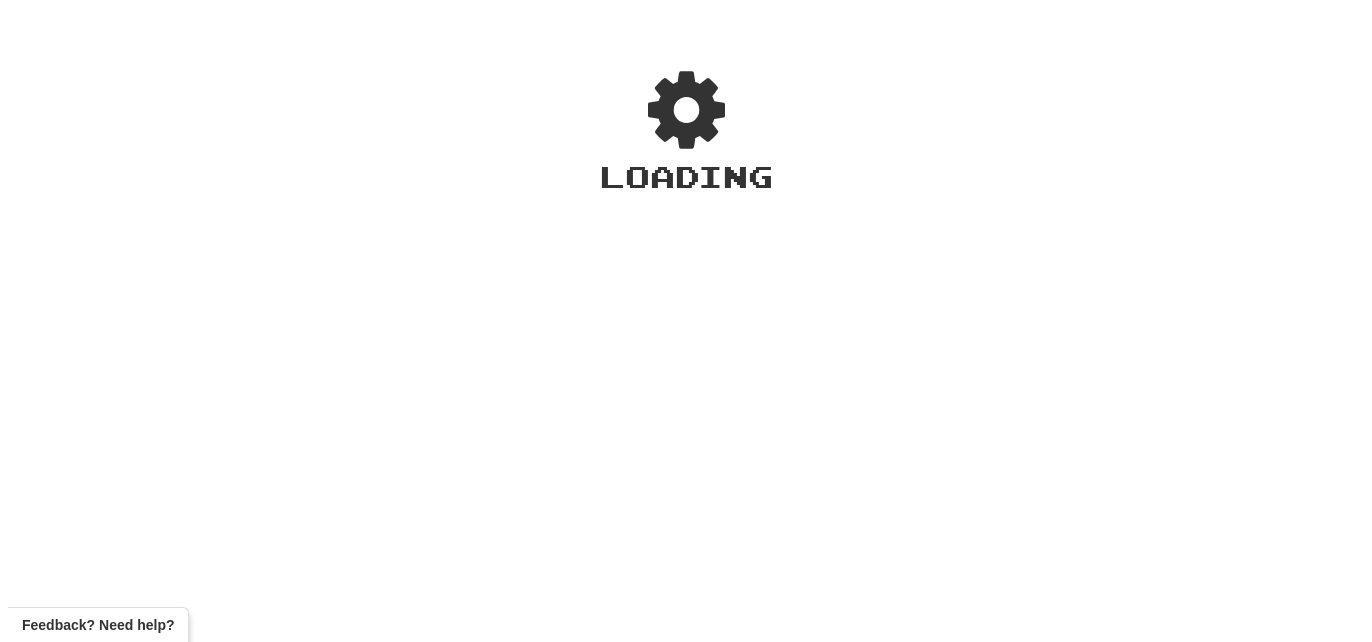 scroll, scrollTop: 0, scrollLeft: 0, axis: both 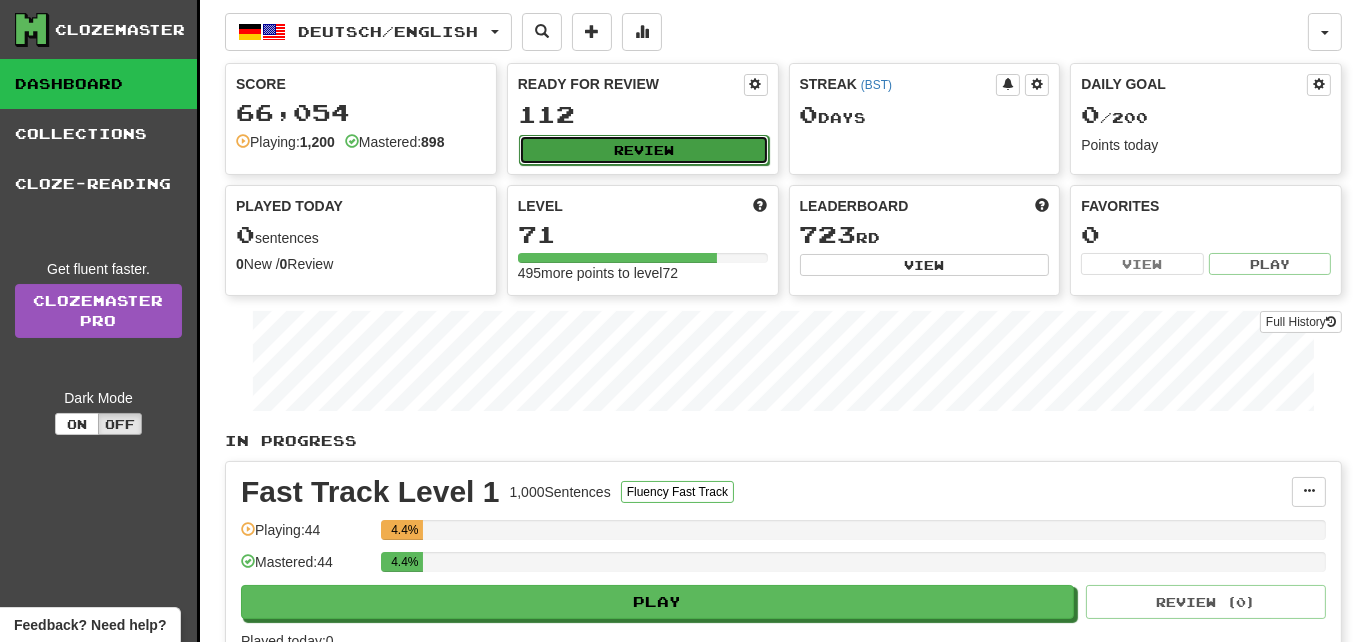 click on "Review" at bounding box center [644, 150] 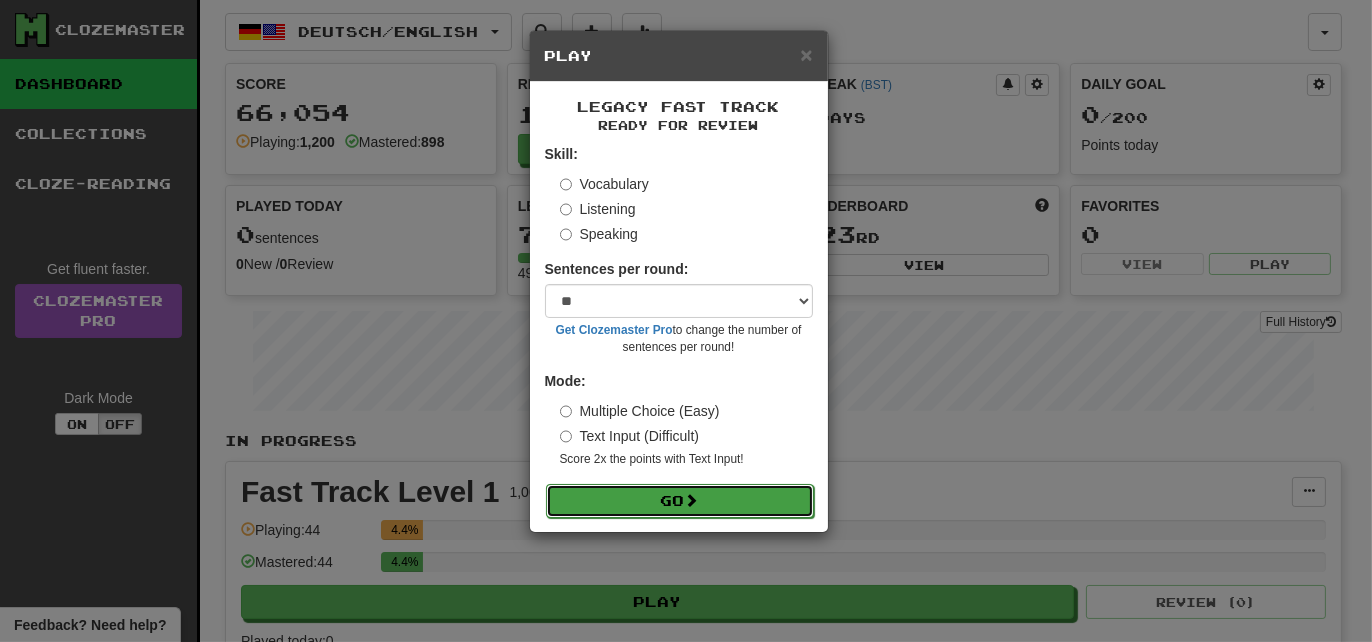 click on "Go" at bounding box center (680, 501) 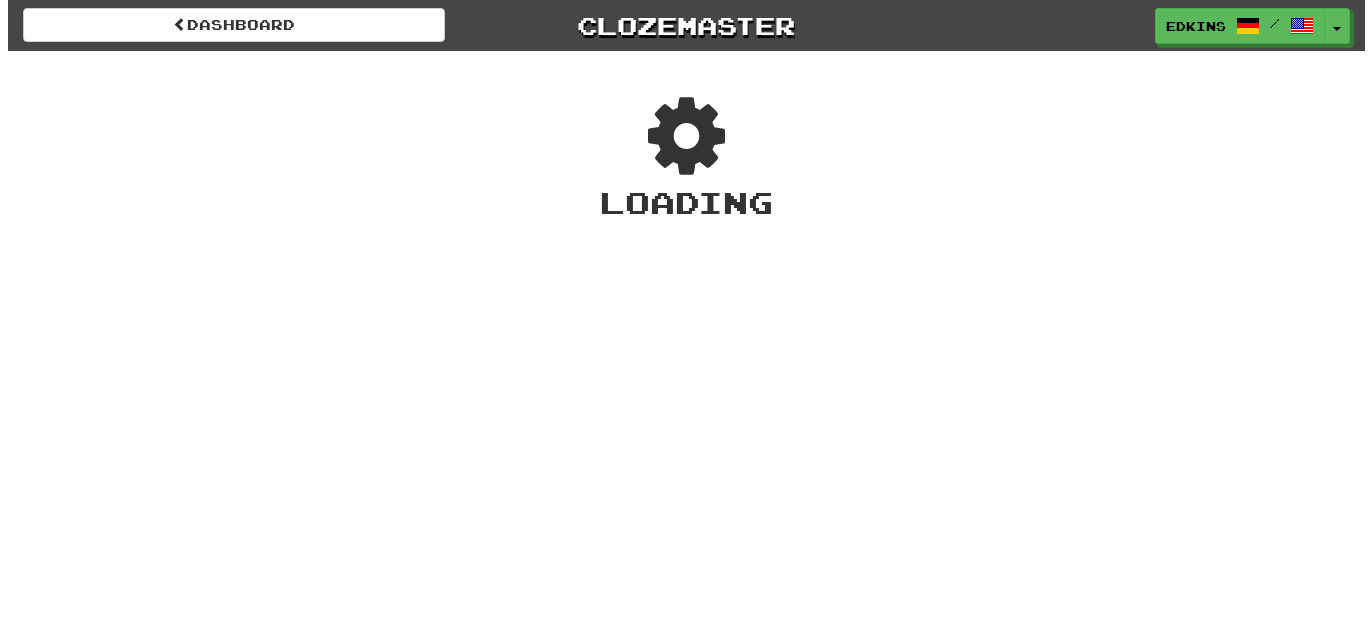 scroll, scrollTop: 0, scrollLeft: 0, axis: both 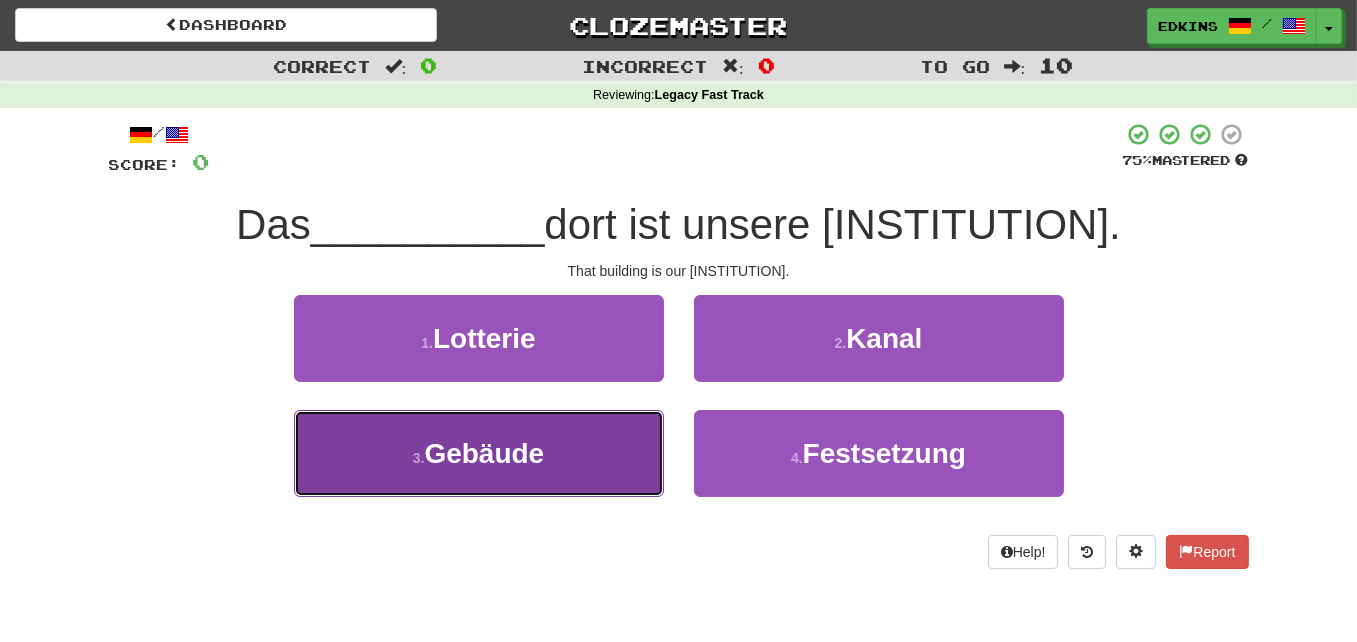 click on "3 .  Gebäude" at bounding box center (479, 453) 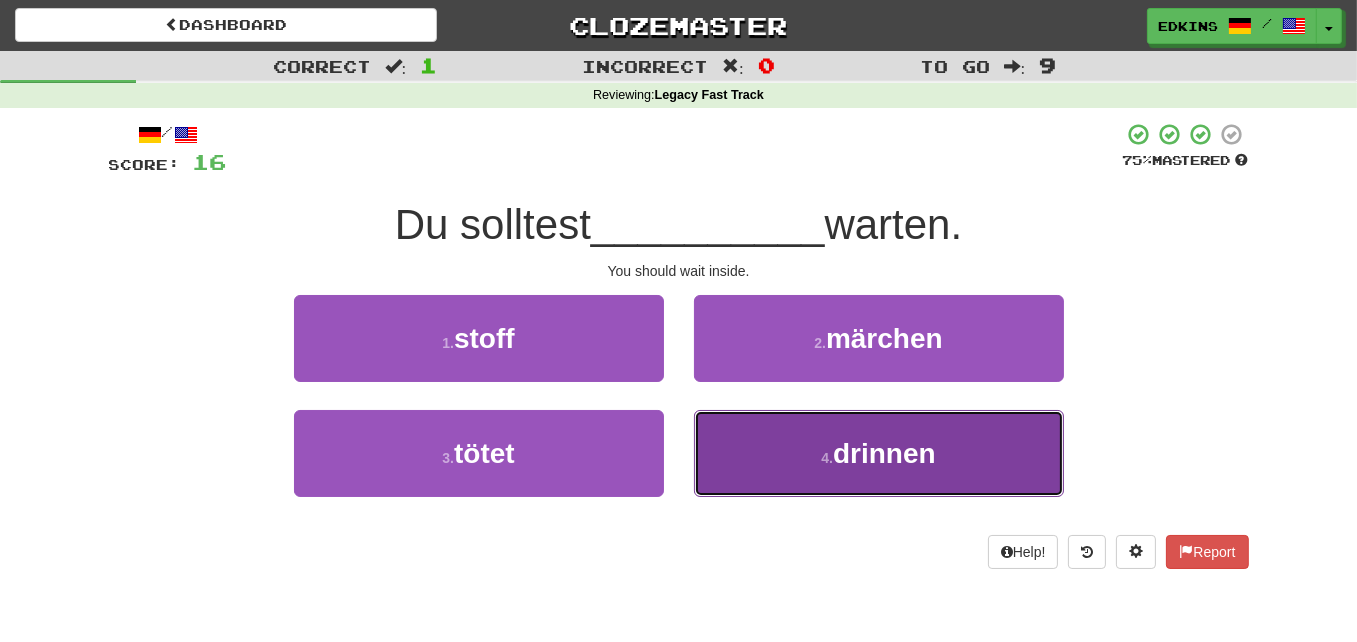 click on "4 .  drinnen" at bounding box center (879, 453) 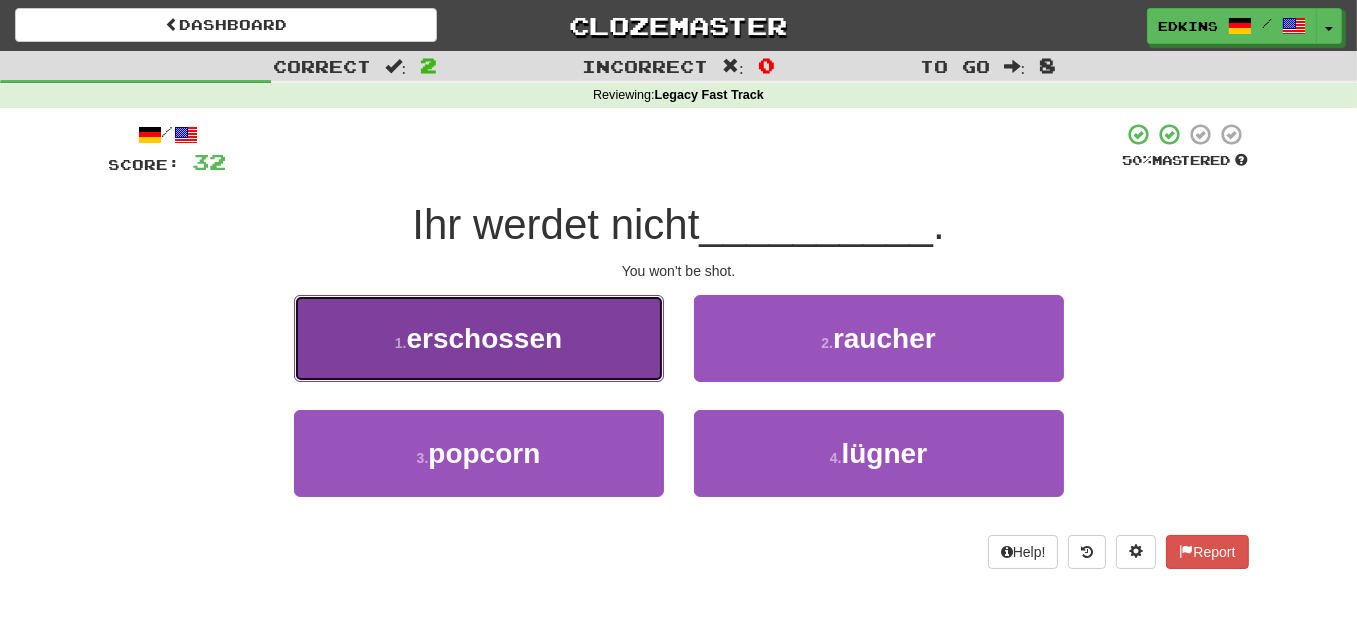 click on "1 .  erschossen" at bounding box center [479, 338] 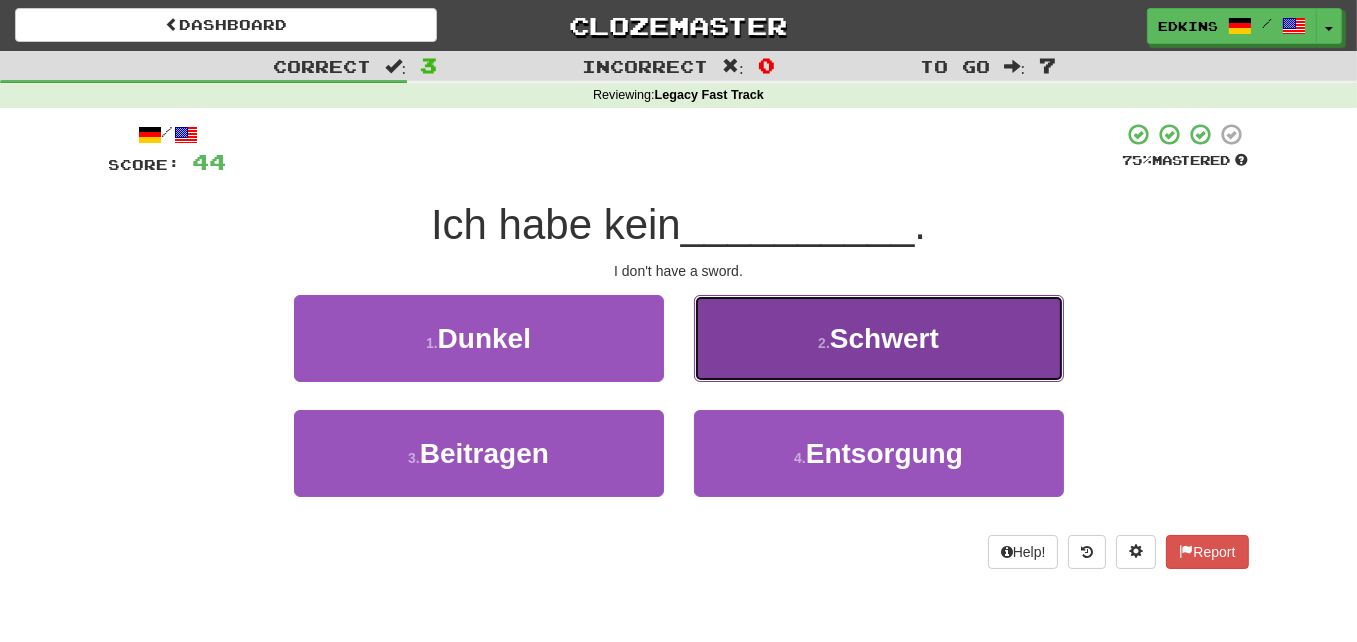 click on "2 .  Schwert" at bounding box center [879, 338] 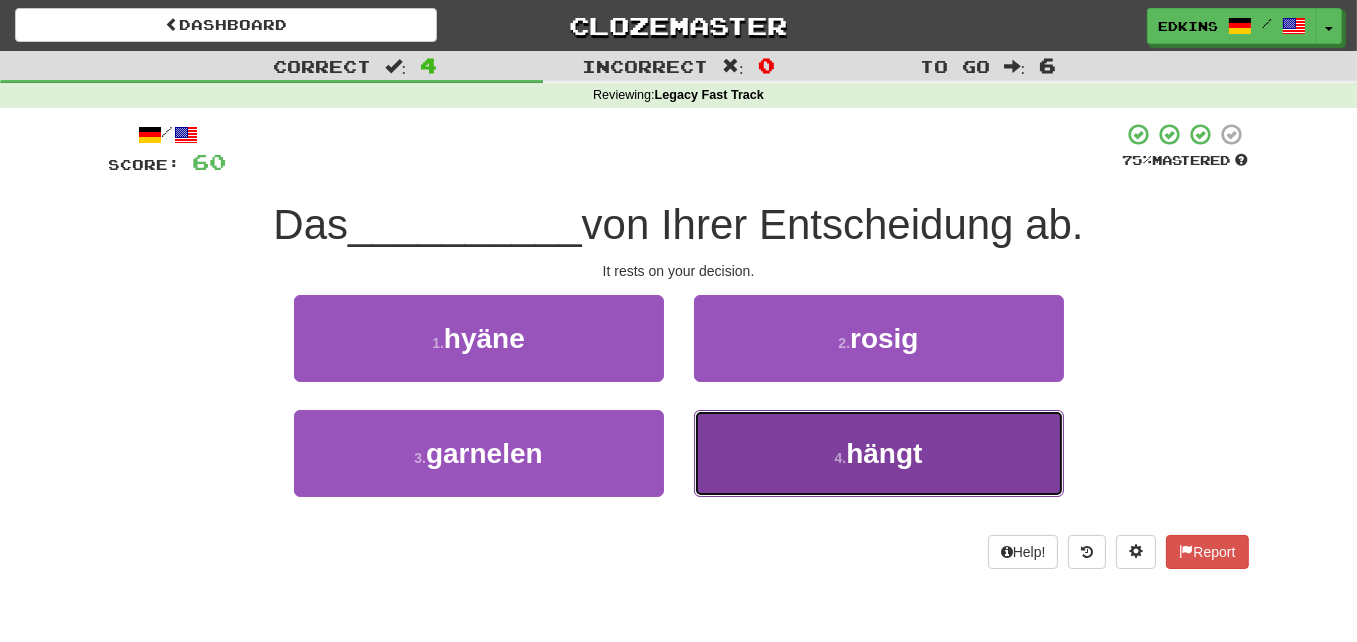 click on "4 .  hängt" at bounding box center [879, 453] 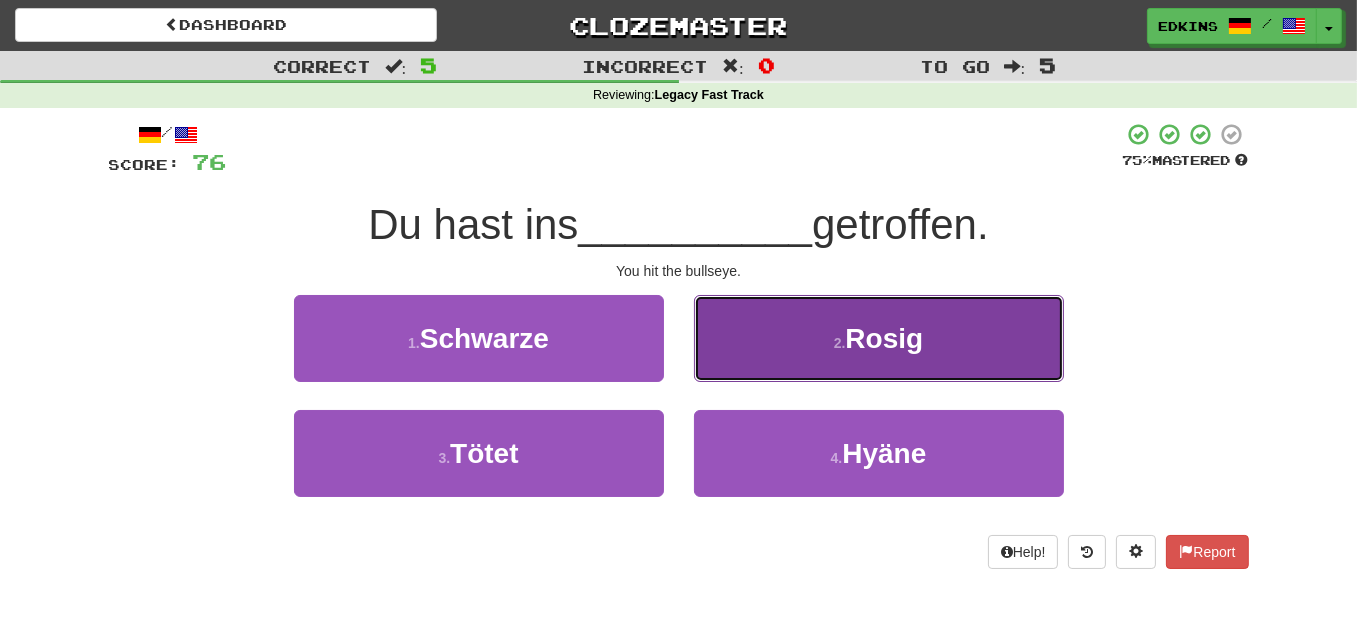 click on "2 .  Rosig" at bounding box center (879, 338) 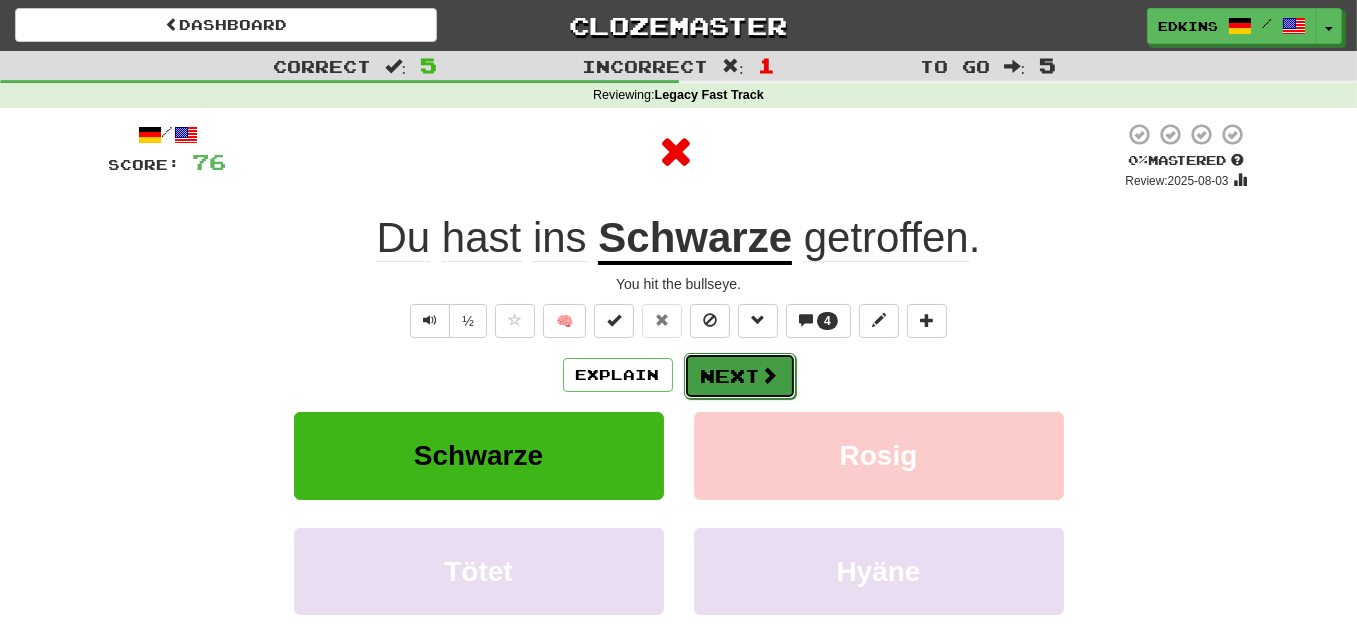 click on "Next" at bounding box center (740, 376) 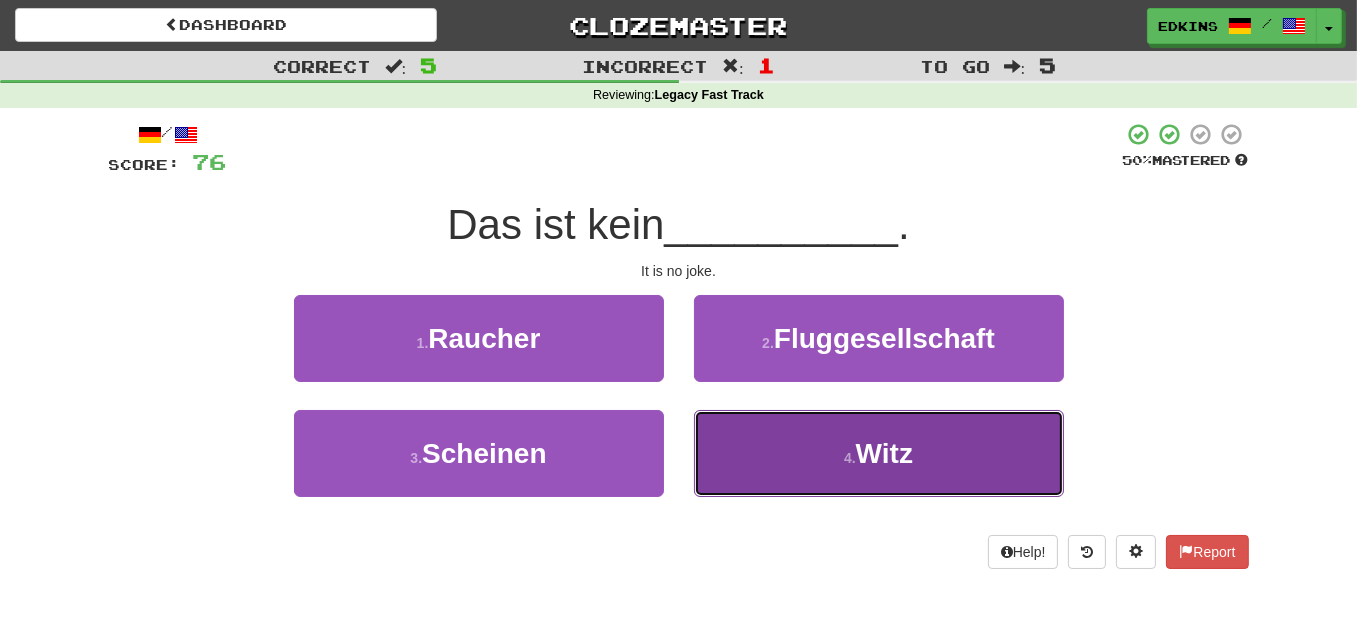 click on "4 .  Witz" at bounding box center [879, 453] 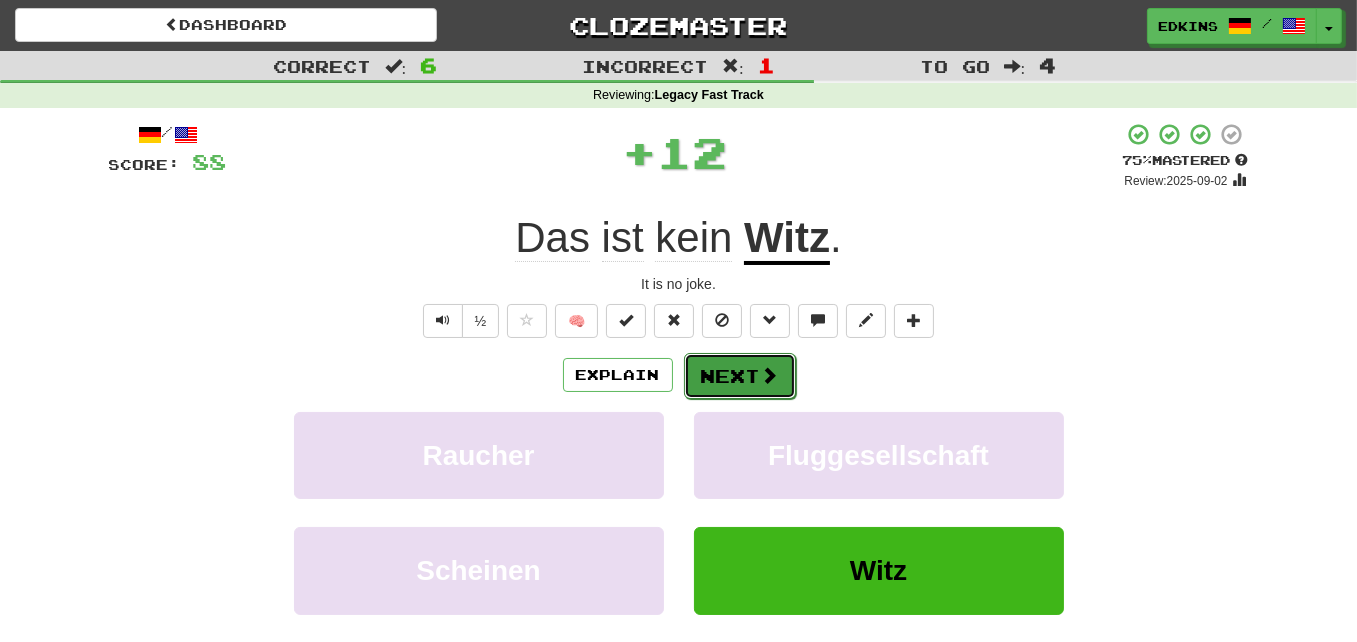 click on "Next" at bounding box center (740, 376) 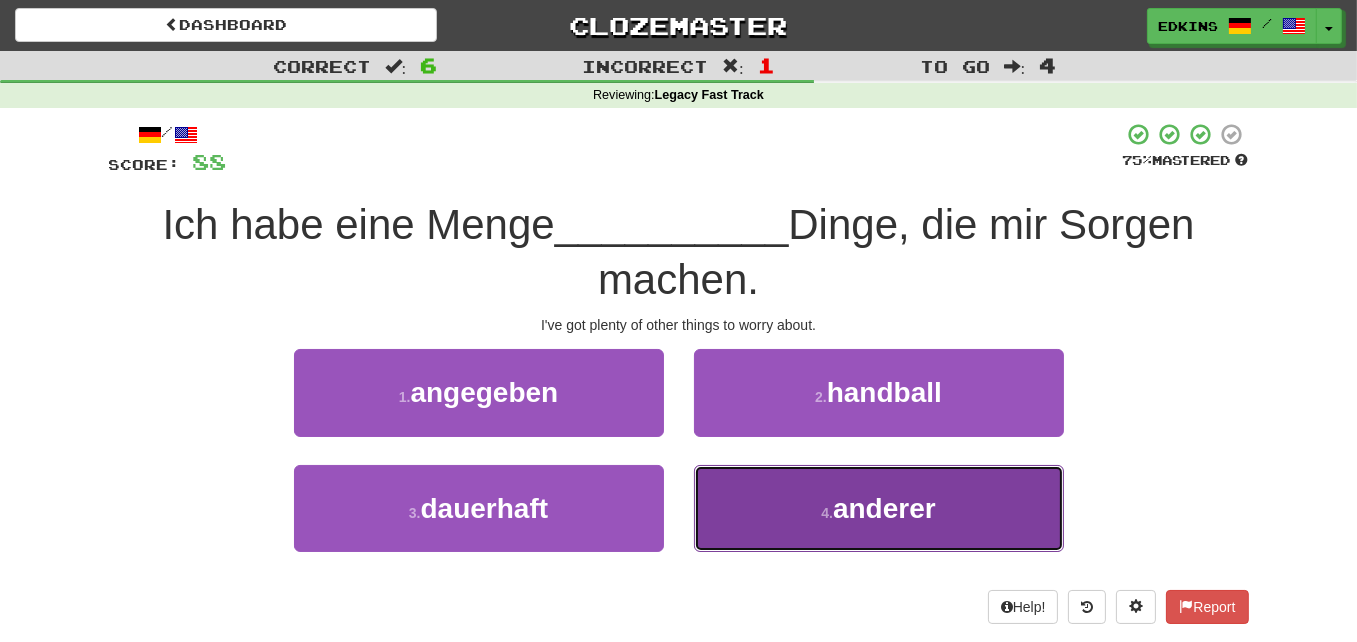 click on "4 .  anderer" at bounding box center (879, 508) 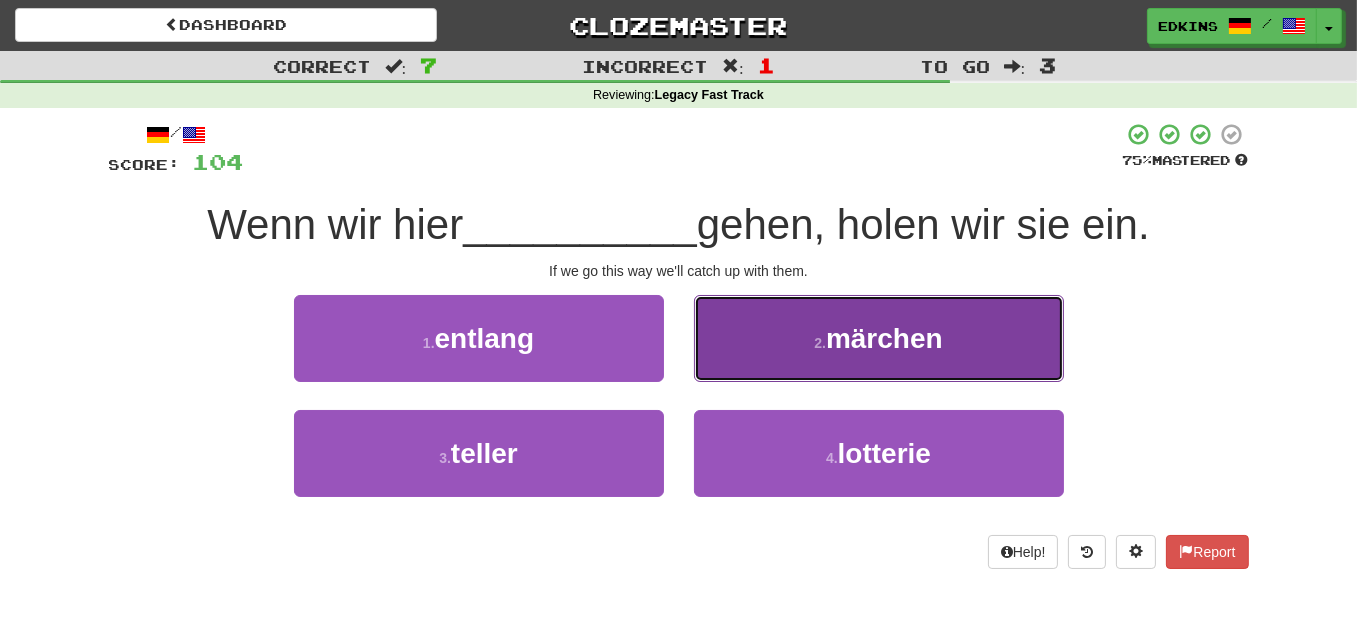 click on "2 ." at bounding box center [820, 343] 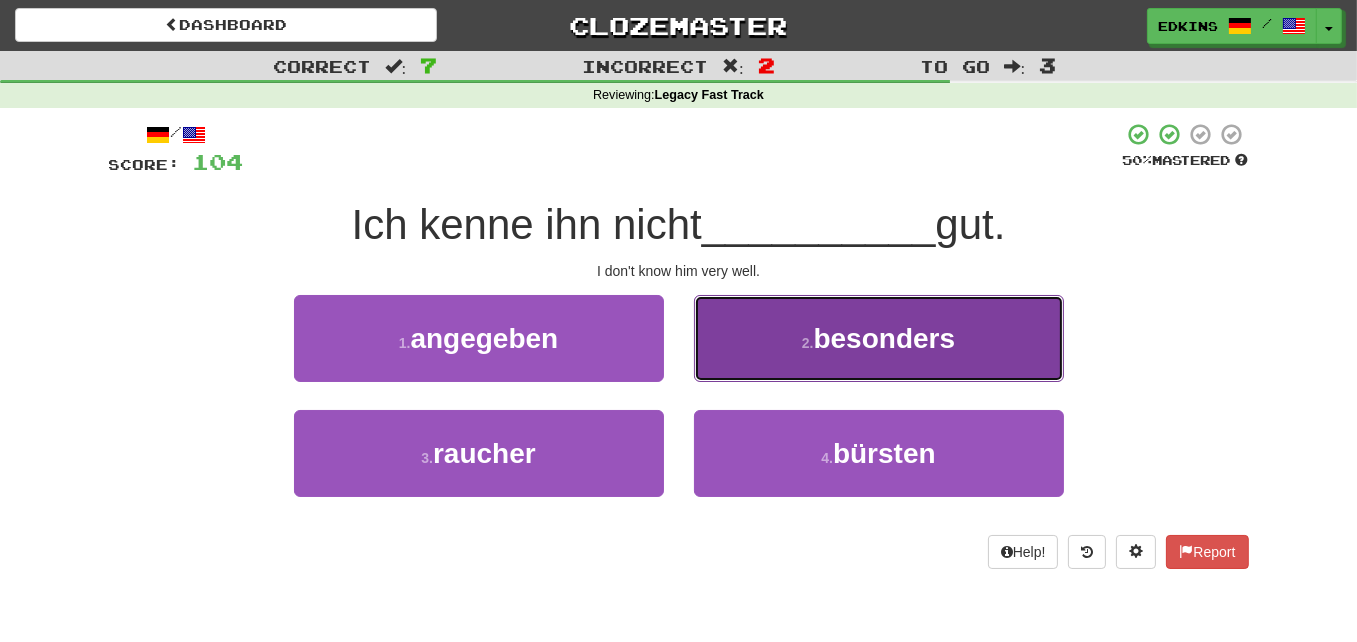 click on "2 .  besonders" at bounding box center (879, 338) 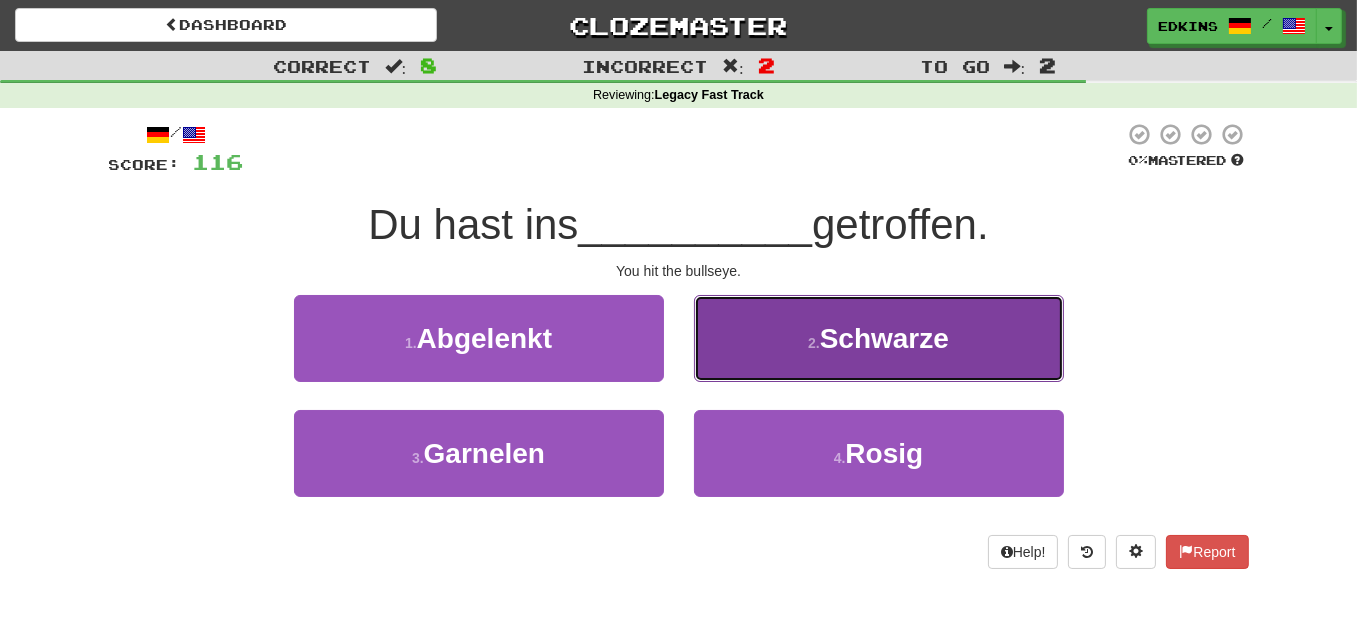 click on "Schwarze" at bounding box center (884, 338) 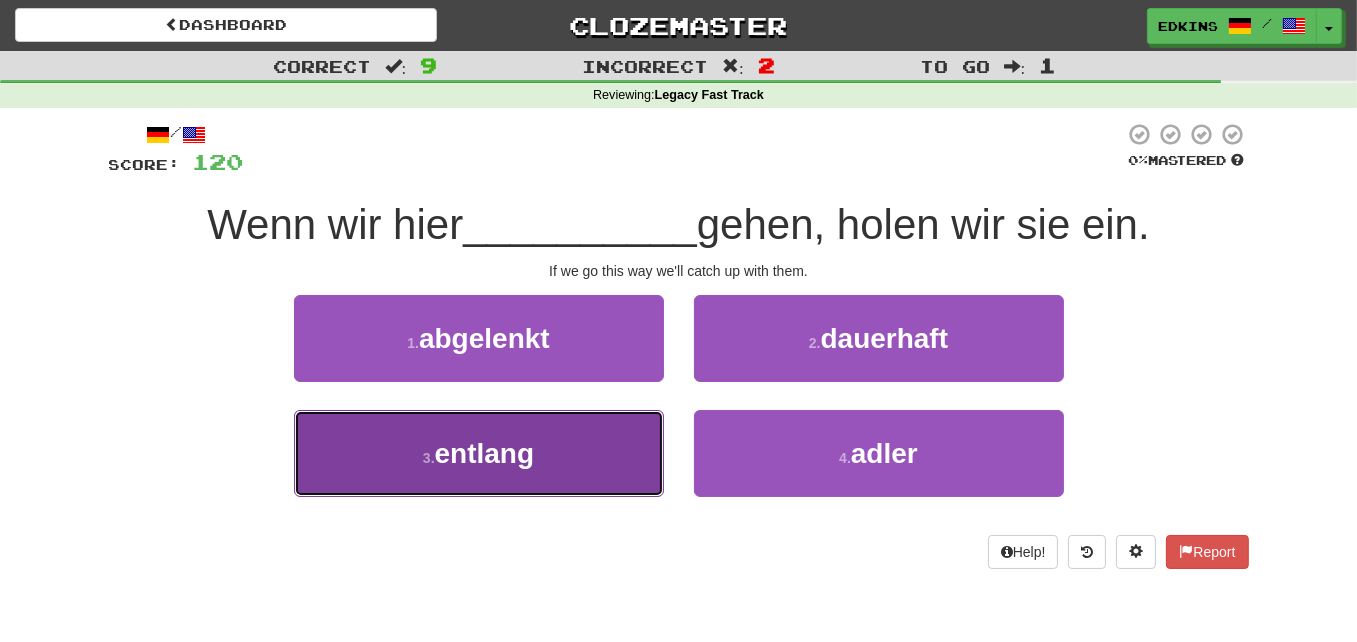click on "3 .  entlang" at bounding box center (479, 453) 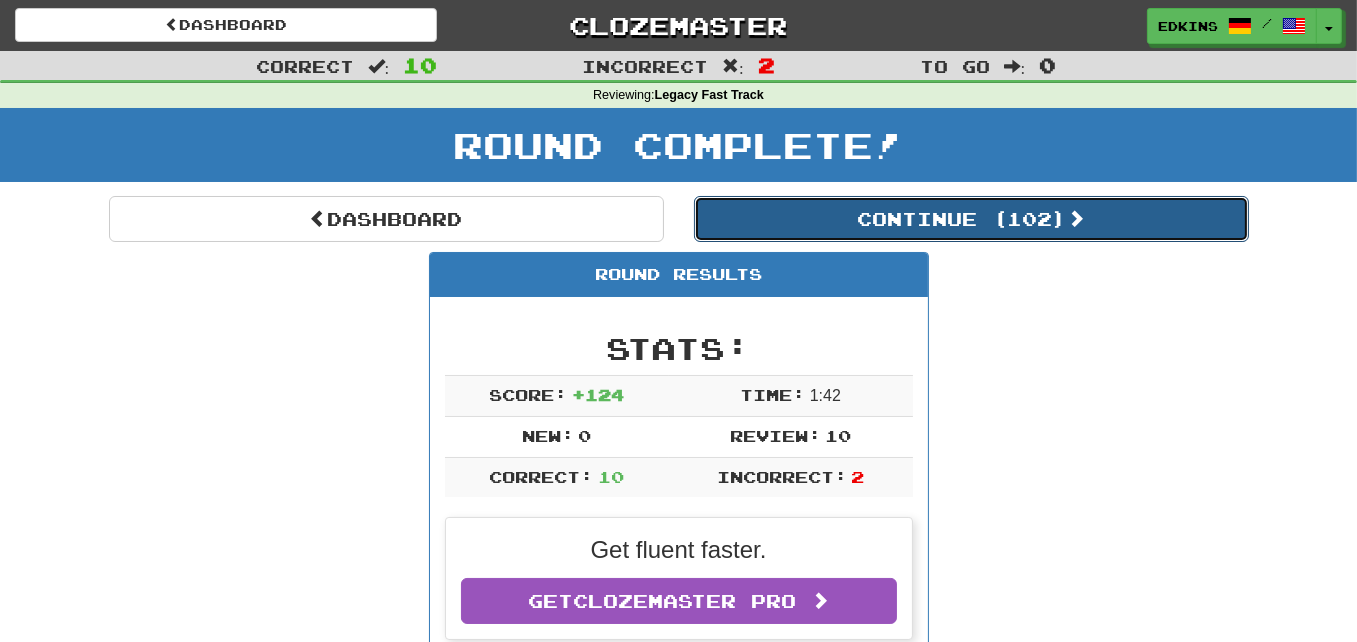 click on "Continue ( 102 )" at bounding box center [971, 219] 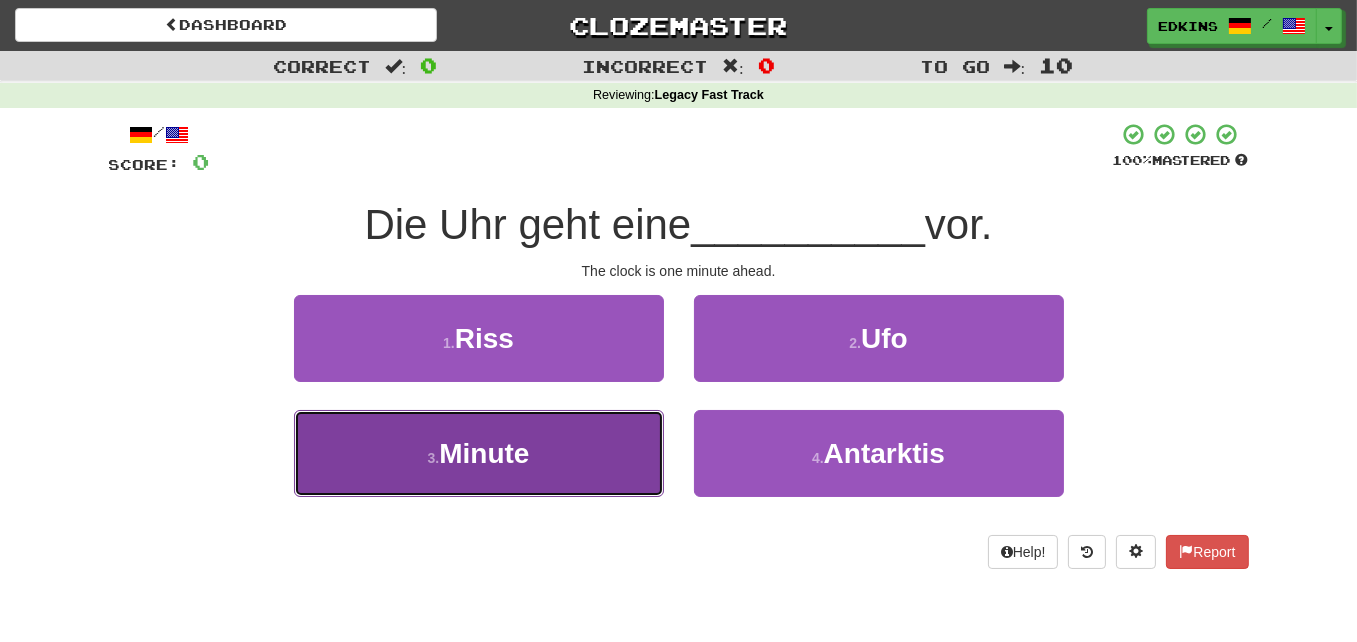 click on "3 .  Minute" at bounding box center [479, 453] 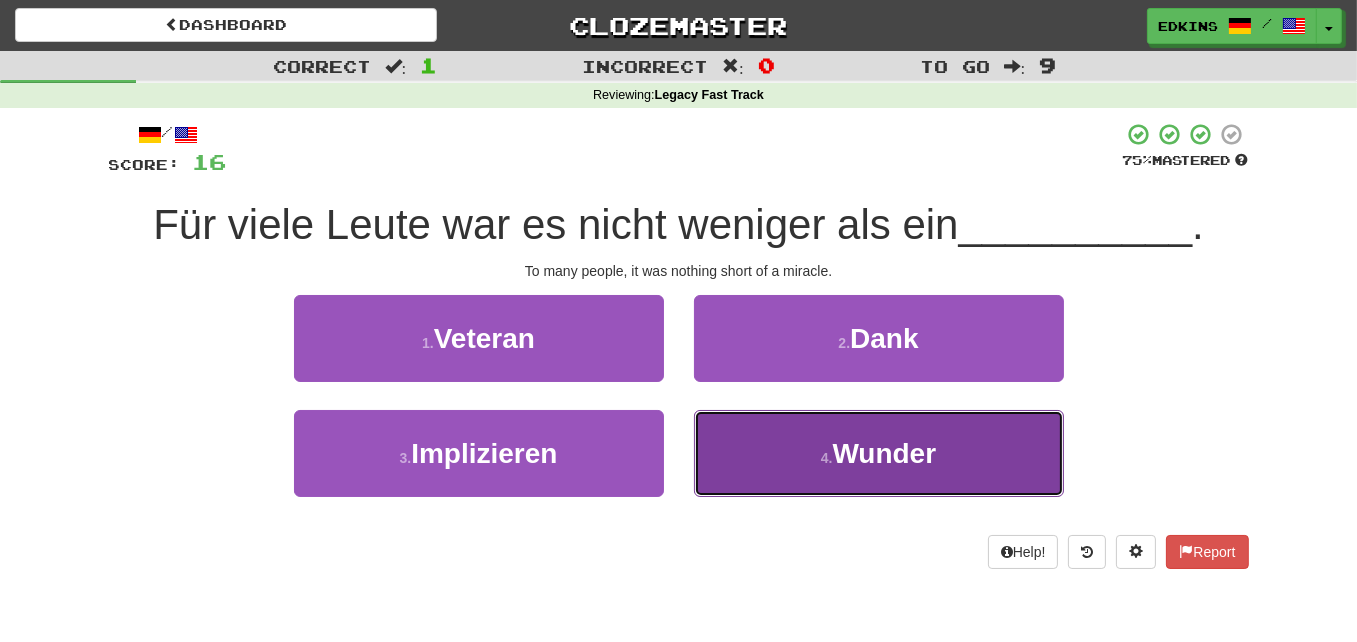 click on "4 .  Wunder" at bounding box center (879, 453) 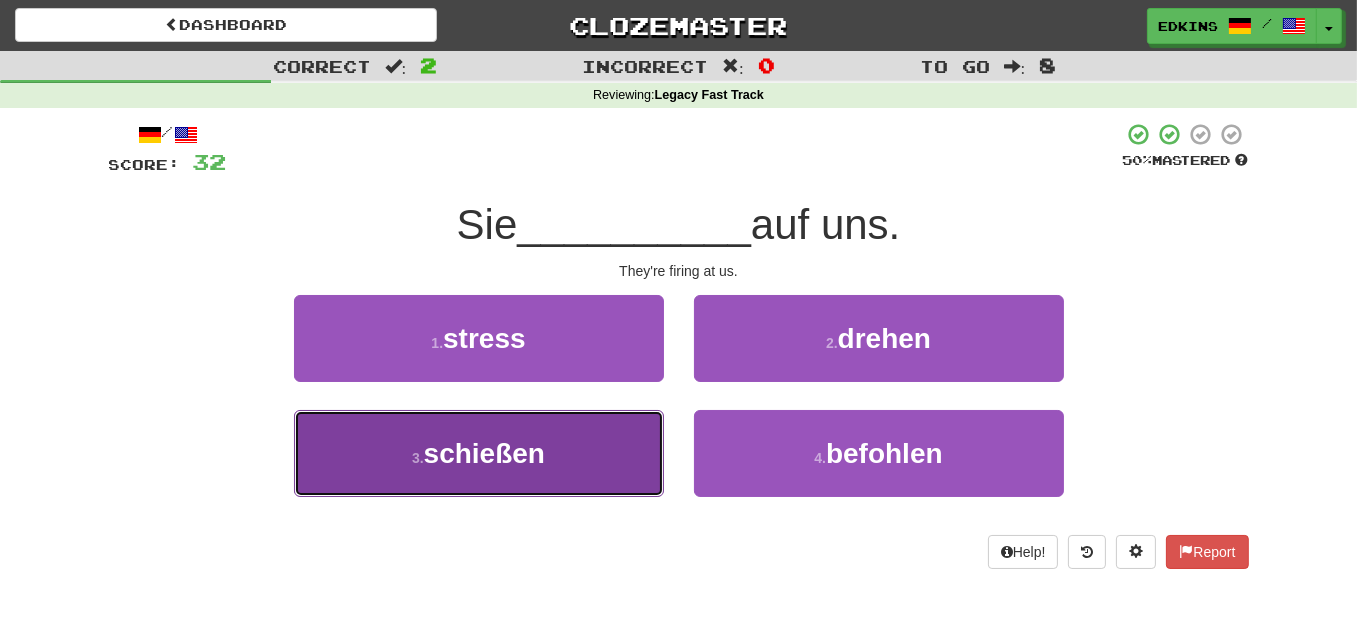 click on "3 .  schießen" at bounding box center [479, 453] 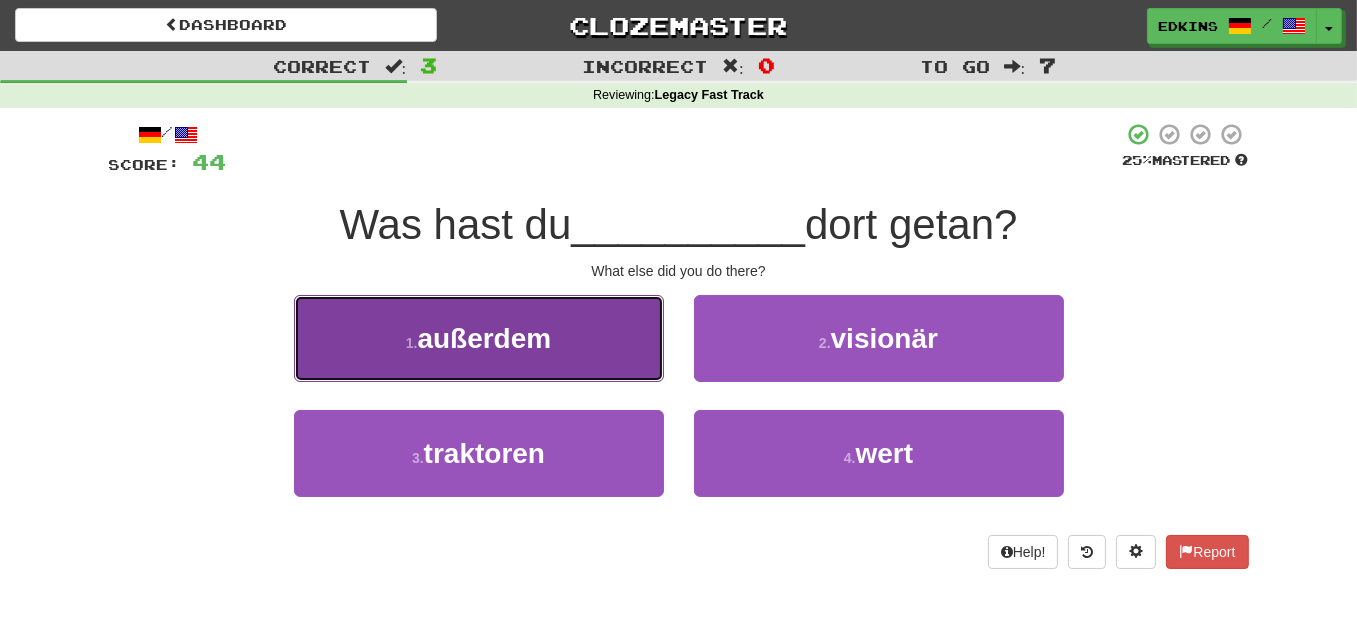 click on "1 .  außerdem" at bounding box center [479, 338] 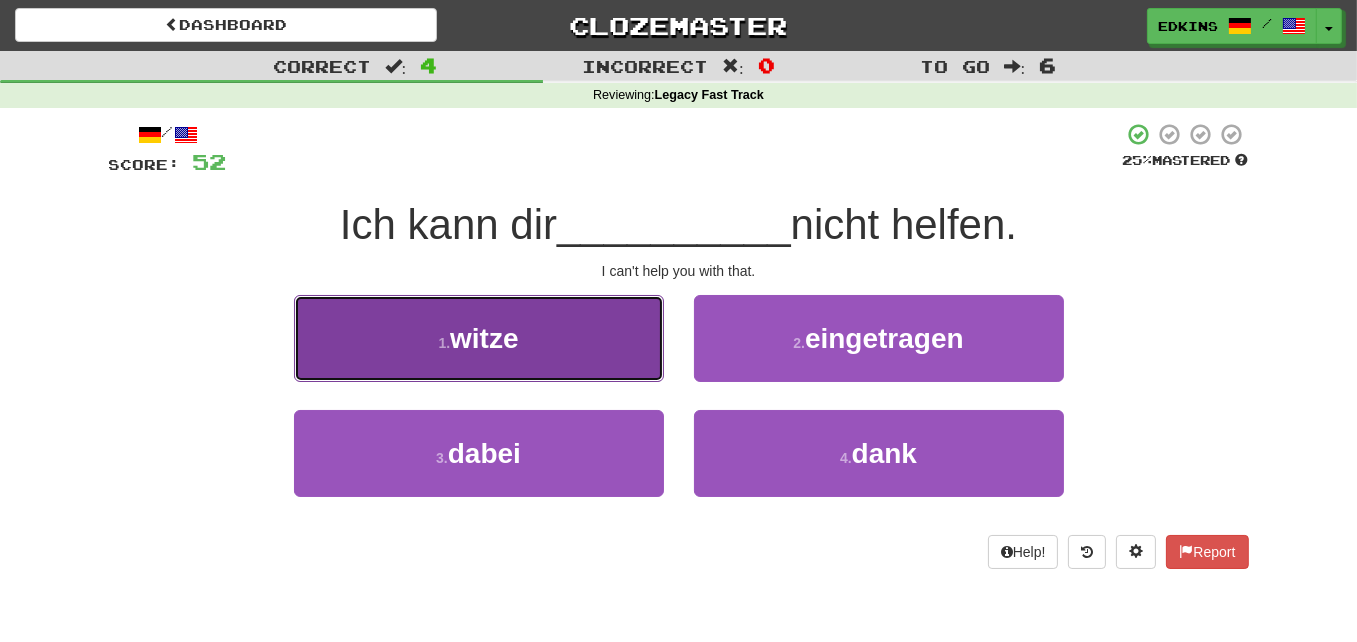 click on "1 .  witze" at bounding box center (479, 338) 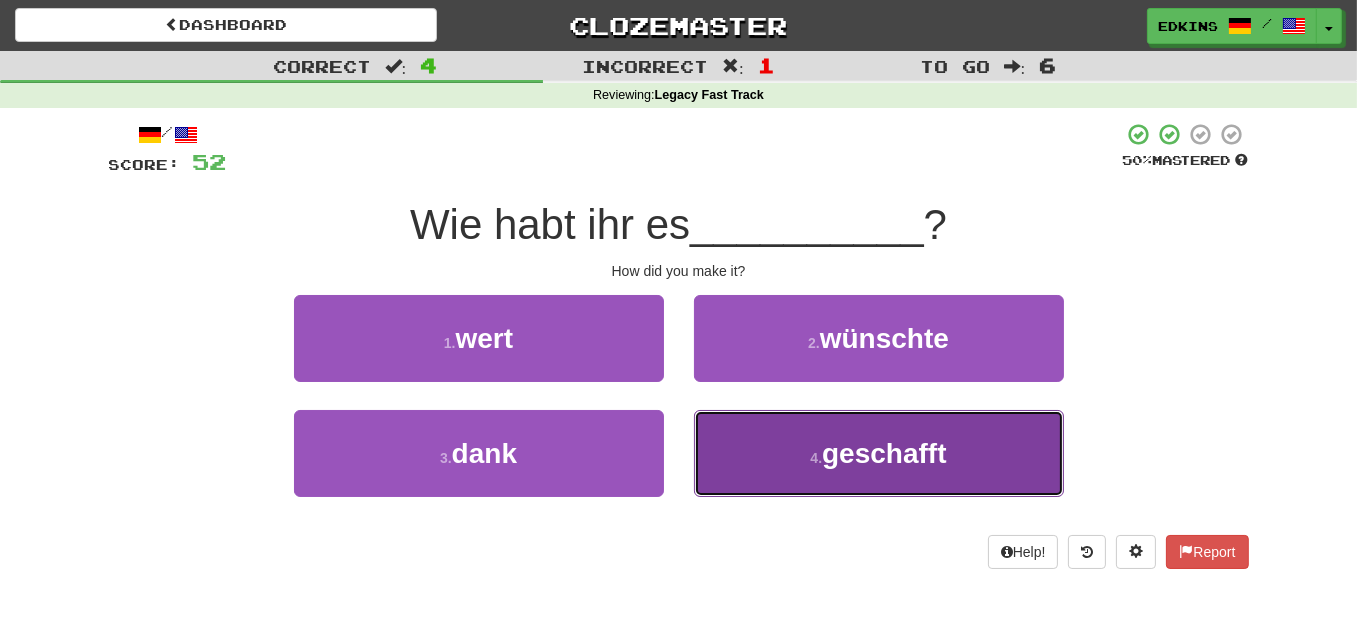 click on "4 .  geschafft" at bounding box center (879, 453) 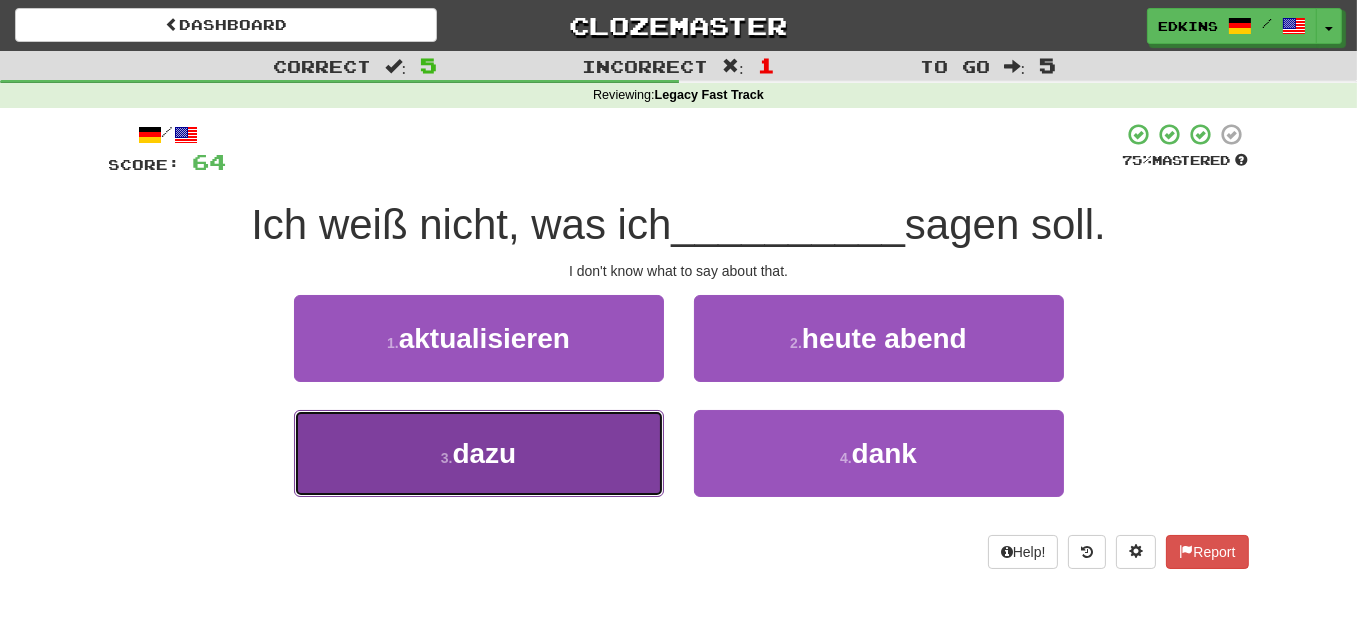 click on "3 .  dazu" at bounding box center [479, 453] 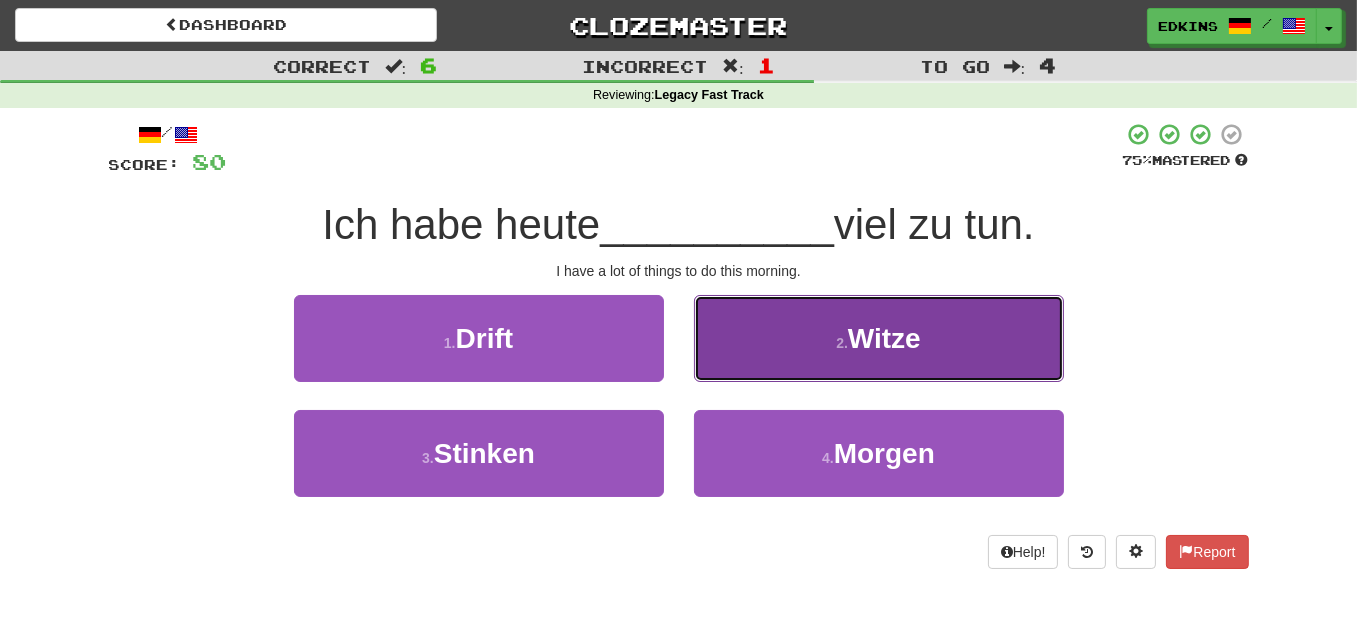 click on "2 .  Witze" at bounding box center [879, 338] 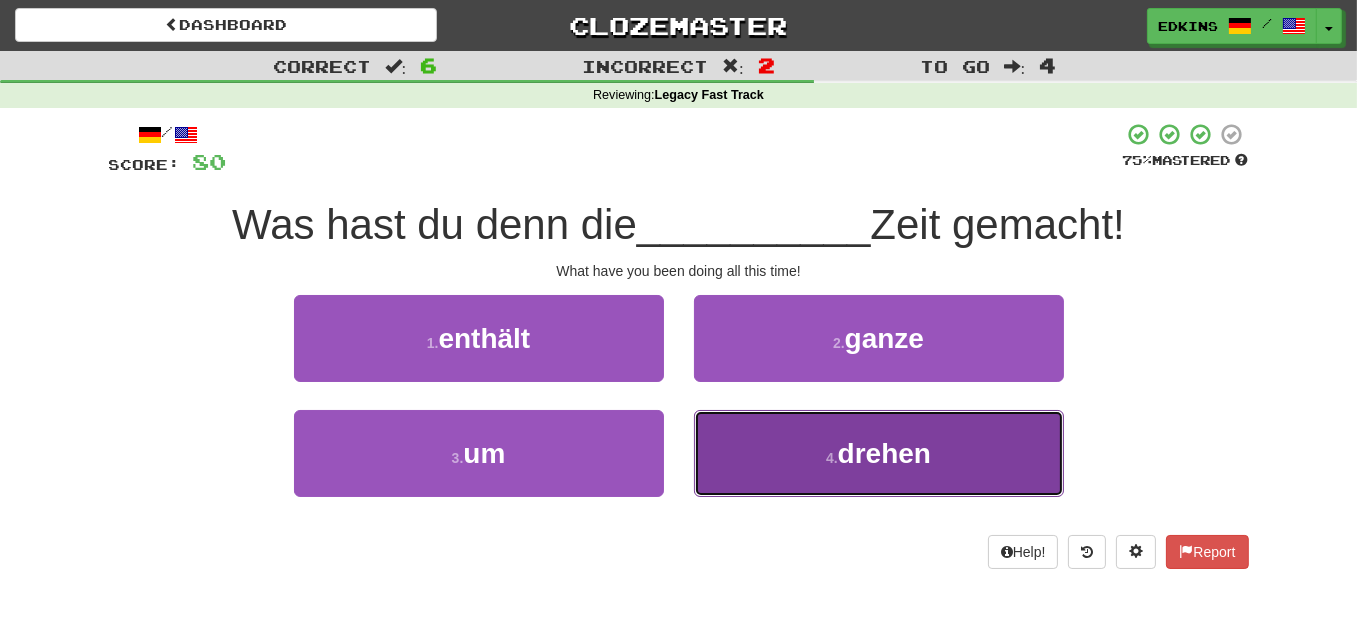 click on "4 .  drehen" at bounding box center [879, 453] 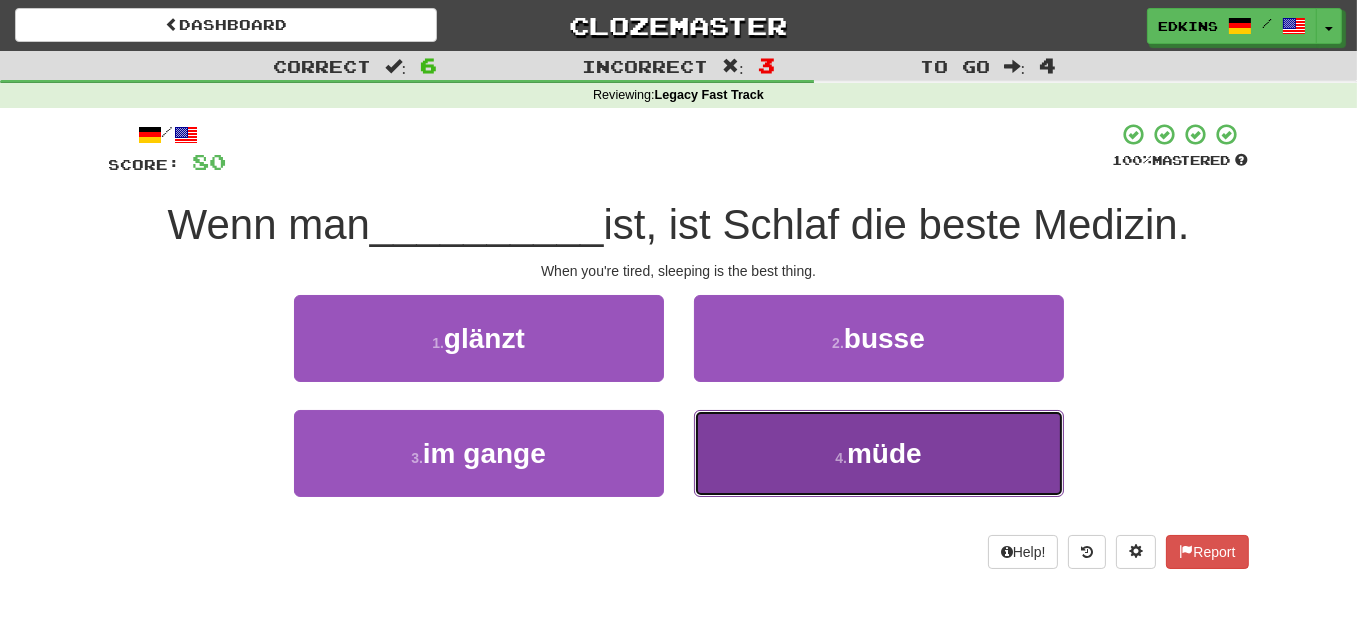 click on "4 .  müde" at bounding box center [879, 453] 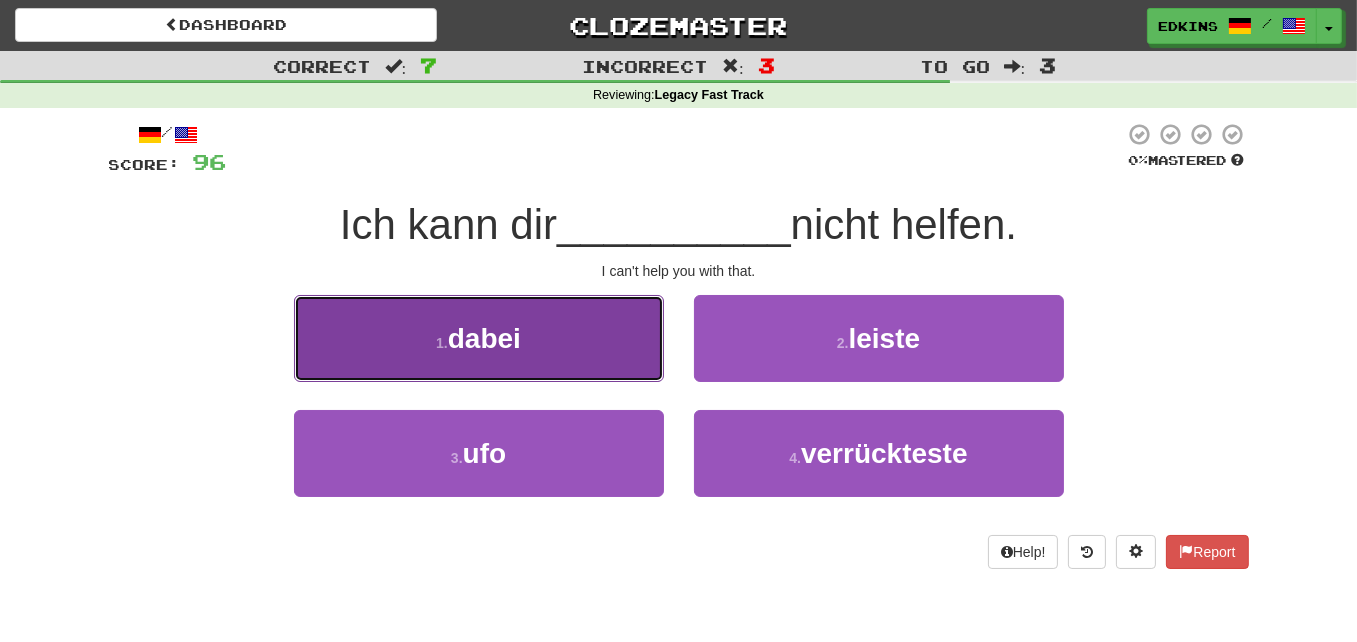 click on "1 .  dabei" at bounding box center (479, 338) 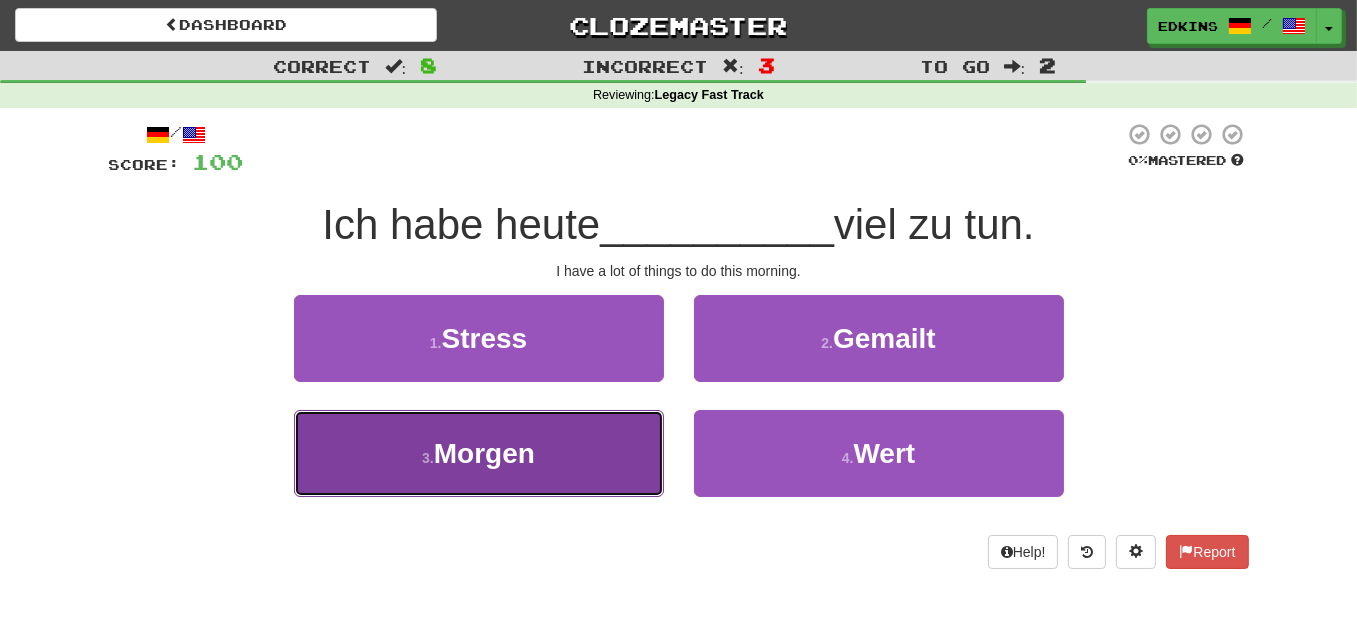 click on "3 .  Morgen" at bounding box center (479, 453) 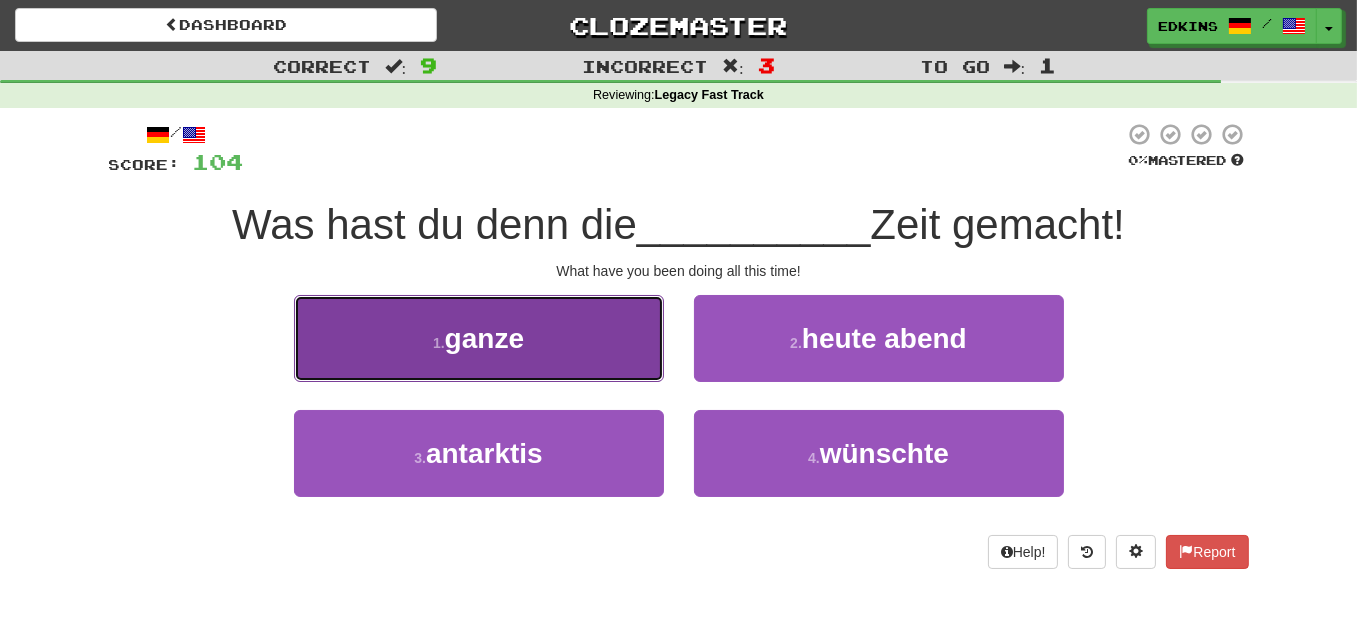 click on "1 .  ganze" at bounding box center [479, 338] 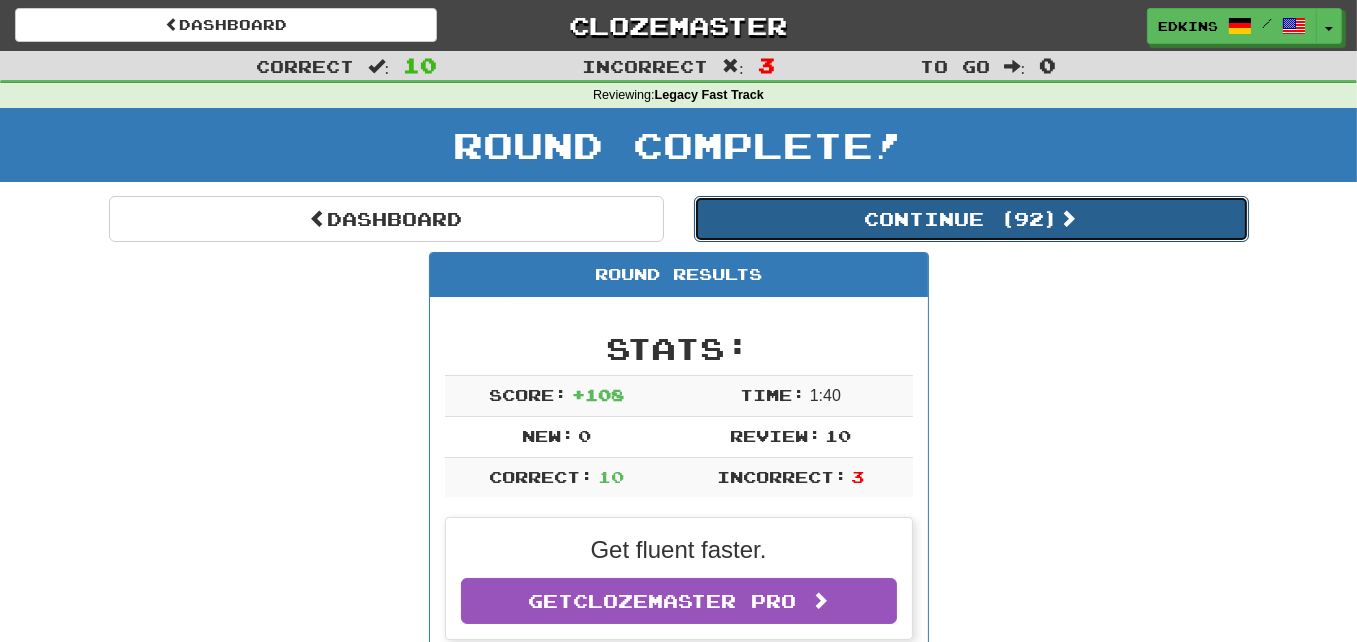 click on "Continue ( 92 )" at bounding box center [971, 219] 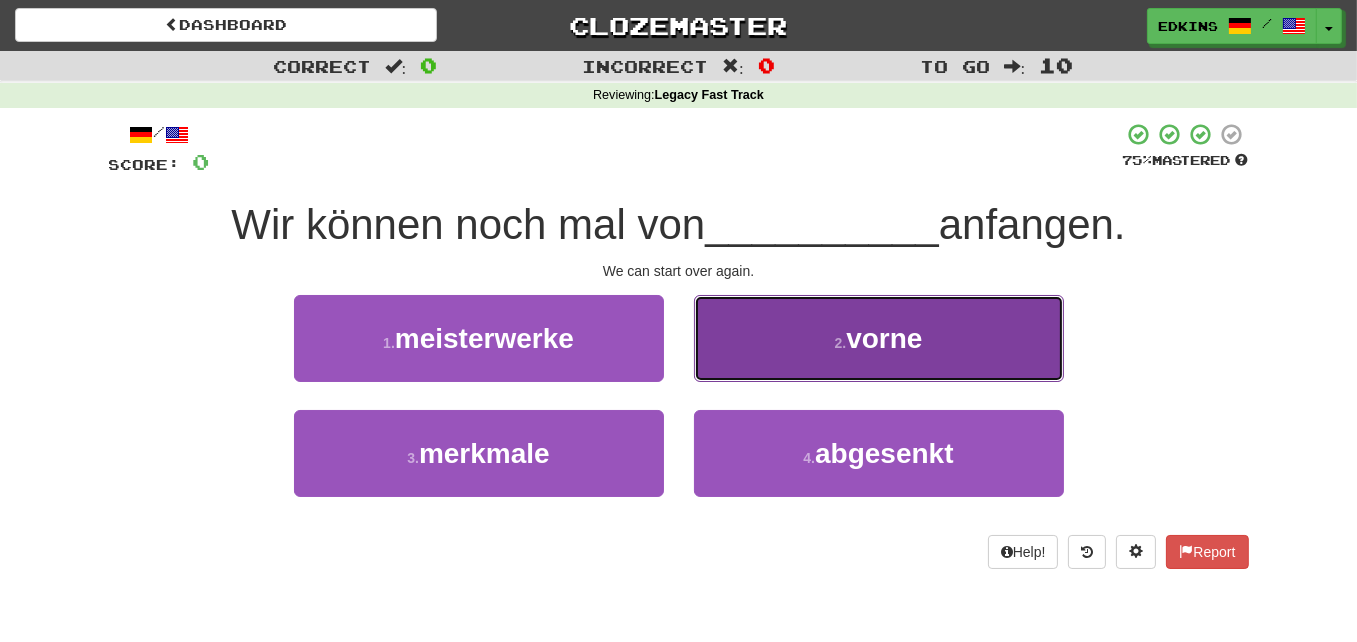 click on "2 .  vorne" at bounding box center (879, 338) 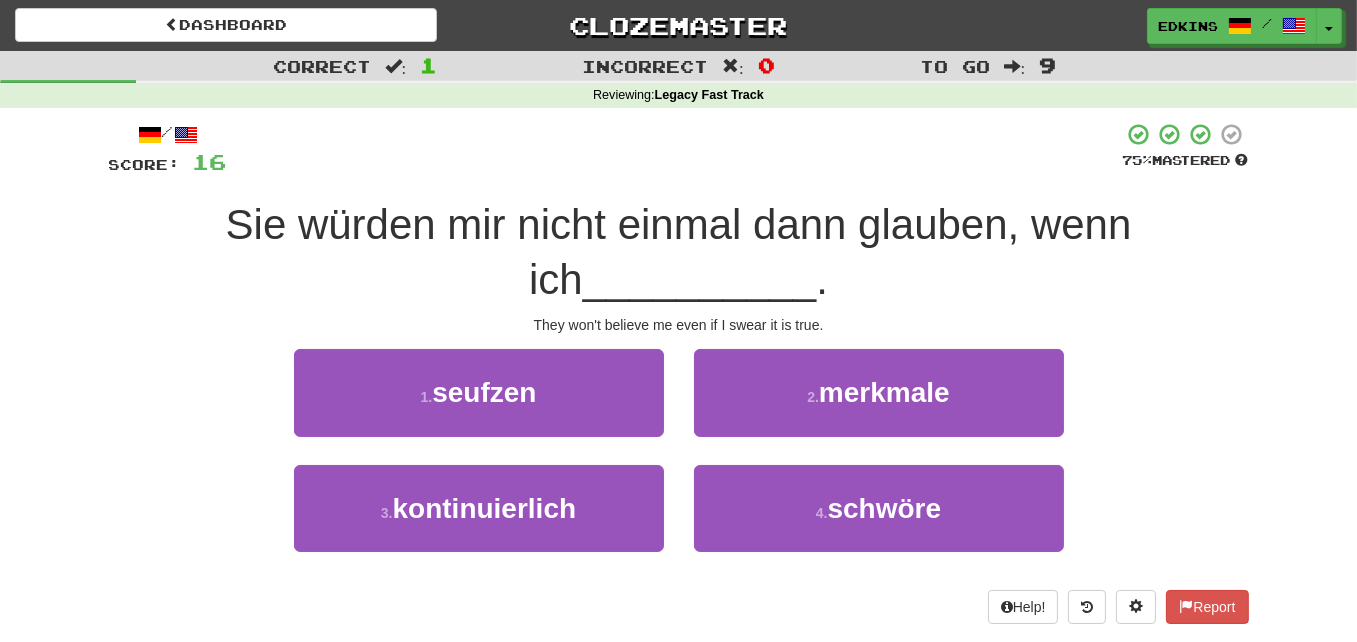 click on "Sie würden mir nicht einmal dann glauben, wenn ich" at bounding box center (679, 252) 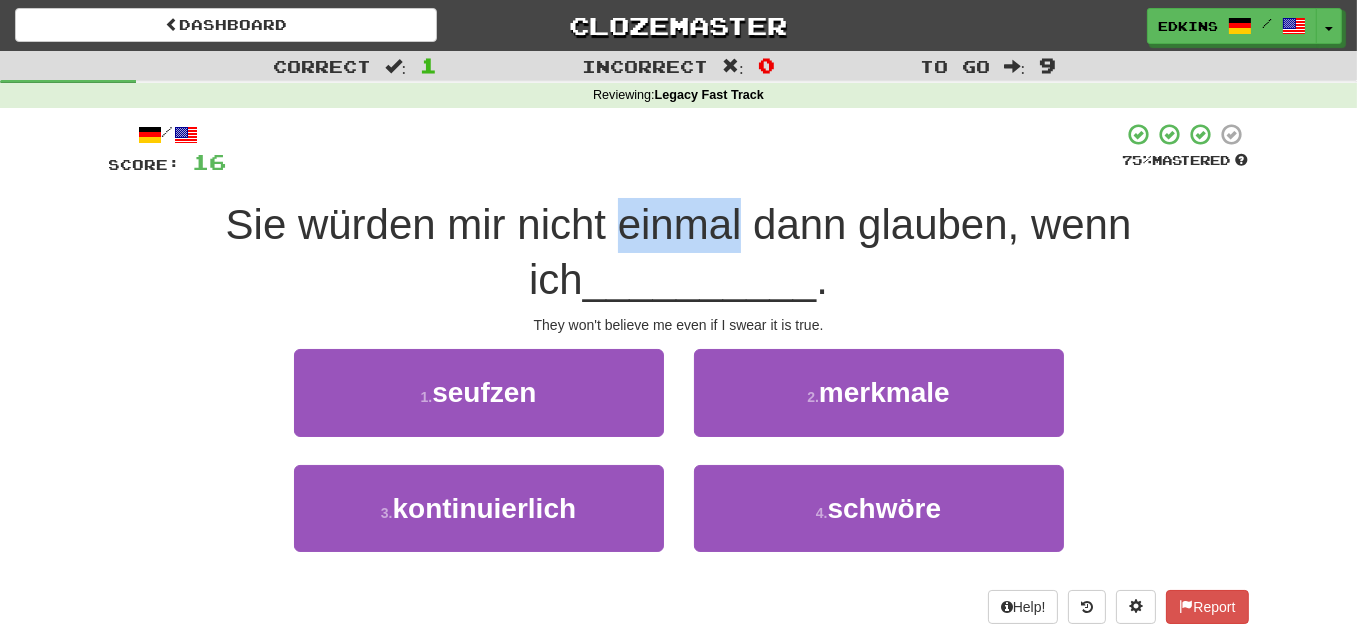 click on "Sie würden mir nicht einmal dann glauben, wenn ich" at bounding box center (679, 252) 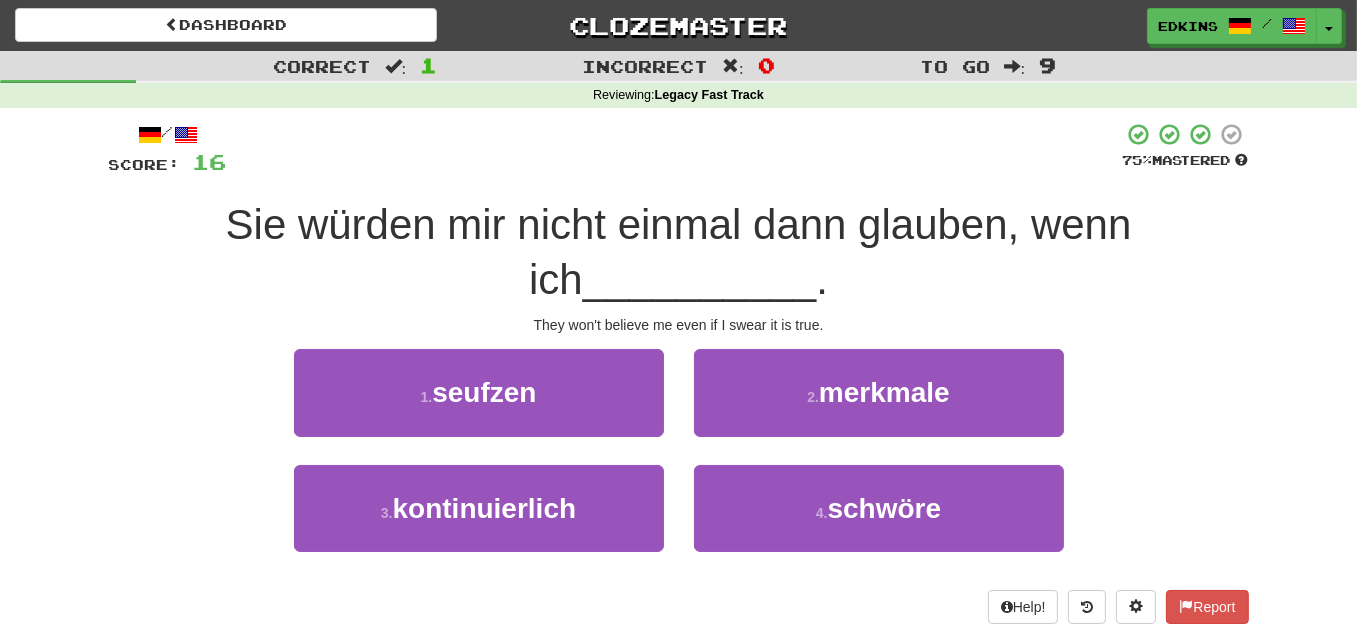 click on "Sie würden mir nicht einmal dann glauben, wenn ich" at bounding box center [679, 252] 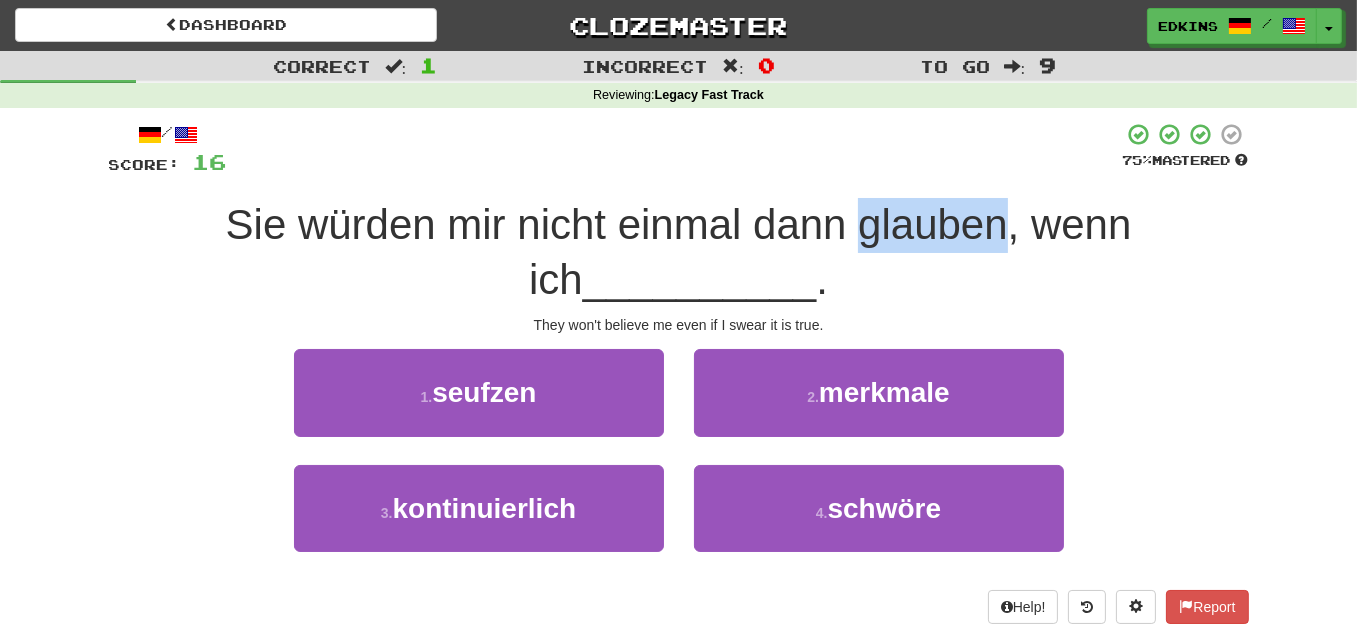 click on "Sie würden mir nicht einmal dann glauben, wenn ich" at bounding box center [679, 252] 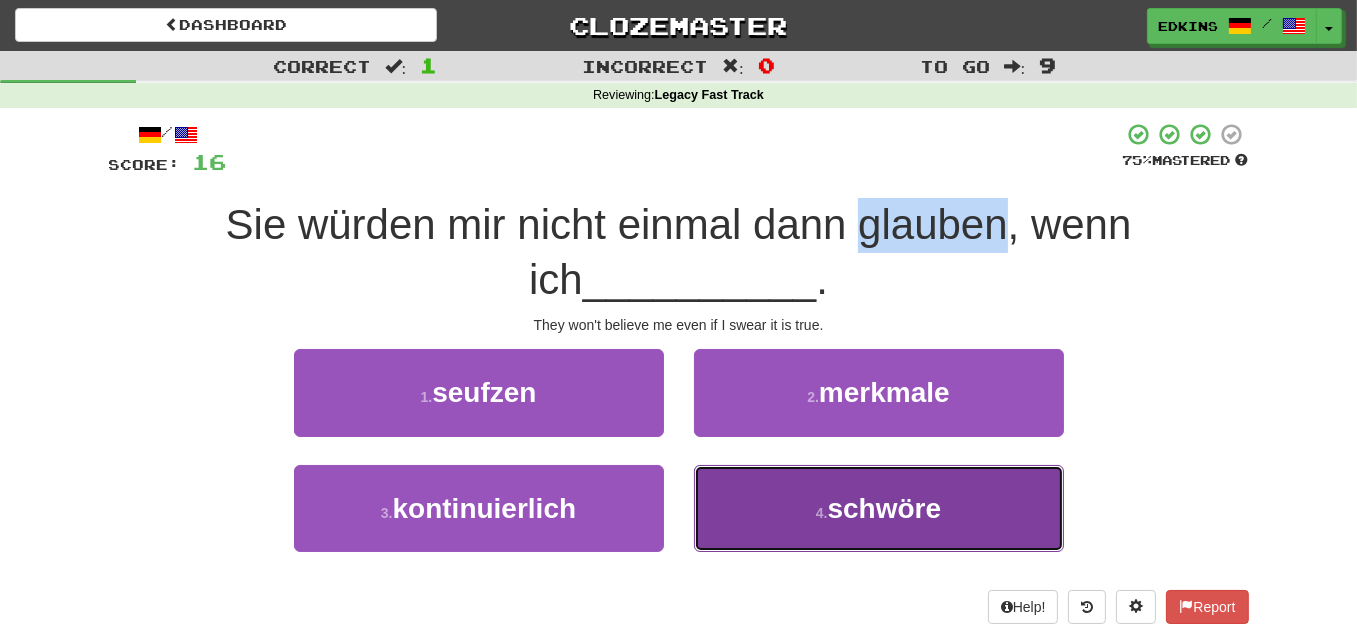click on "4 .  schwöre" at bounding box center (879, 508) 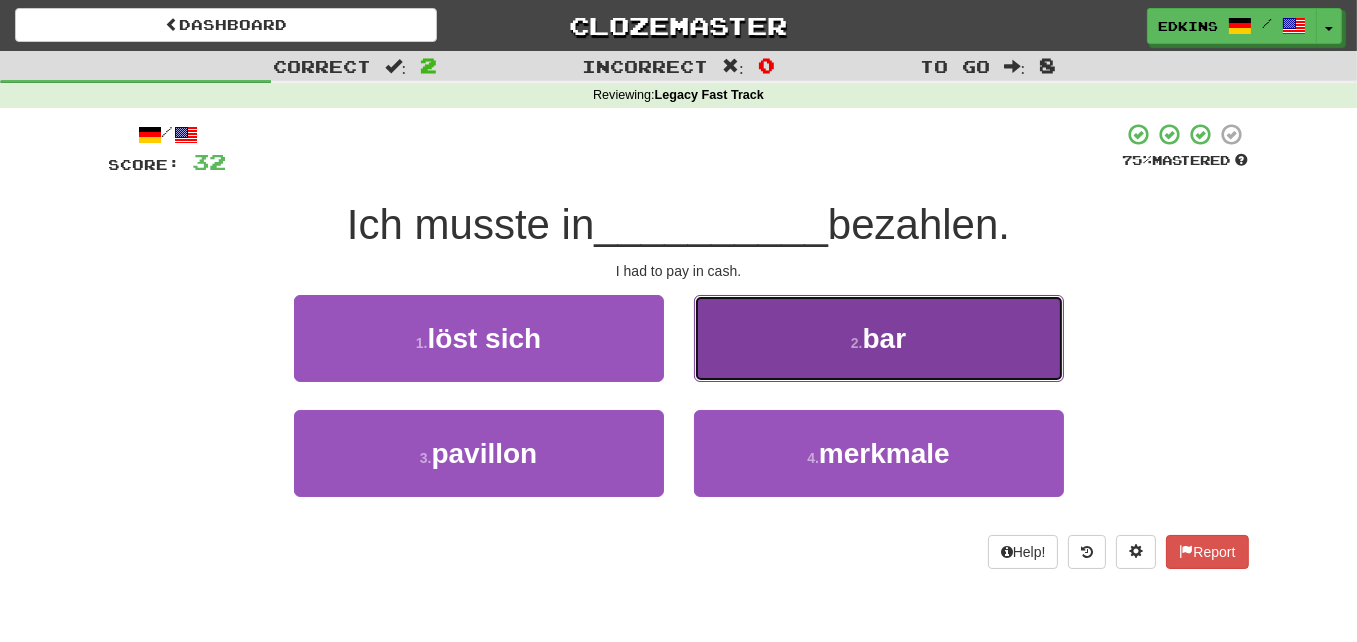 click on "2 .  bar" at bounding box center (879, 338) 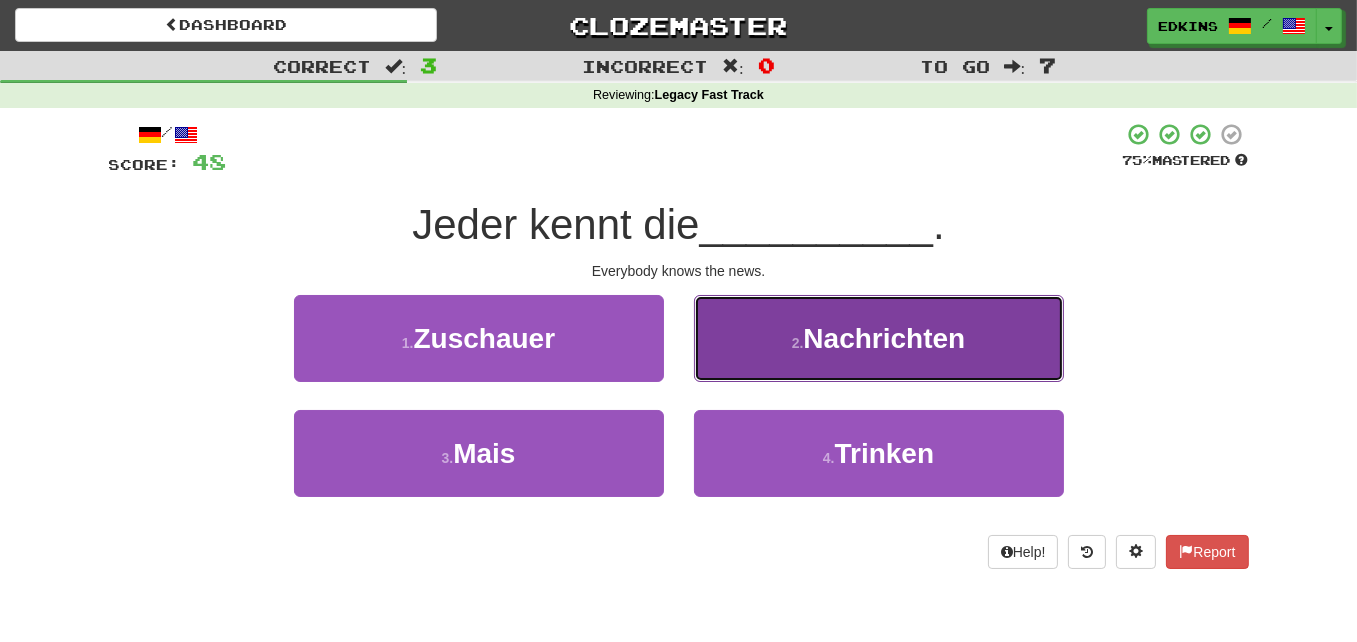 click on "2 .  Nachrichten" at bounding box center [879, 338] 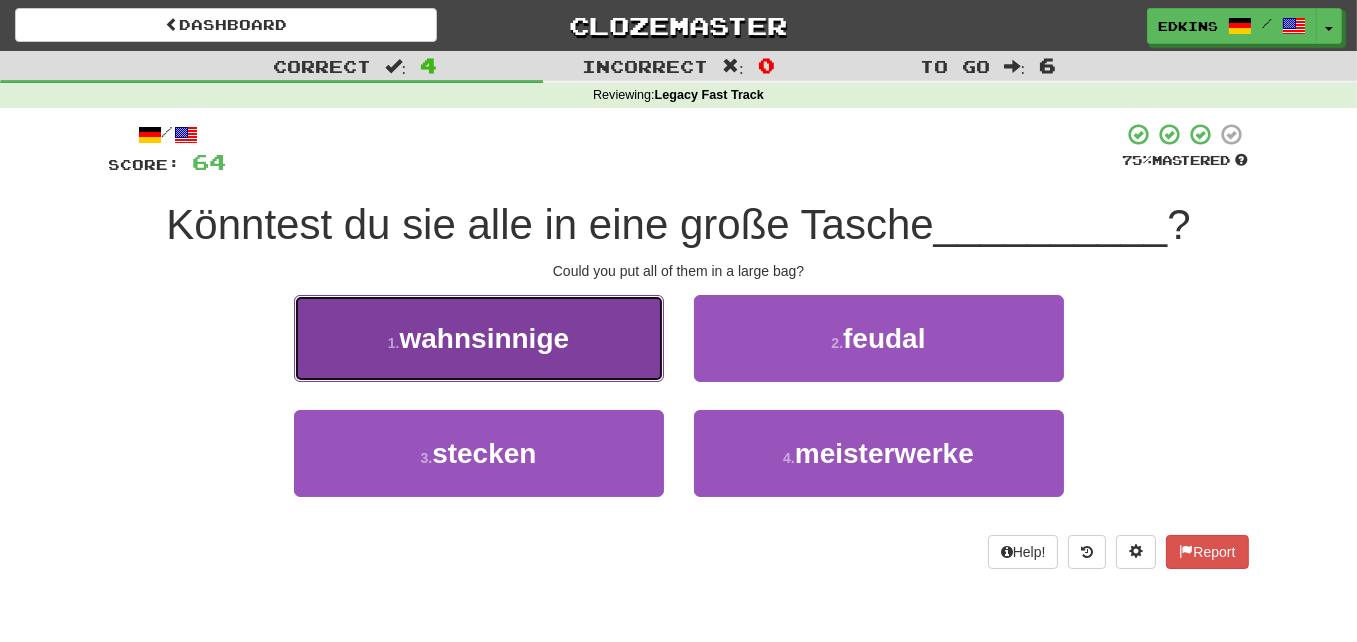 click on "1 .  wahnsinnige" at bounding box center [479, 338] 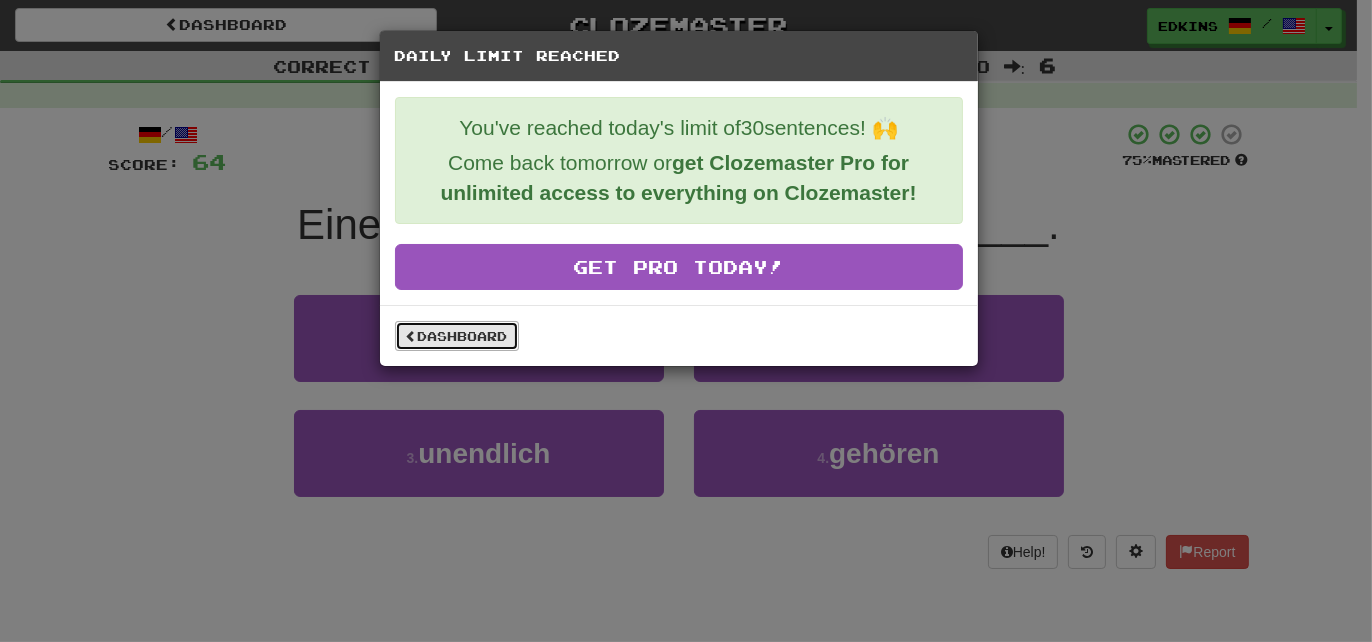 click on "Dashboard" at bounding box center [457, 336] 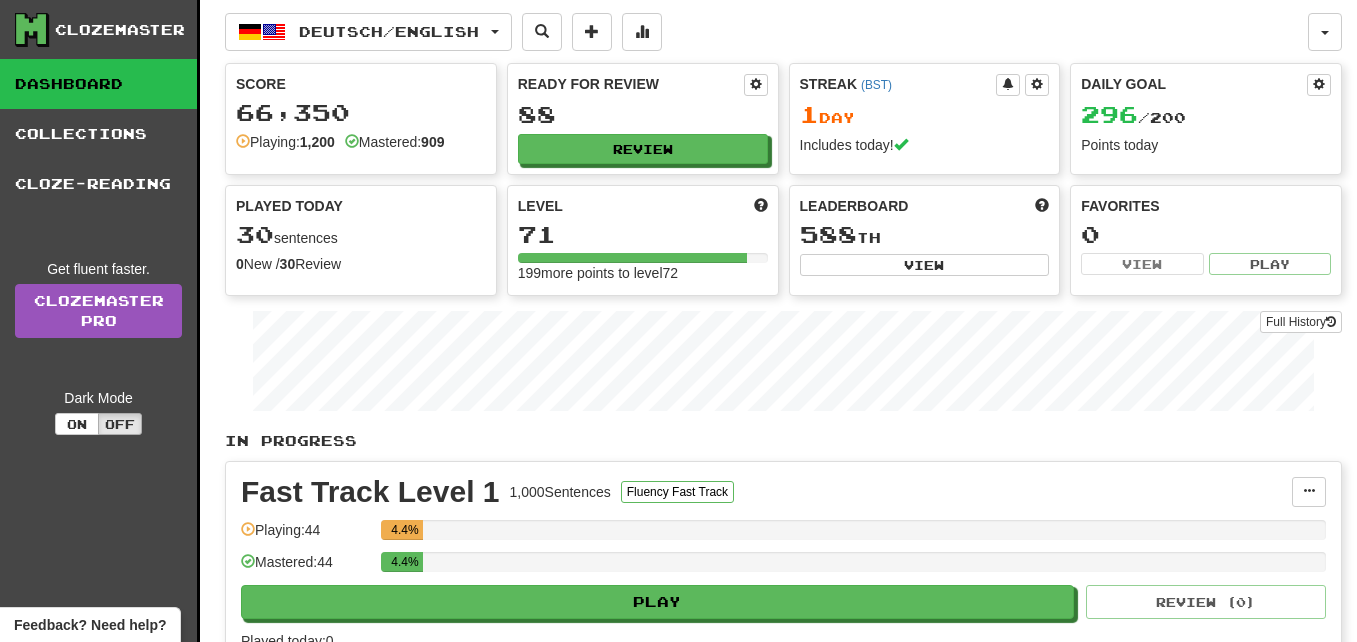 scroll, scrollTop: 0, scrollLeft: 0, axis: both 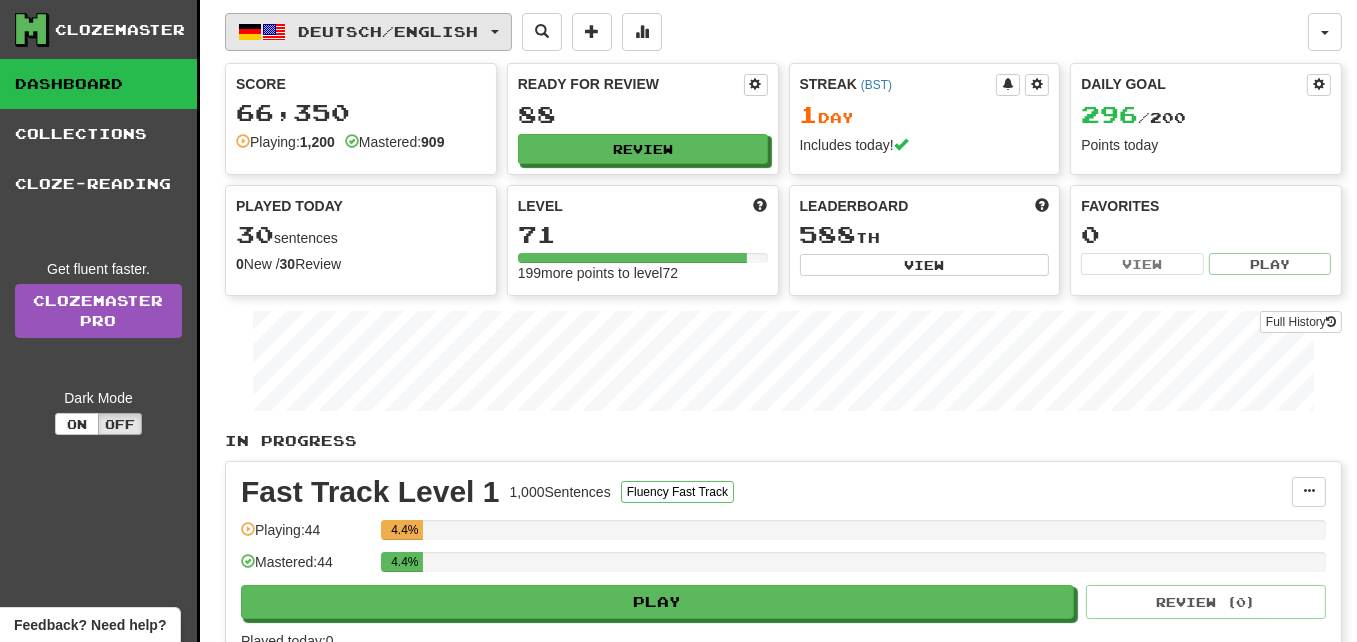 click on "Deutsch  /  English" at bounding box center (389, 31) 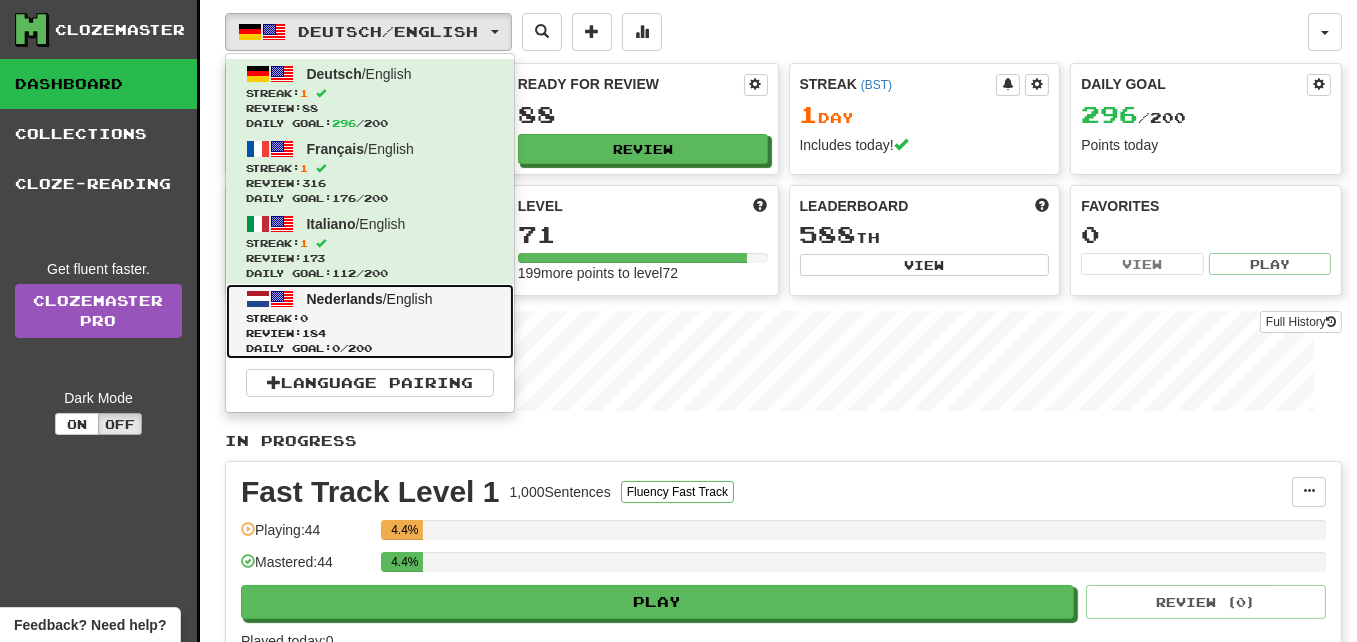 click on "Streak:  0" at bounding box center (370, 318) 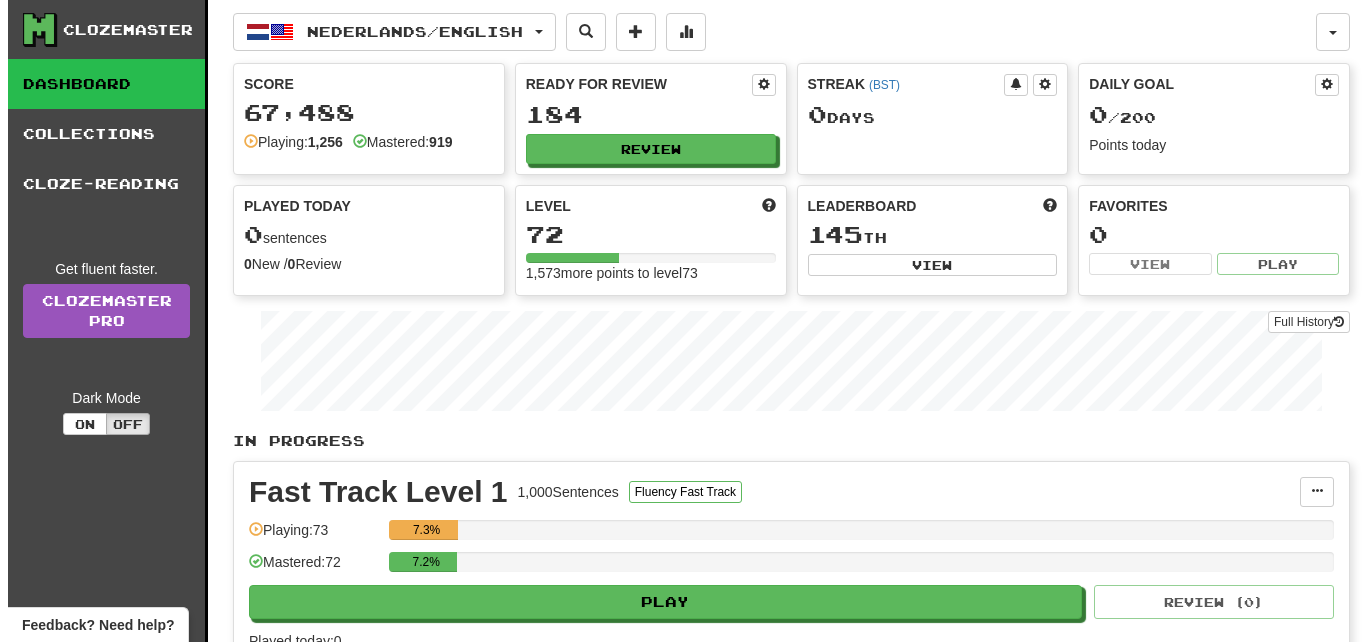 scroll, scrollTop: 0, scrollLeft: 0, axis: both 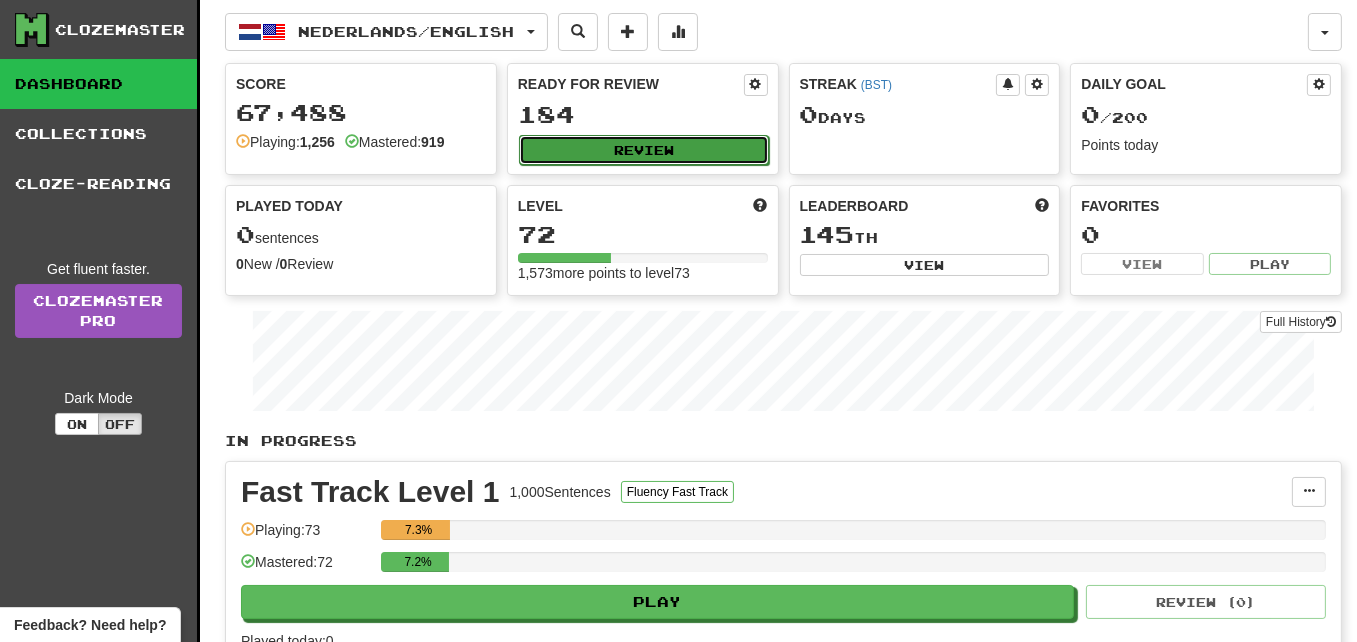 click on "Review" at bounding box center (644, 150) 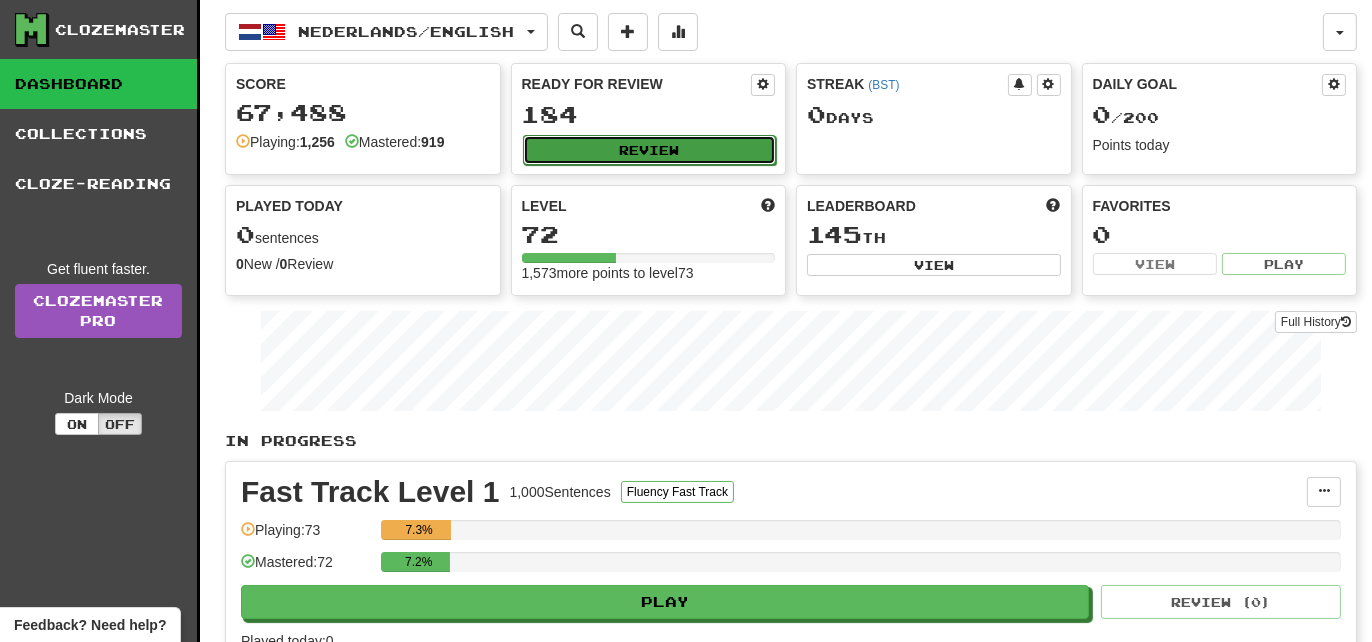 select on "**" 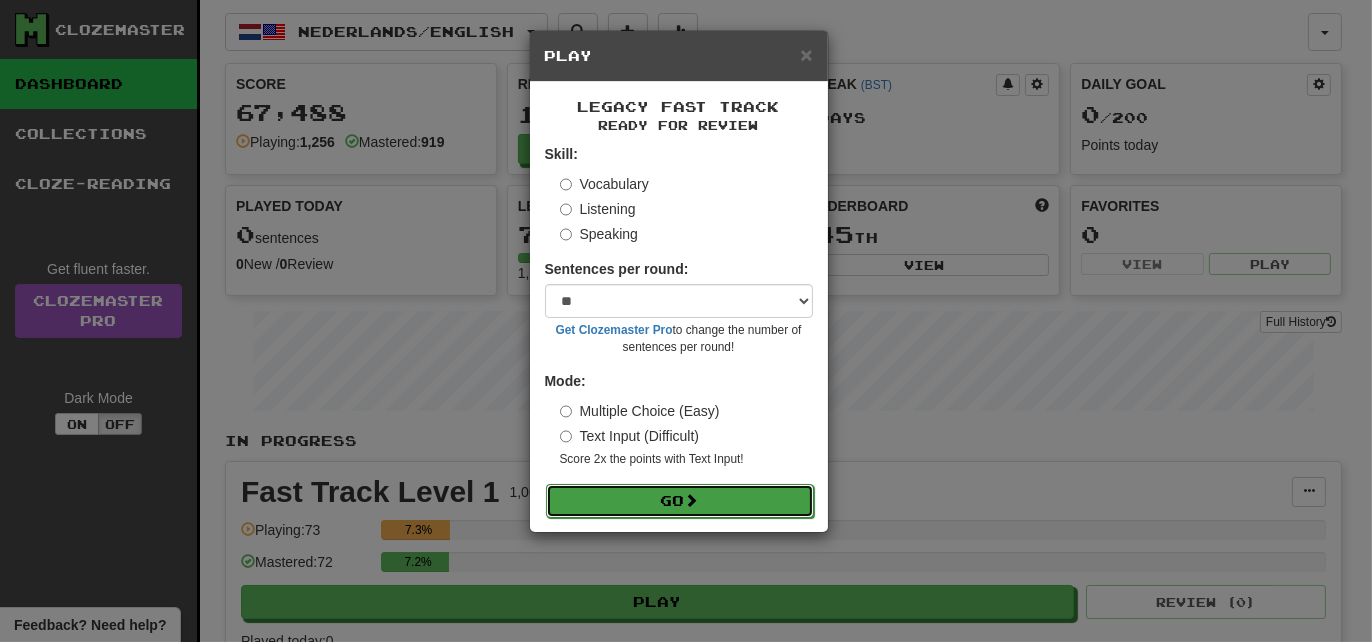 click on "Go" at bounding box center (680, 501) 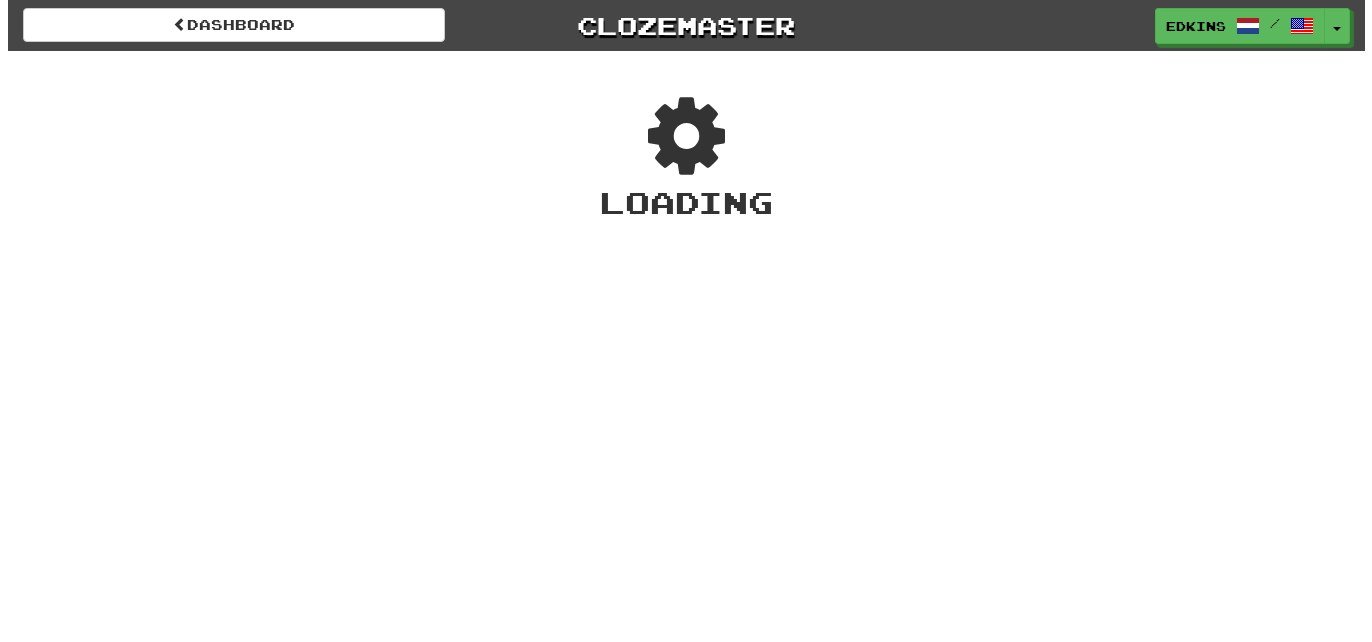 scroll, scrollTop: 0, scrollLeft: 0, axis: both 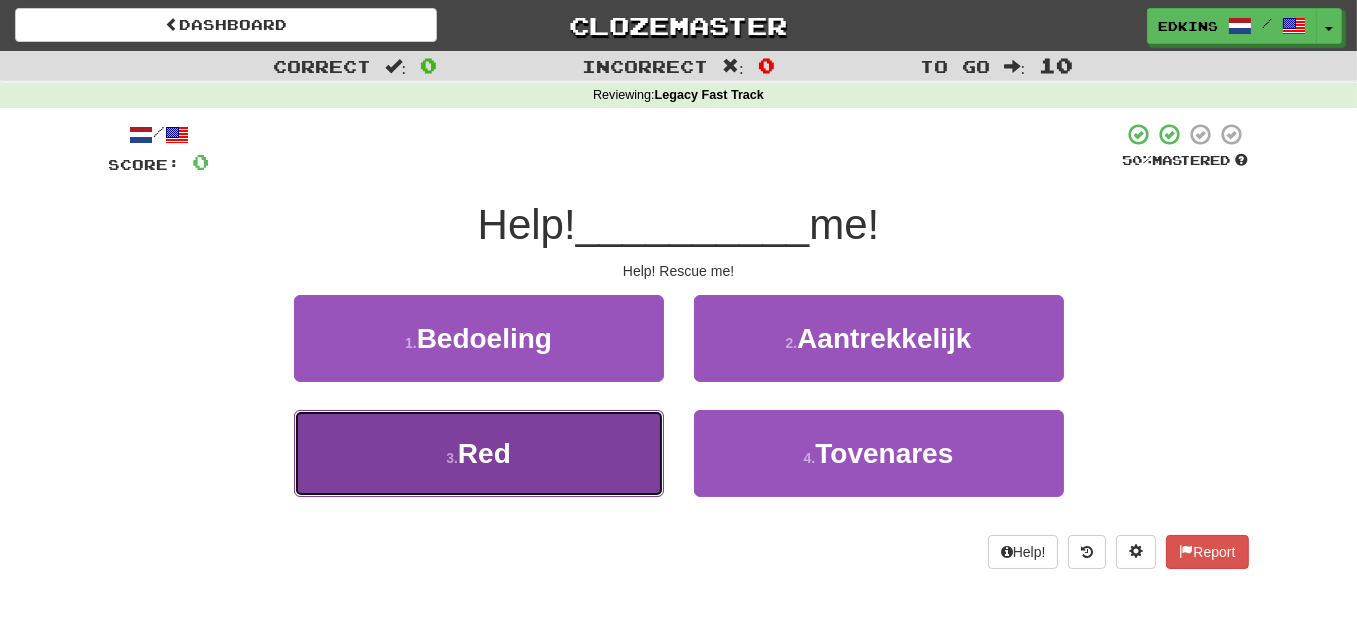 click on "3 .  Red" at bounding box center (479, 453) 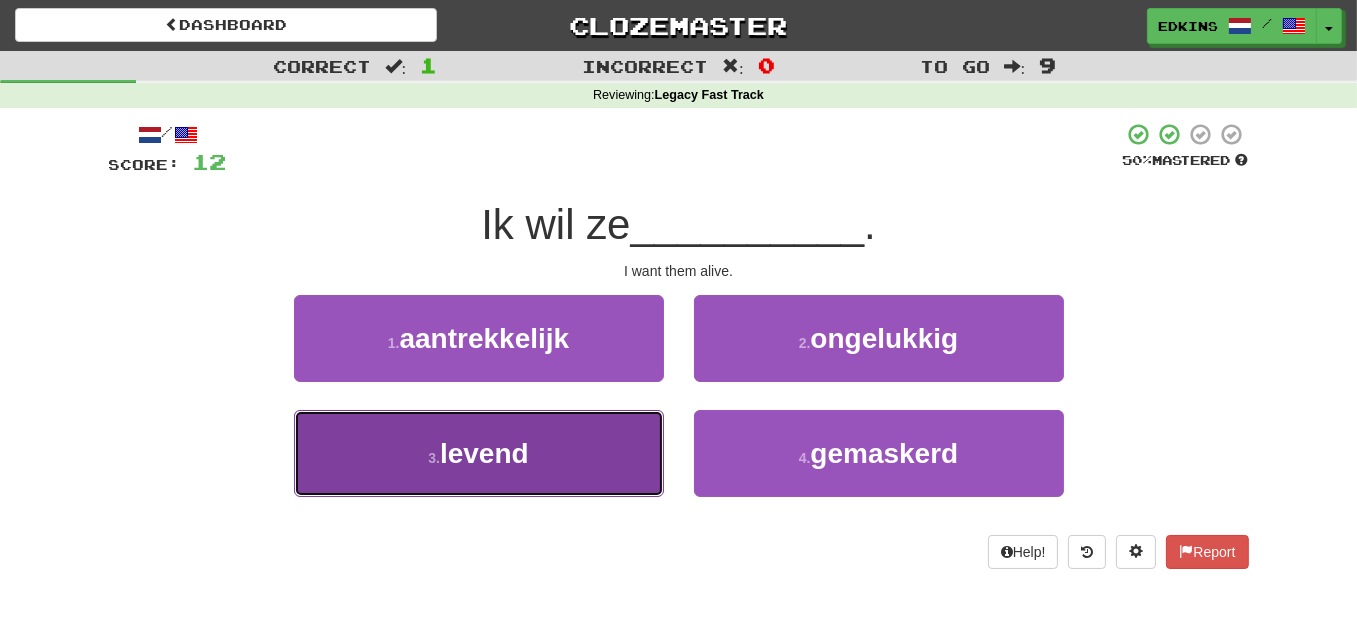 click on "3 .  levend" at bounding box center [479, 453] 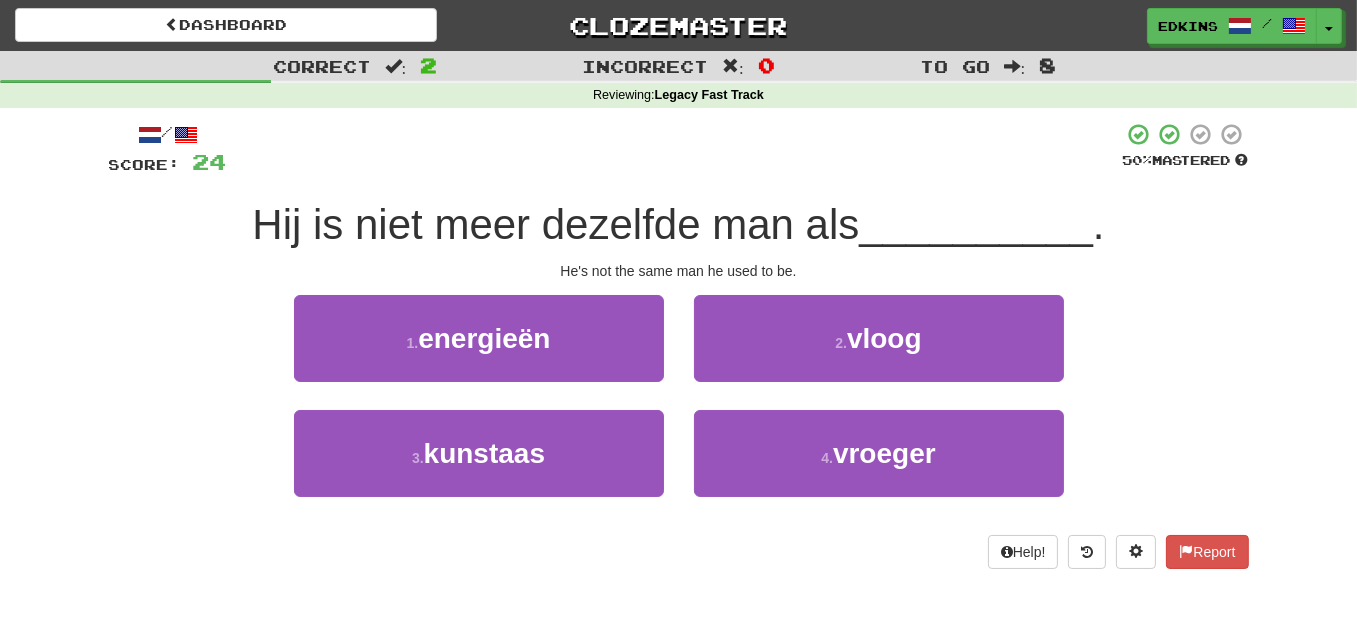 click on "Hij is niet meer dezelfde man als" at bounding box center [555, 224] 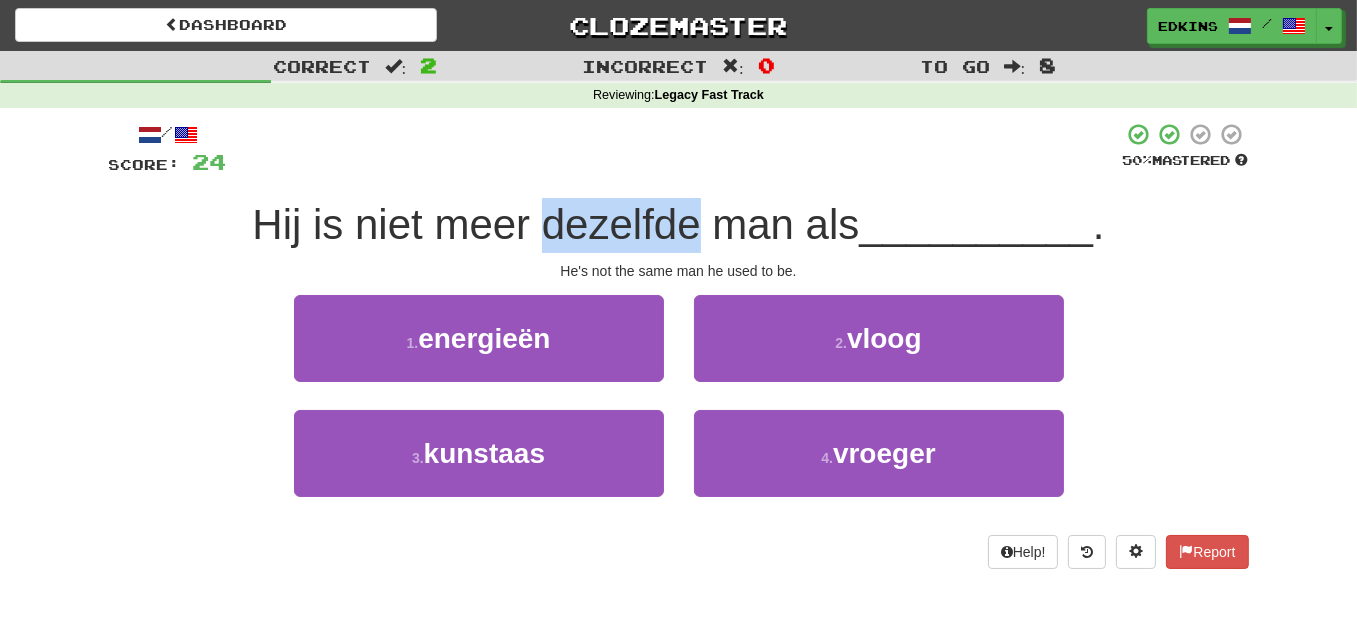 click on "Hij is niet meer dezelfde man als" at bounding box center [555, 224] 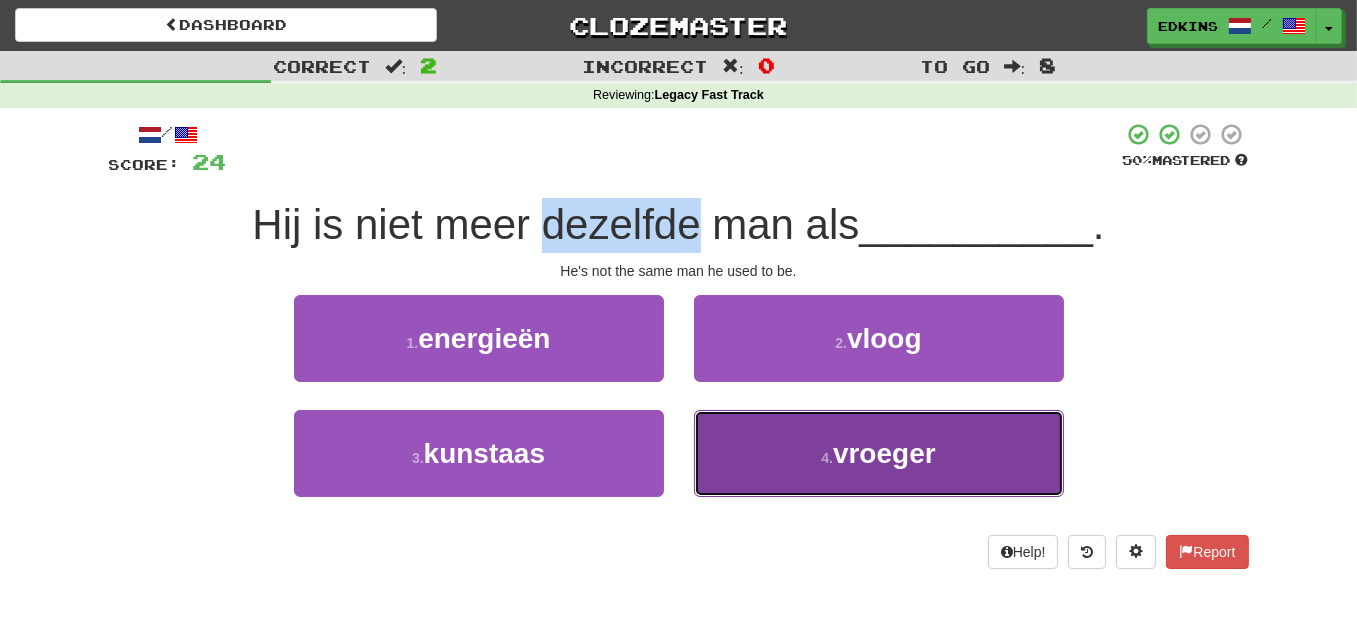 click on "4 .  vroeger" at bounding box center (879, 453) 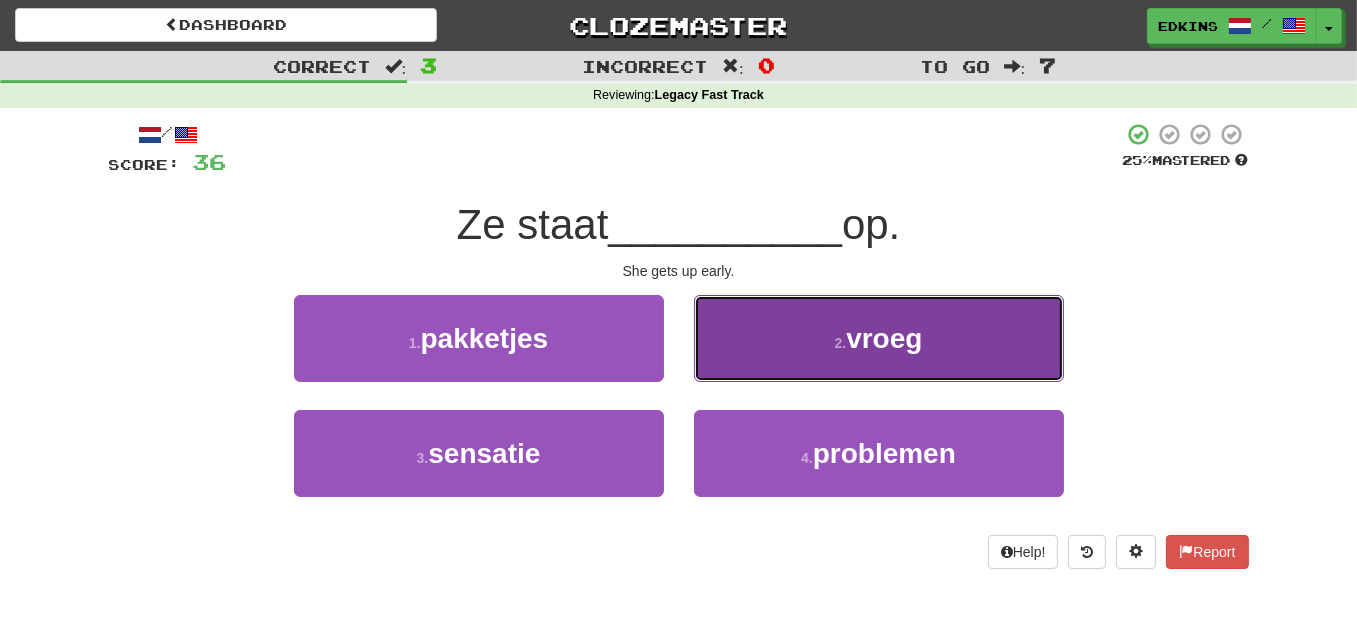 click on "2 .  vroeg" at bounding box center [879, 338] 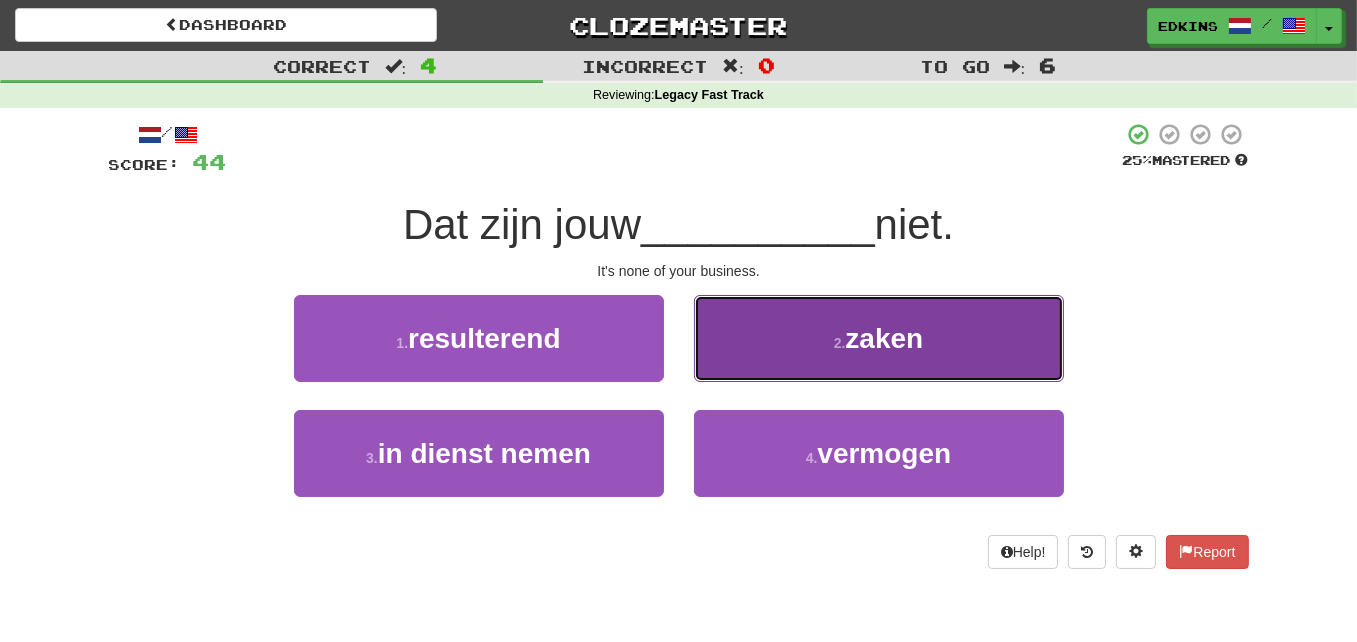 click on "2 .  zaken" at bounding box center (879, 338) 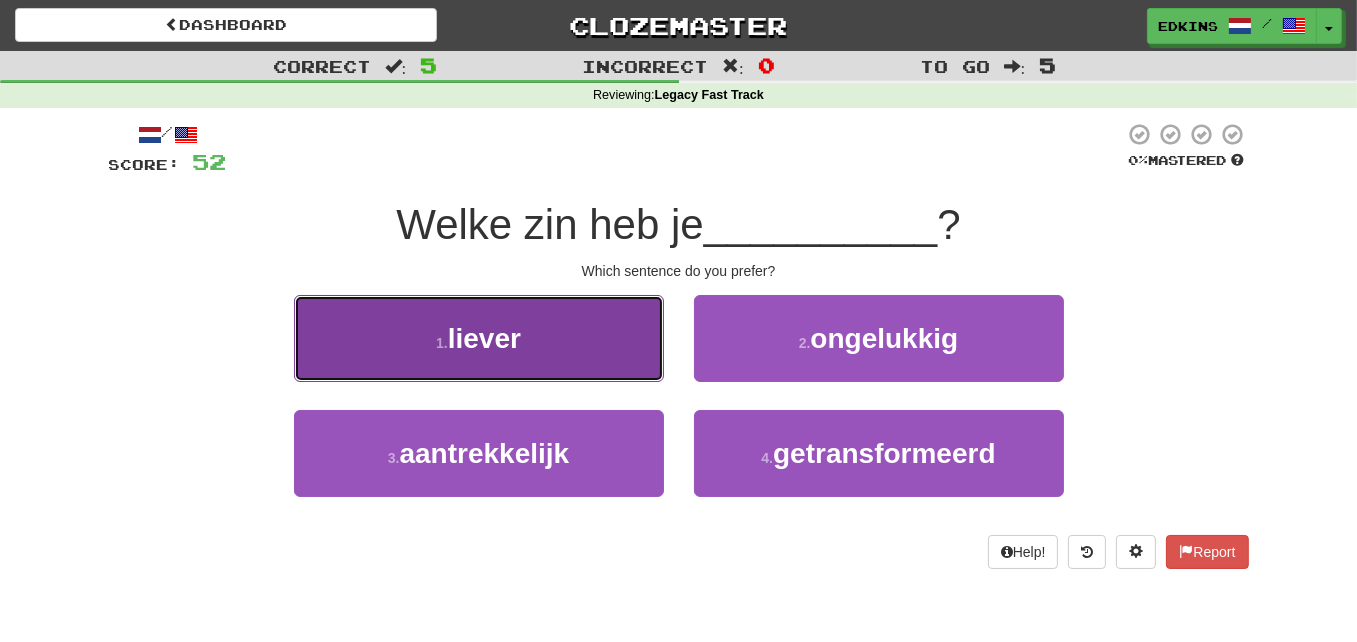 click on "1 .  liever" at bounding box center (479, 338) 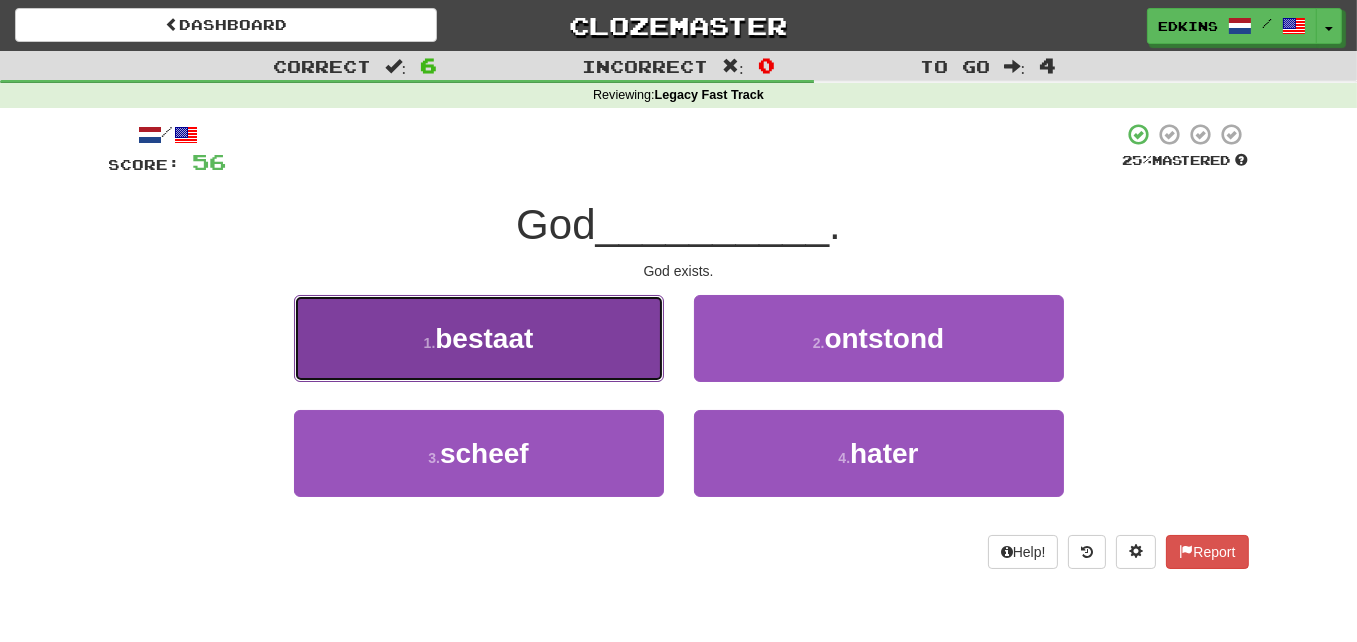 click on "1 .  bestaat" at bounding box center (479, 338) 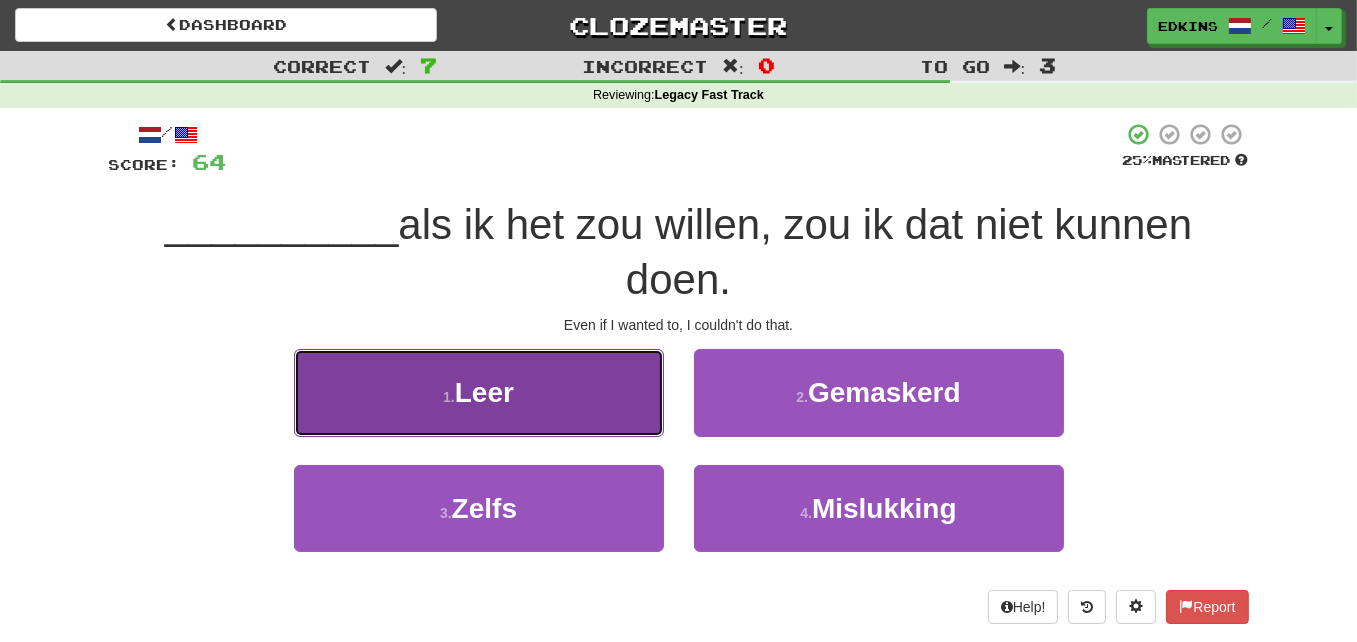 click on "1 .  Leer" at bounding box center (479, 392) 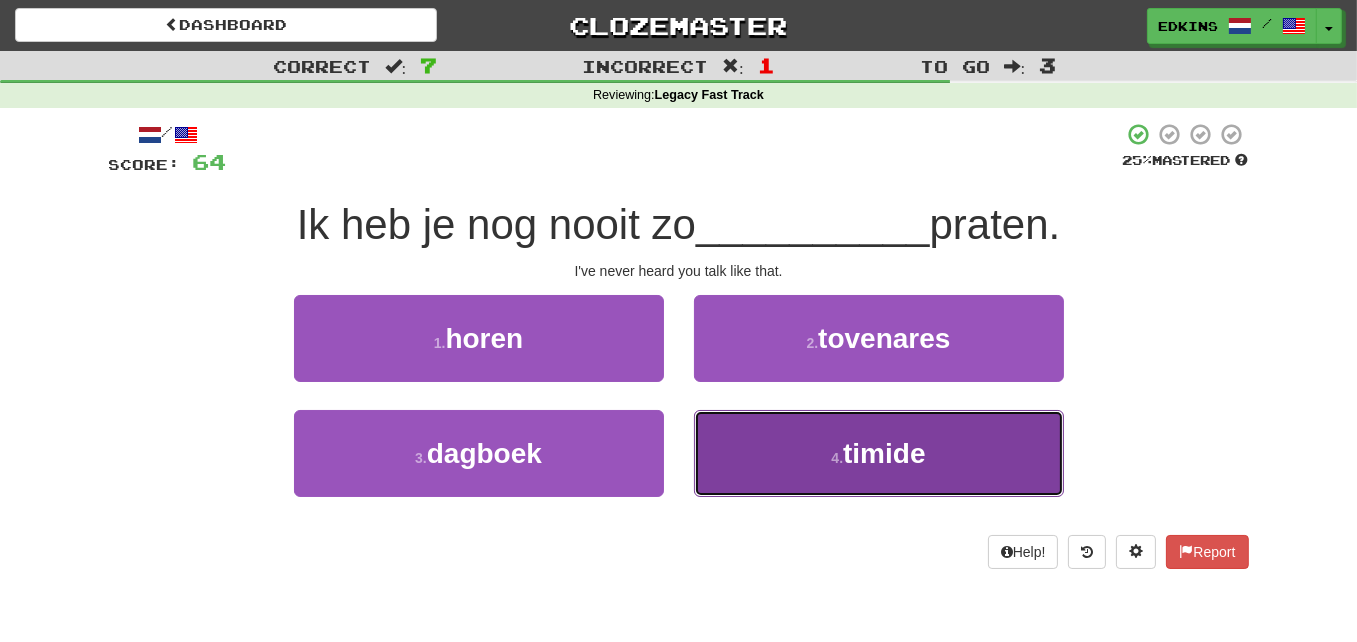 click on "4 .  timide" at bounding box center (879, 453) 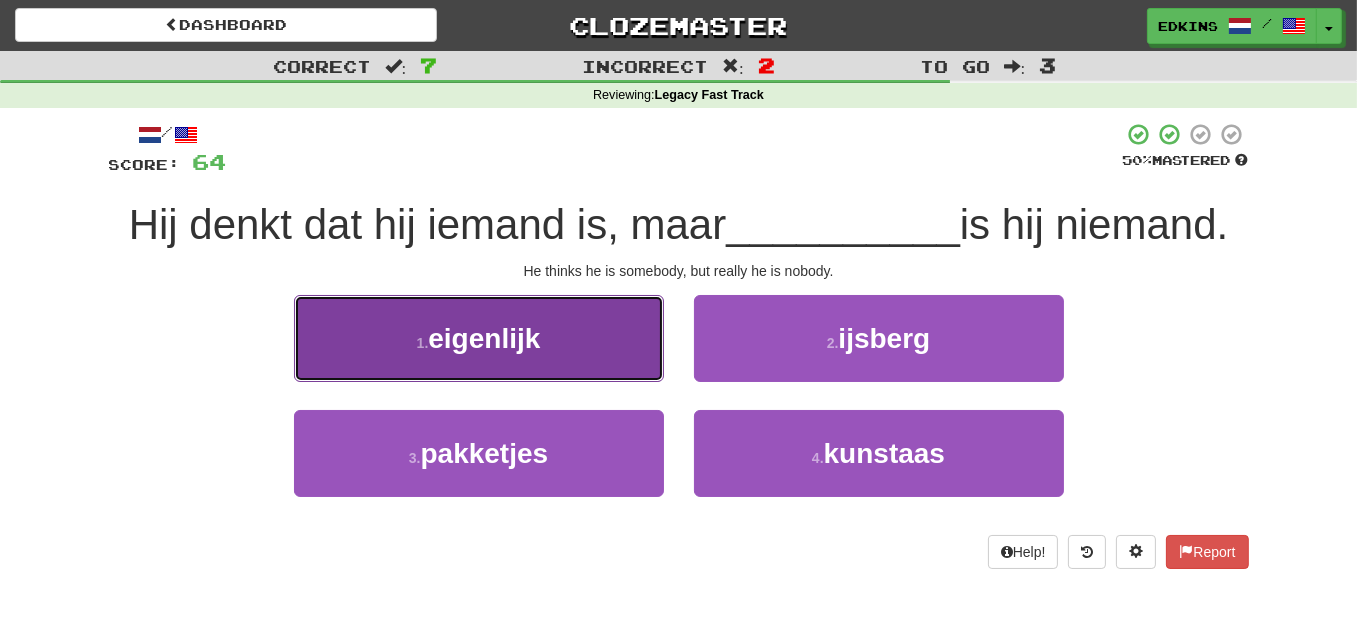 click on "1 .  eigenlijk" at bounding box center (479, 338) 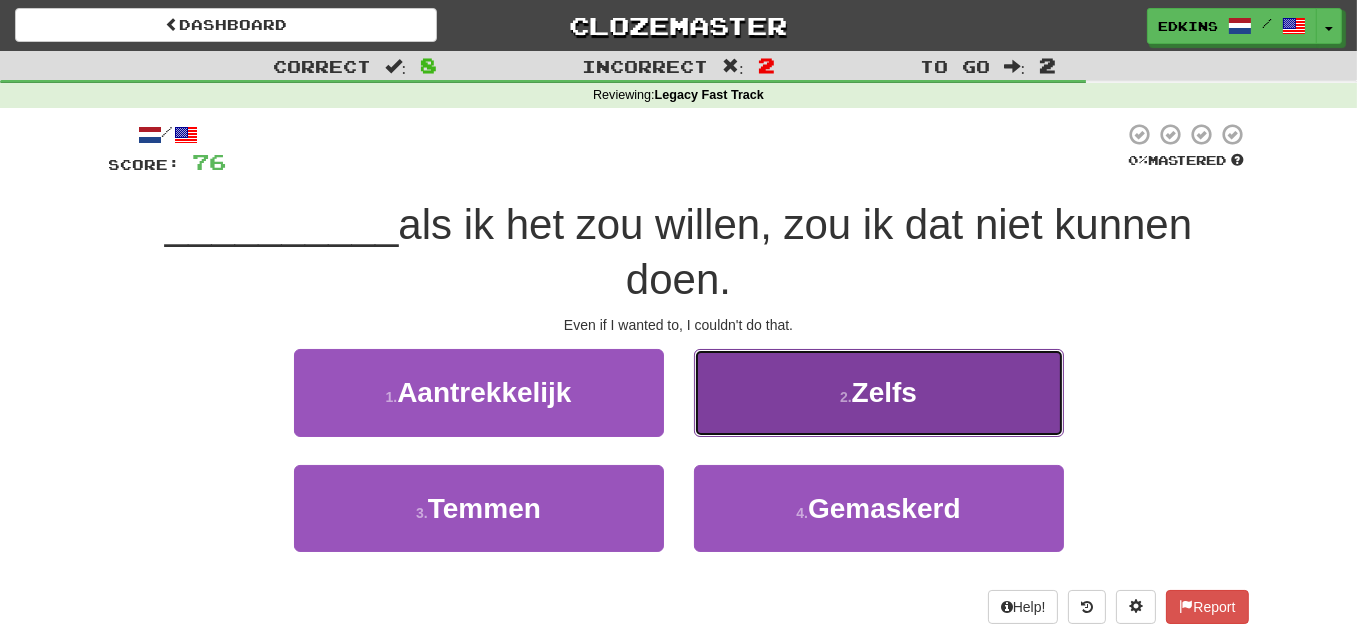 click on "2 .  Zelfs" at bounding box center [879, 392] 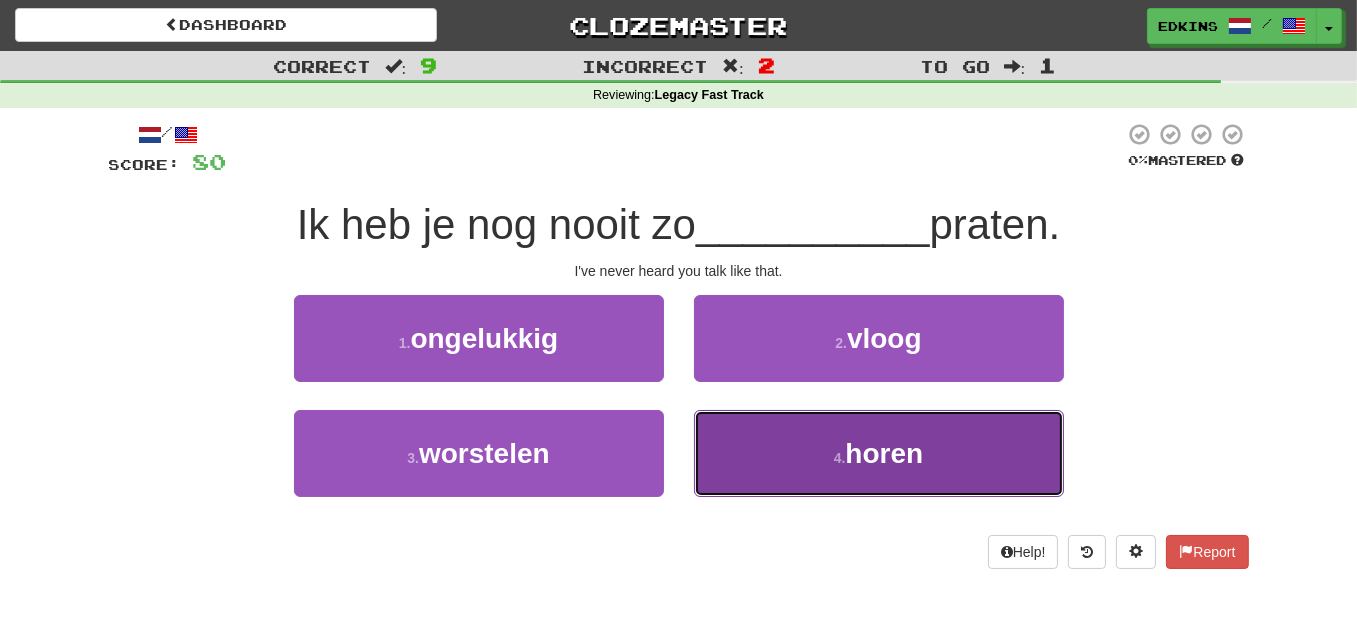 click on "4 .  horen" at bounding box center (879, 453) 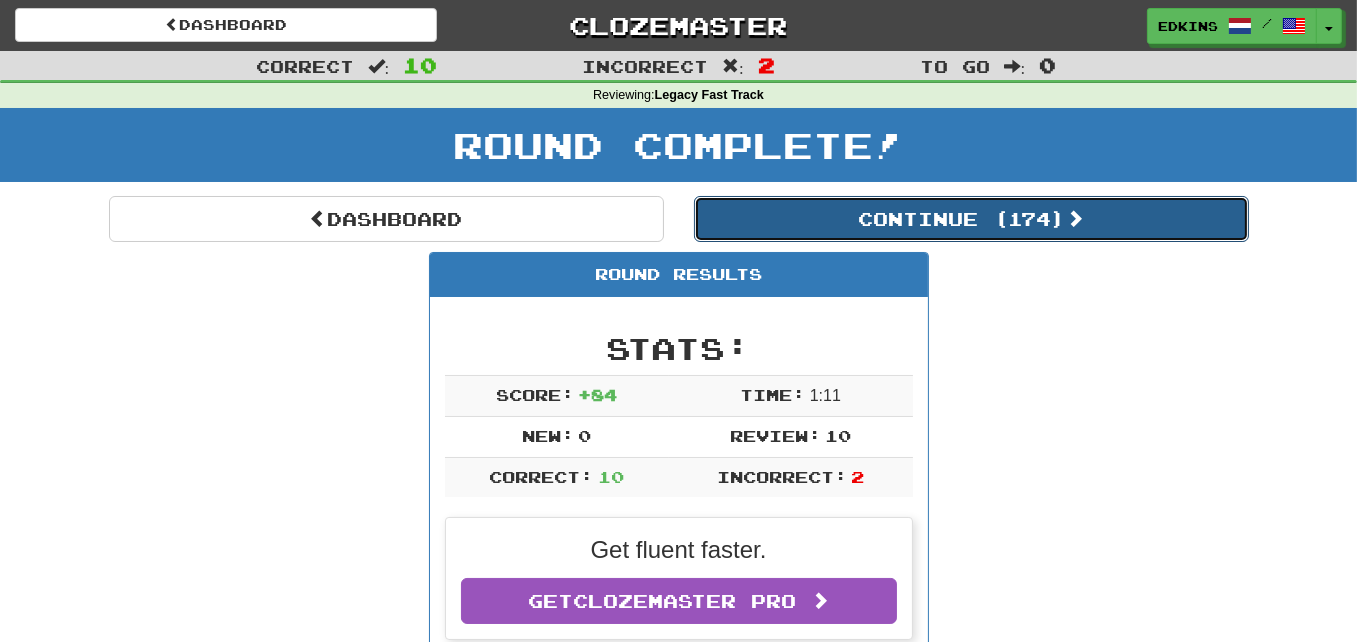 click on "Continue ( 174 )" at bounding box center (971, 219) 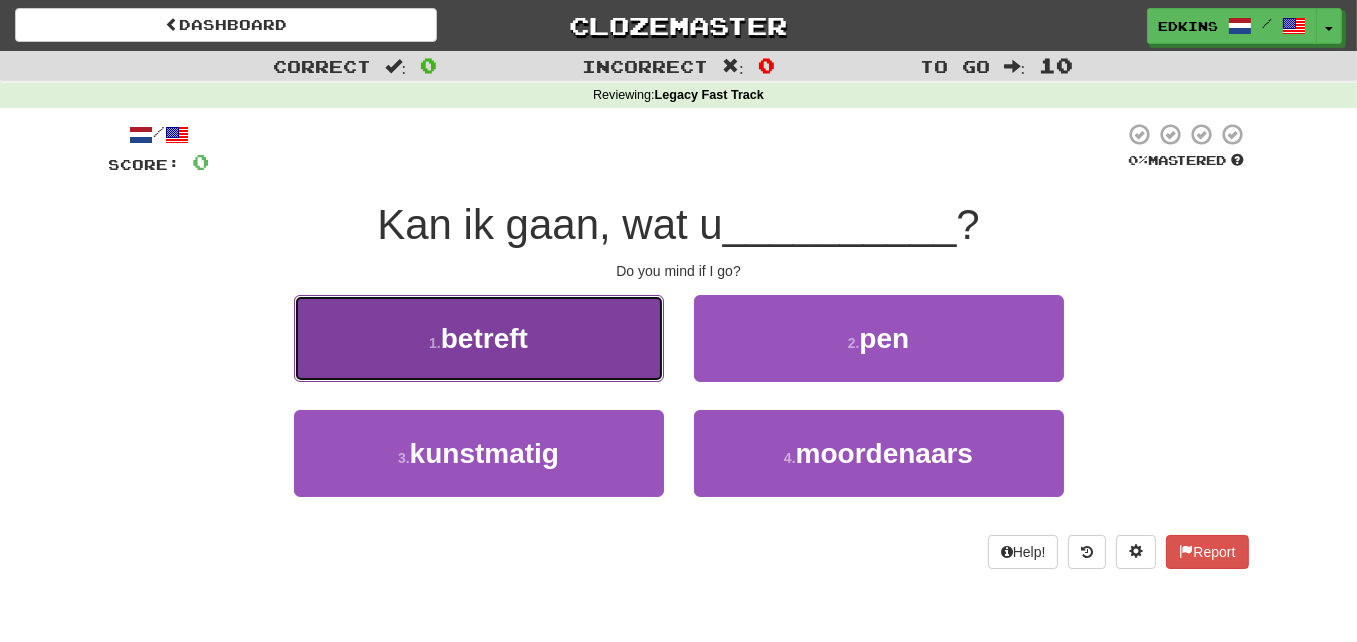 click on "1 .  betreft" at bounding box center (479, 338) 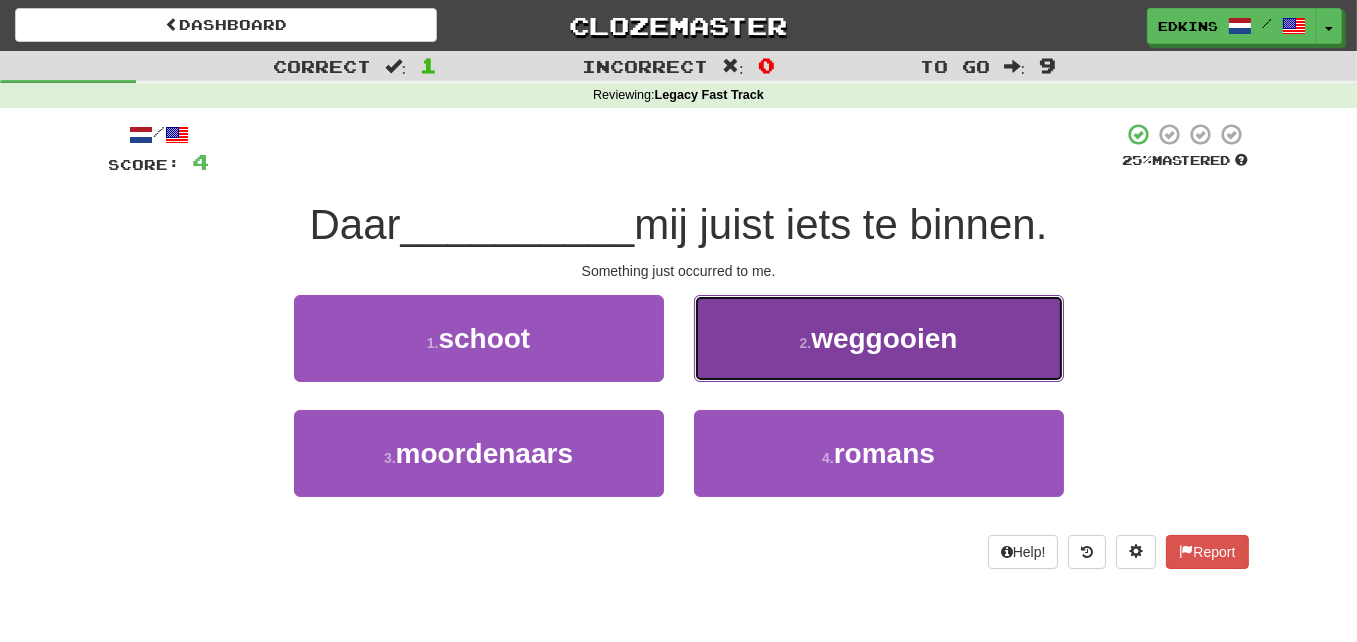 click on "2 ." at bounding box center [806, 343] 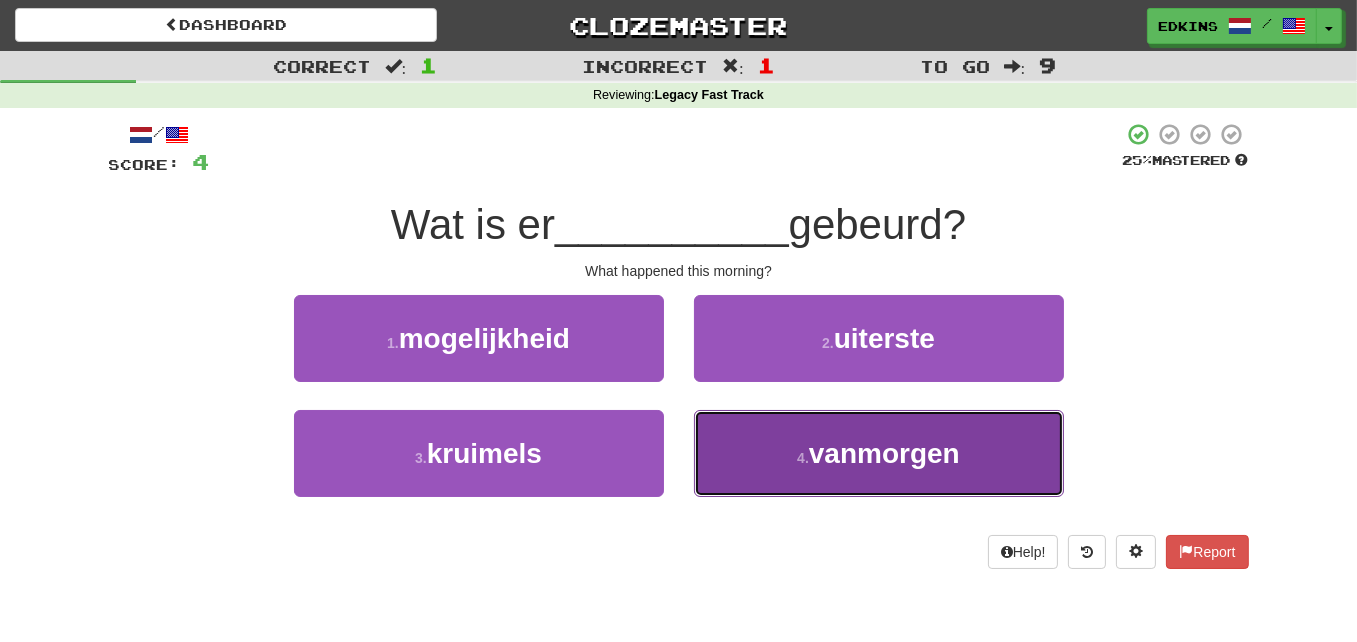 click on "4 .  vanmorgen" at bounding box center [879, 453] 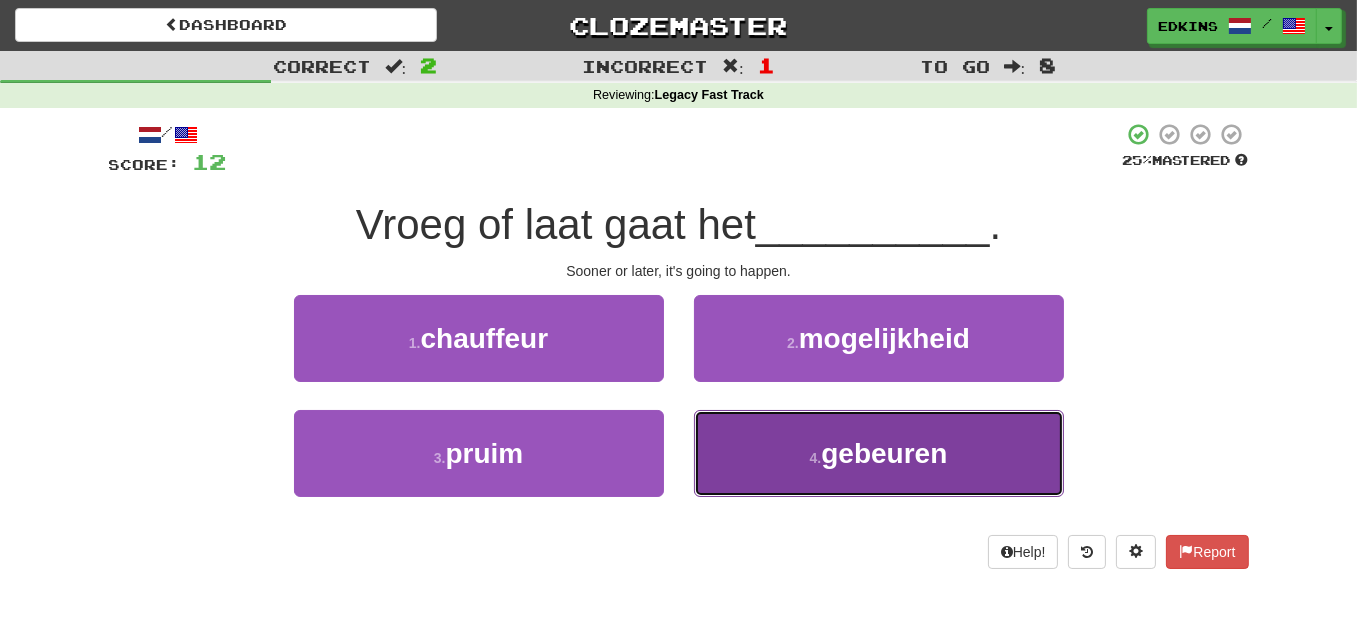 click on "4 .  gebeuren" at bounding box center [879, 453] 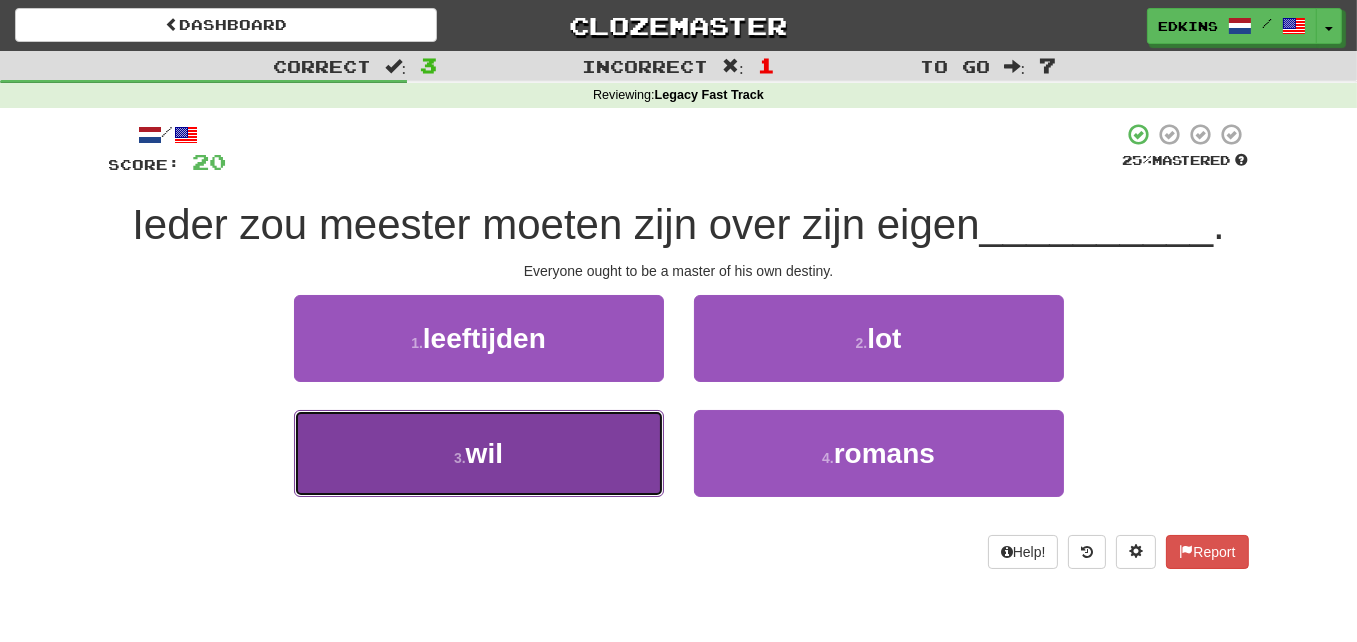 click on "3 .  wil" at bounding box center (479, 453) 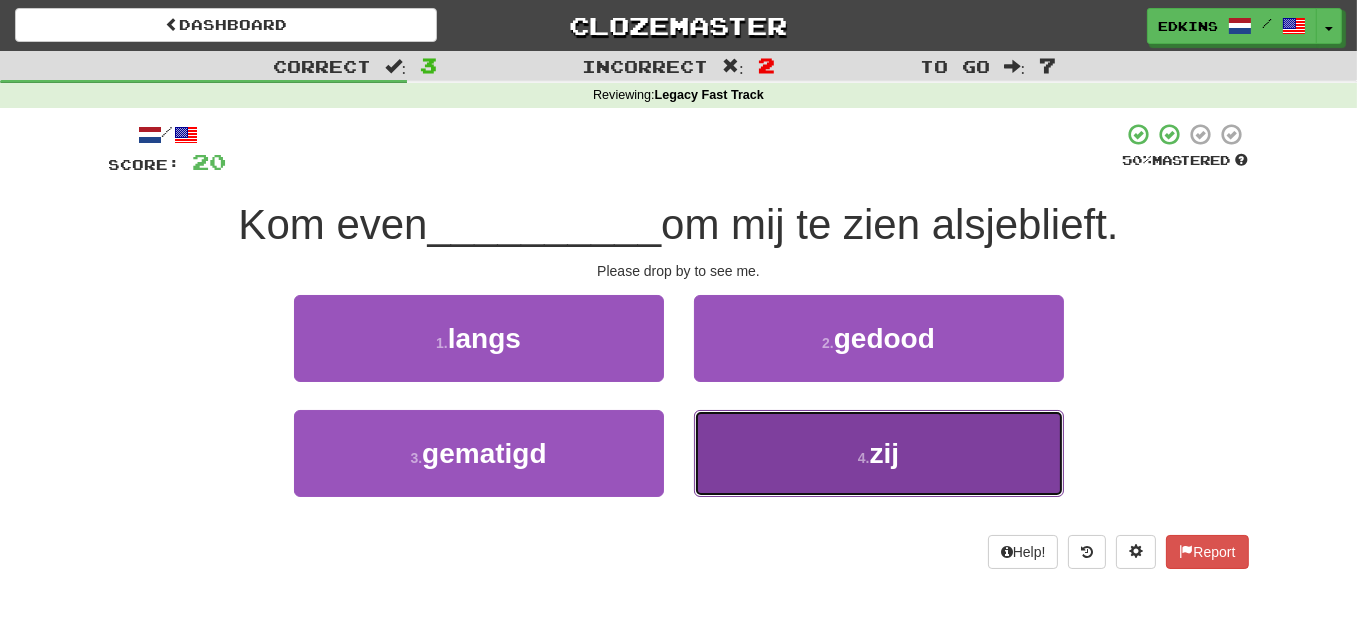 click on "4 .  zij" at bounding box center [879, 453] 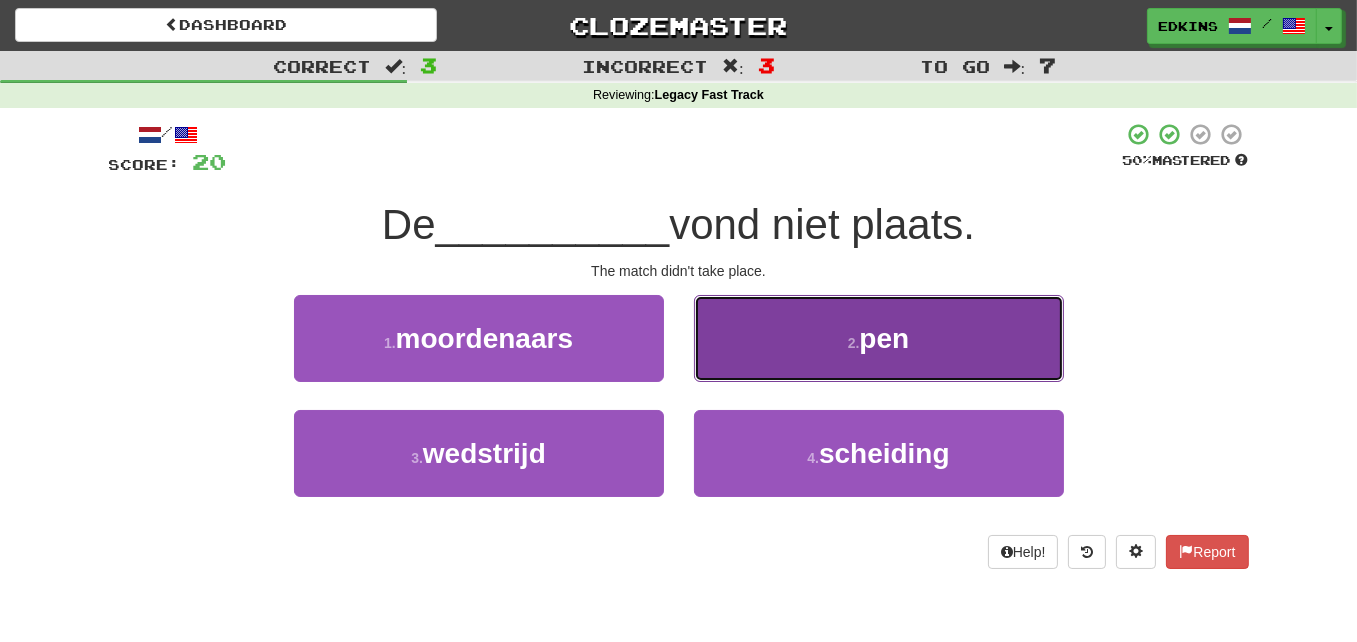 click on "2 .  pen" at bounding box center [879, 338] 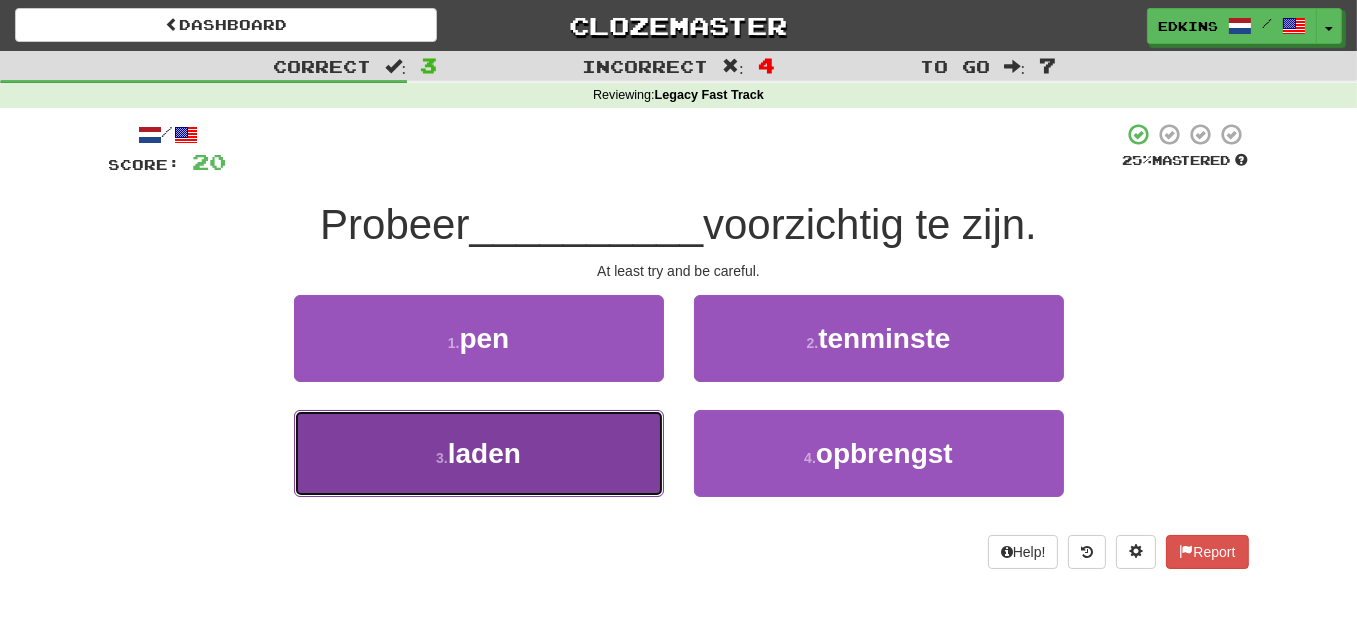 click on "3 .  laden" at bounding box center (479, 453) 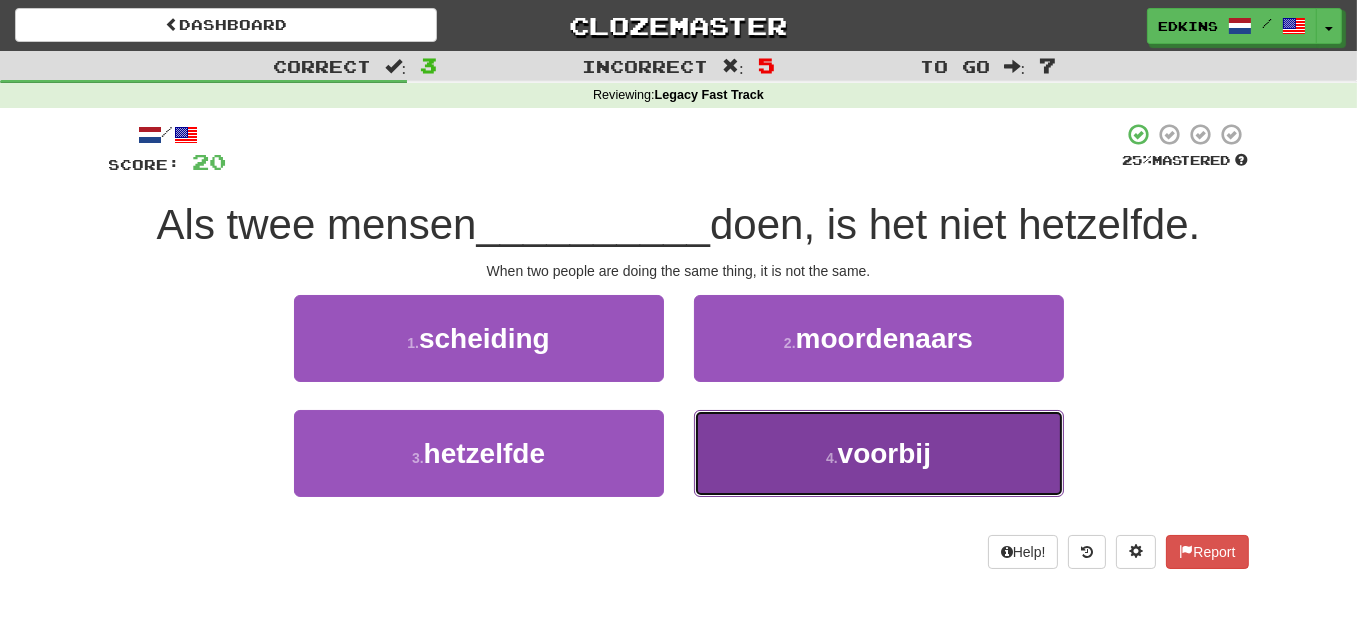click on "4 .  voorbij" at bounding box center (879, 453) 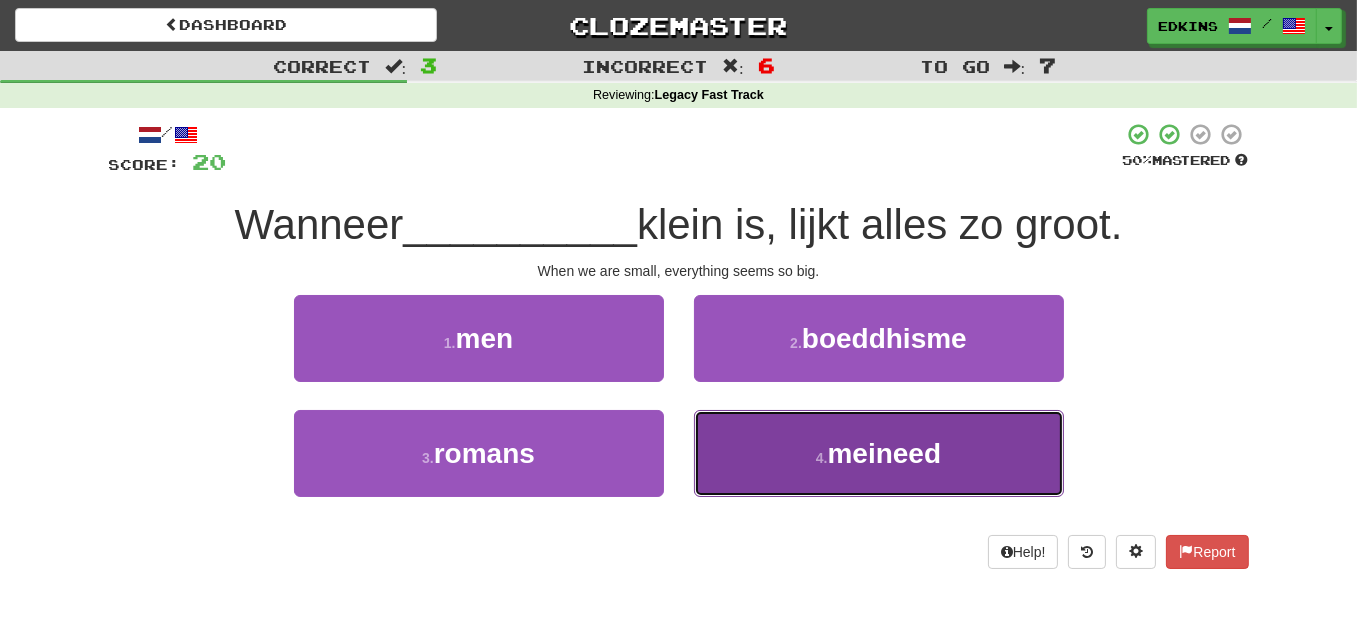 click on "4 .  meineed" at bounding box center (879, 453) 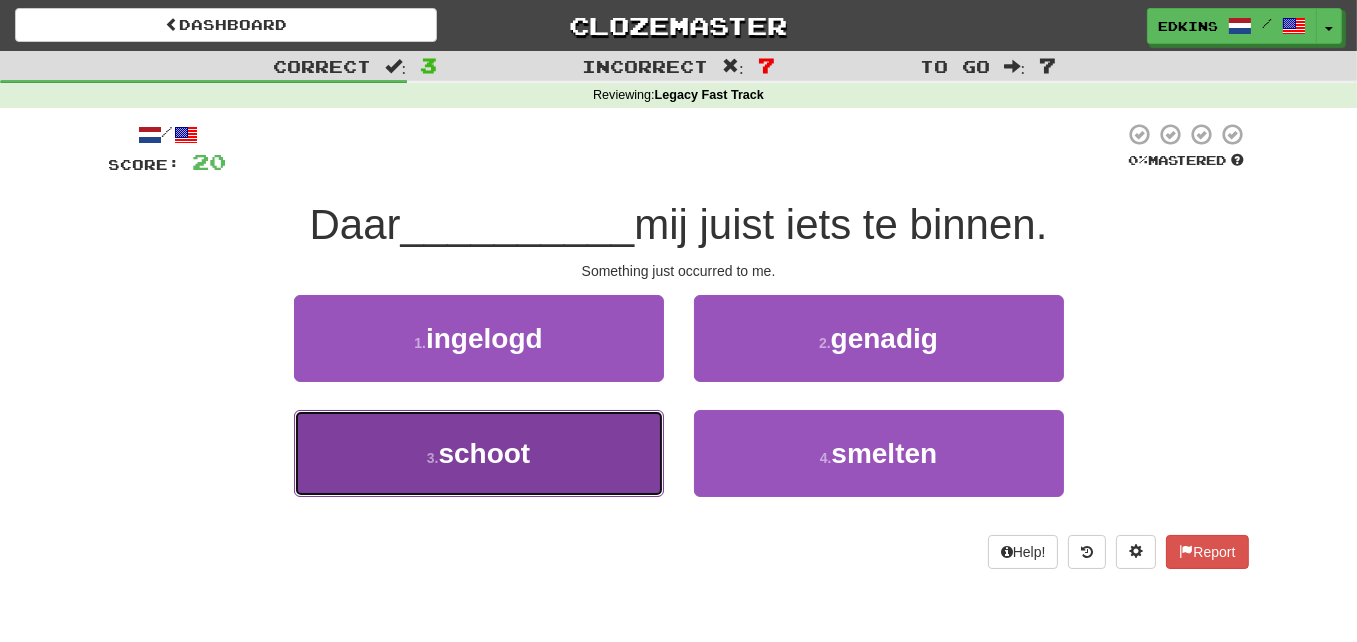 click on "3 .  schoot" at bounding box center (479, 453) 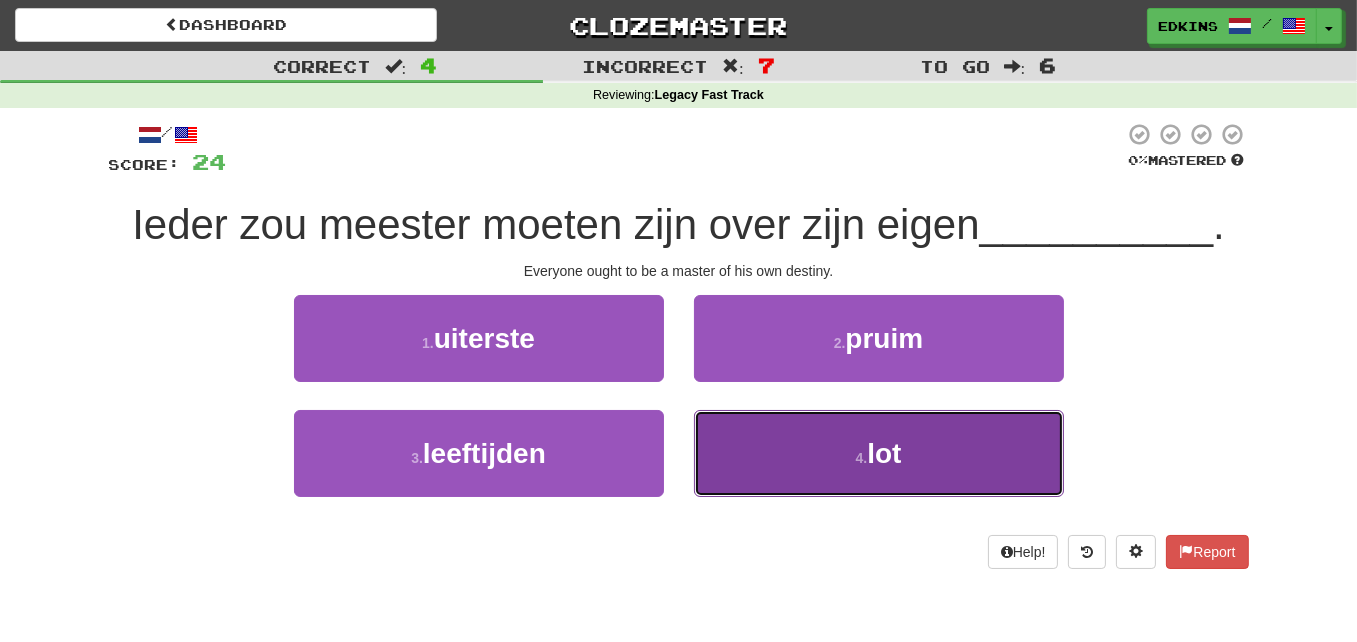 click on "4 .  lot" at bounding box center [879, 453] 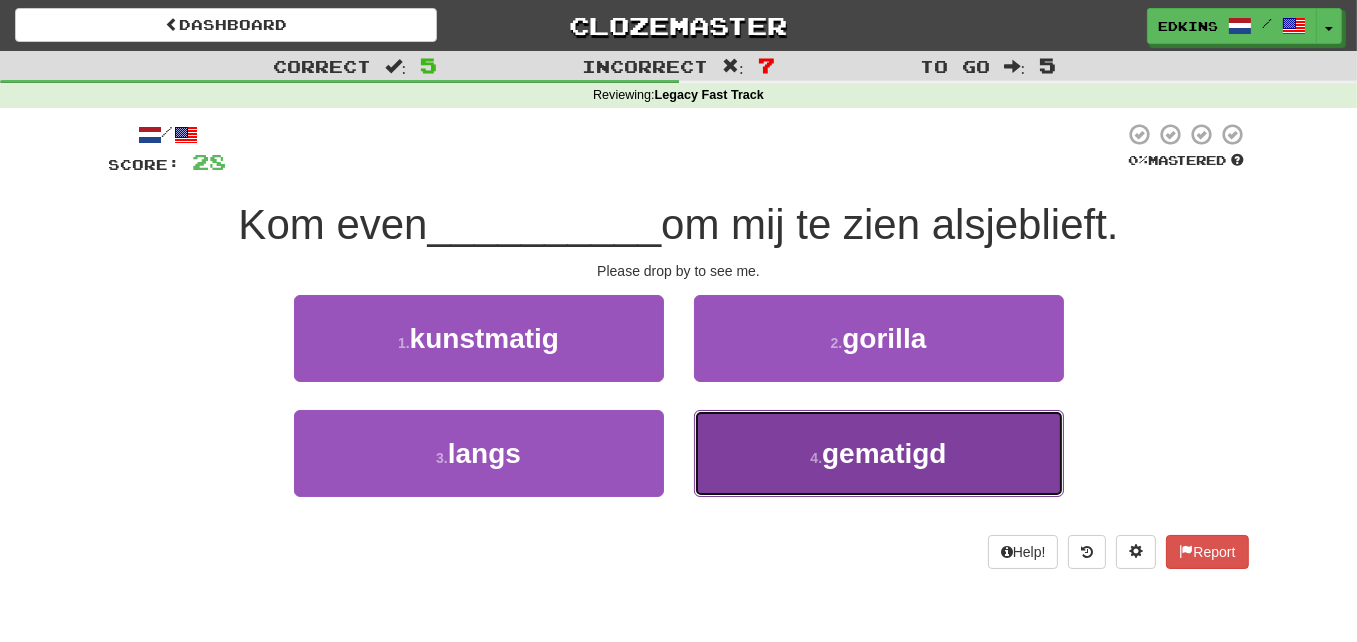 click on "4 .  gematigd" at bounding box center (879, 453) 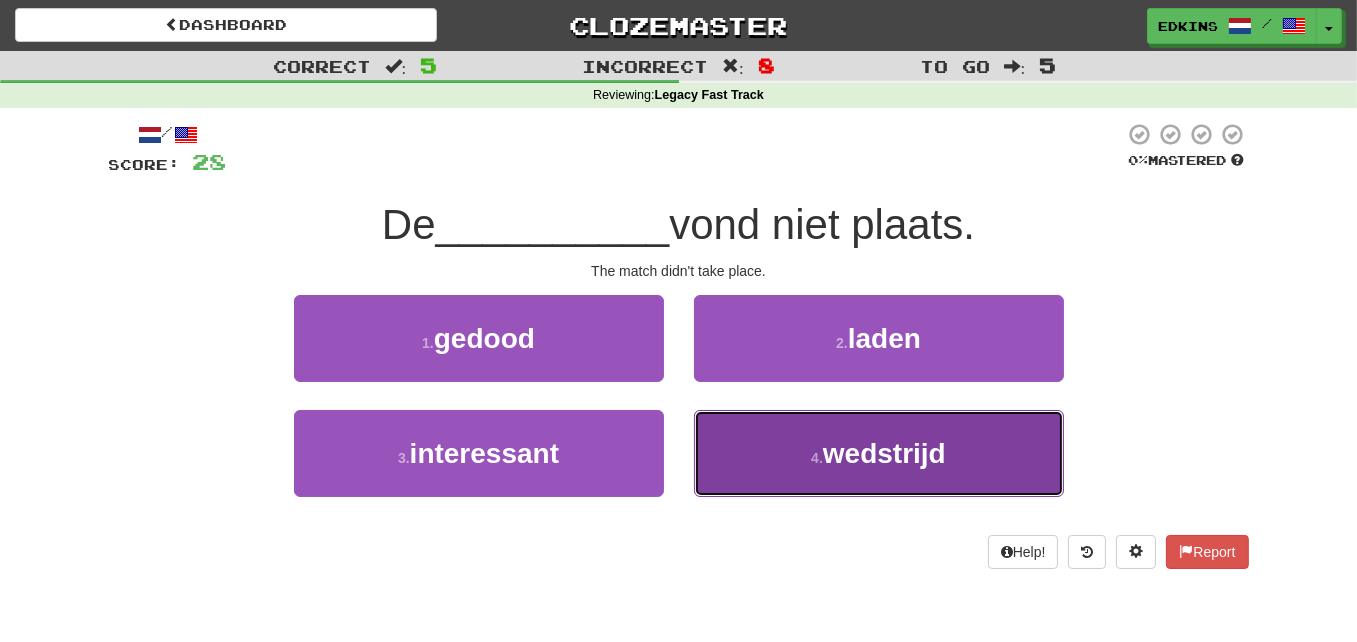 click on "4 .  wedstrijd" at bounding box center (879, 453) 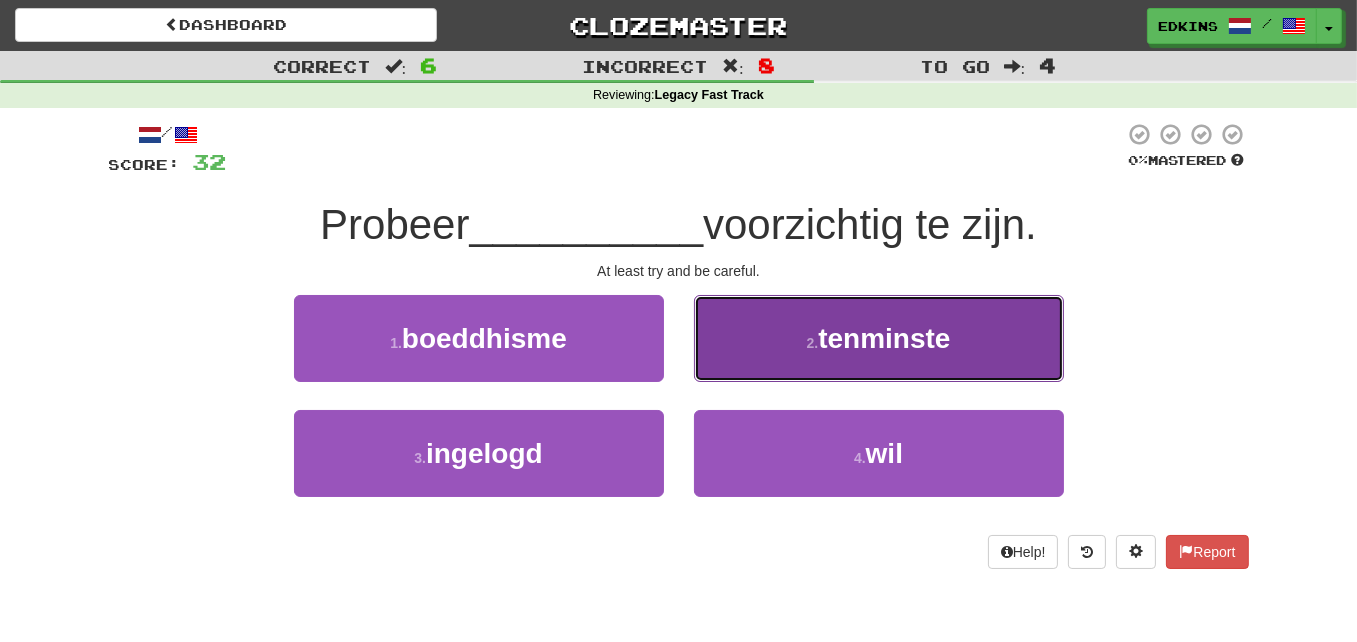 click on "2 .  tenminste" at bounding box center [879, 338] 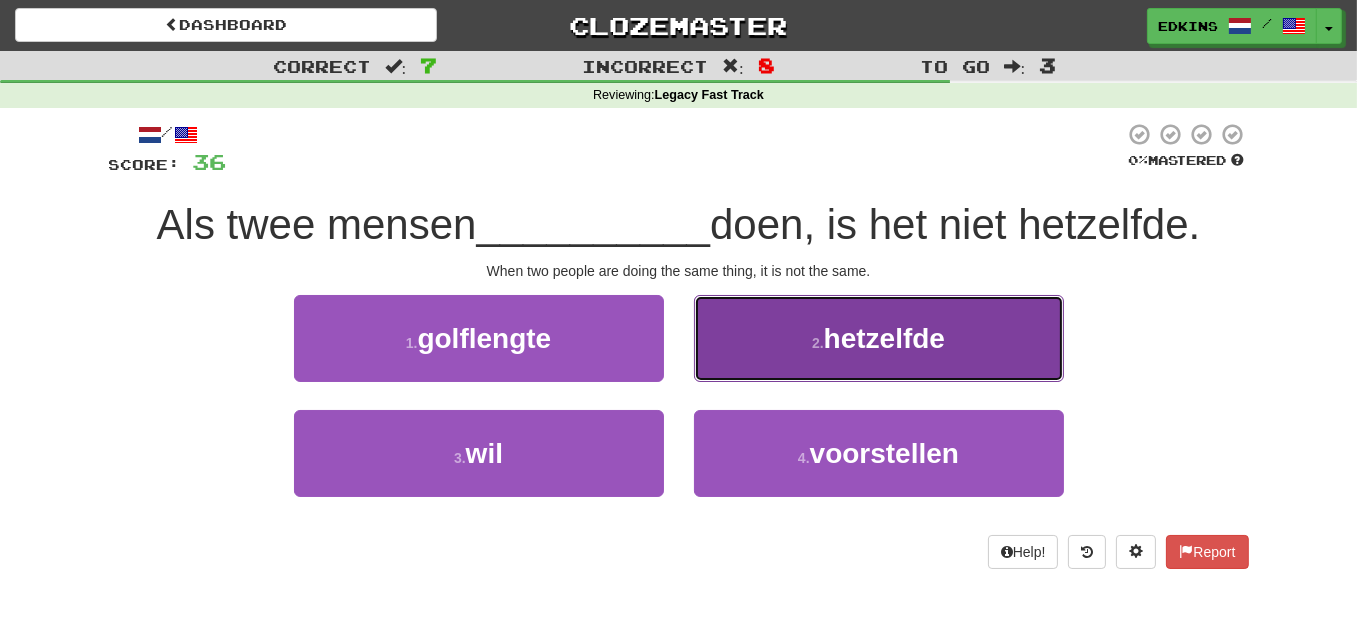 click on "2 .  hetzelfde" at bounding box center (879, 338) 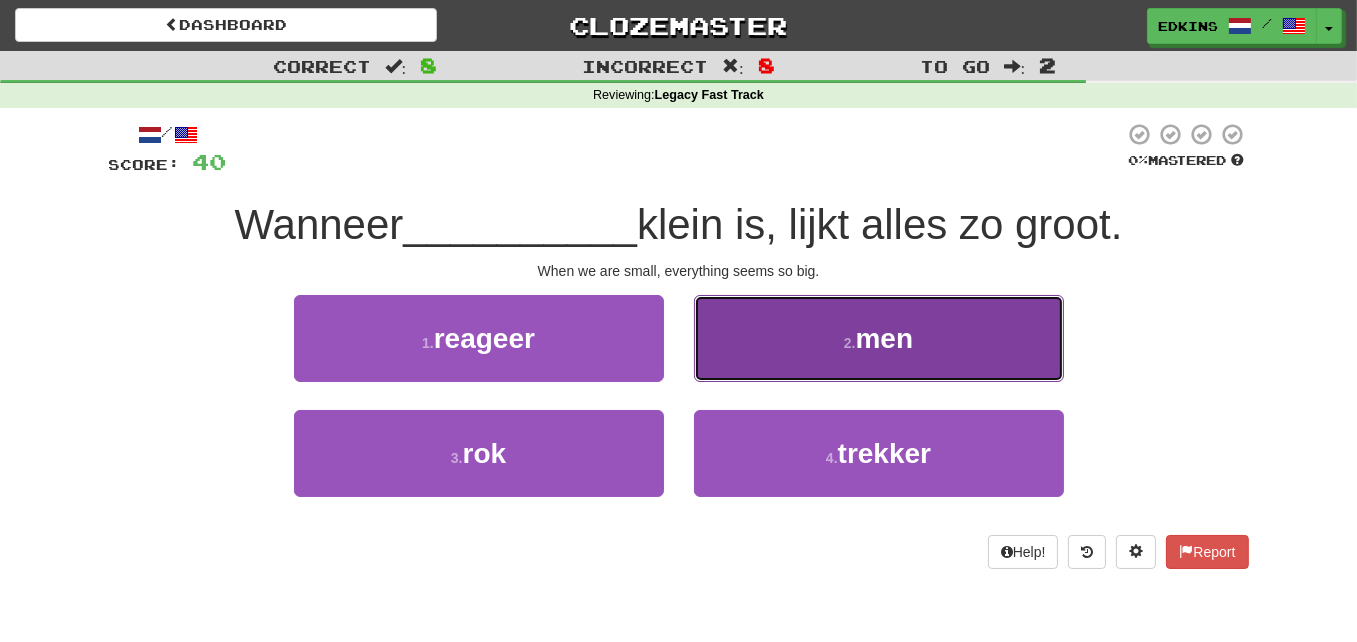 click on "2 .  men" at bounding box center (879, 338) 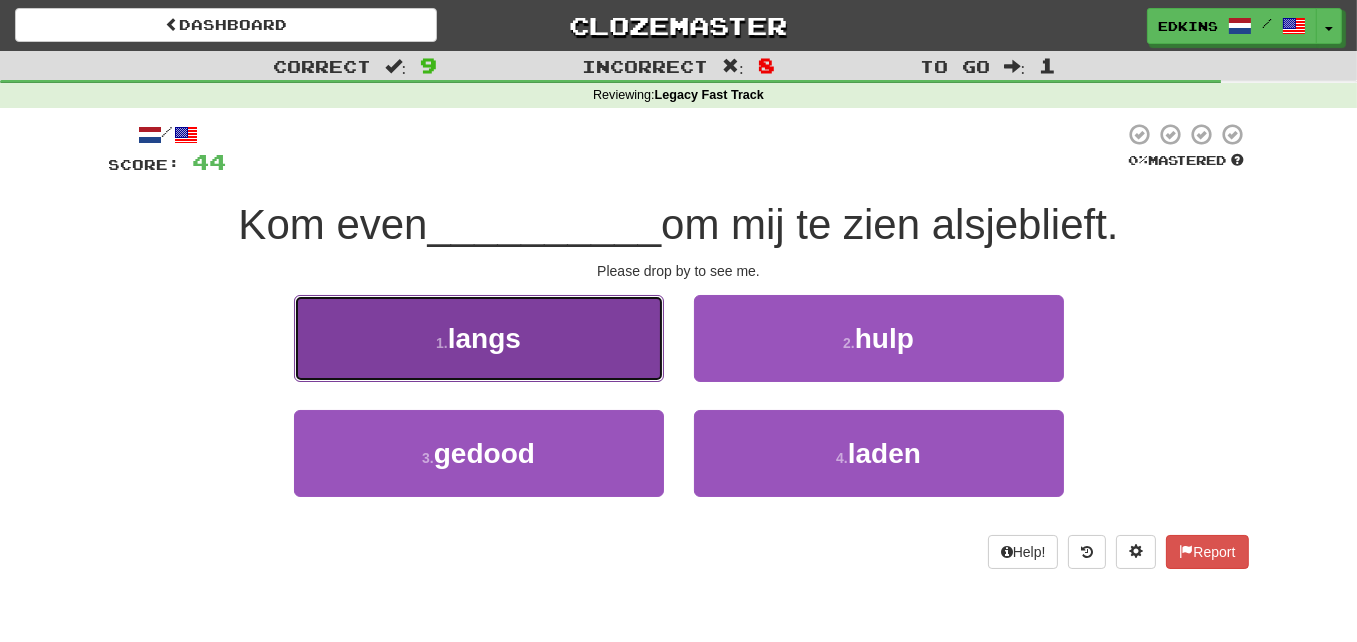 click on "1 .  langs" at bounding box center (479, 338) 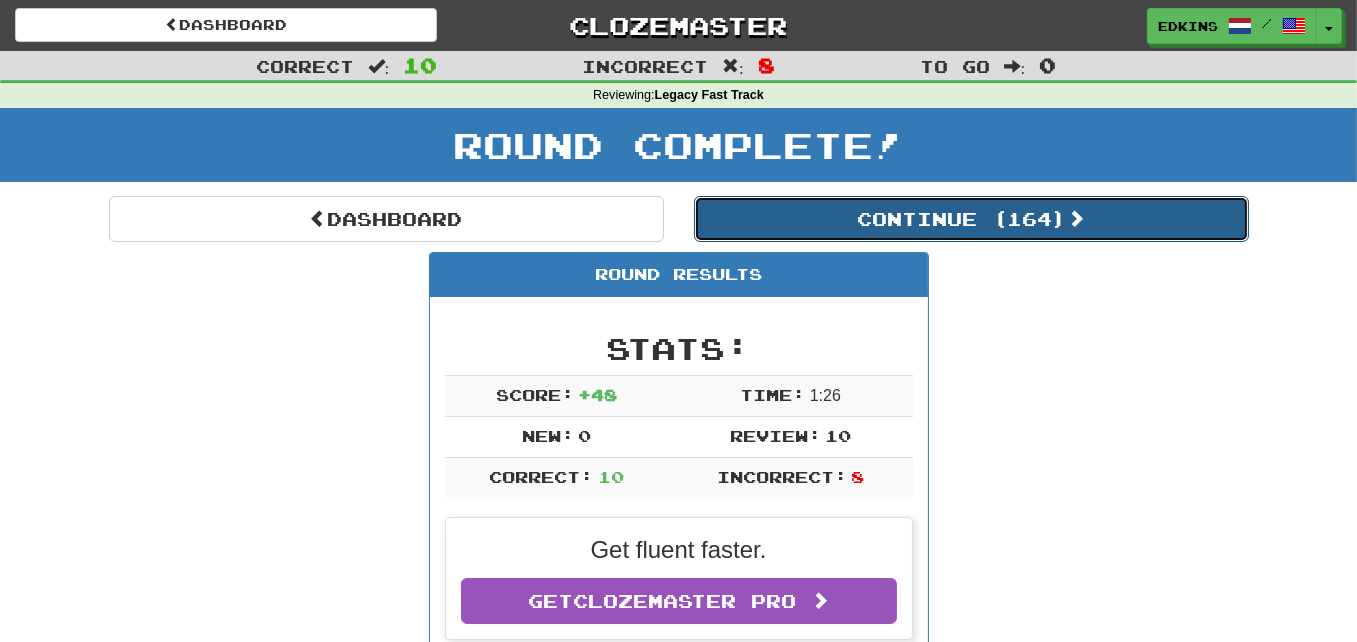 click on "Continue ( 164 )" at bounding box center (971, 219) 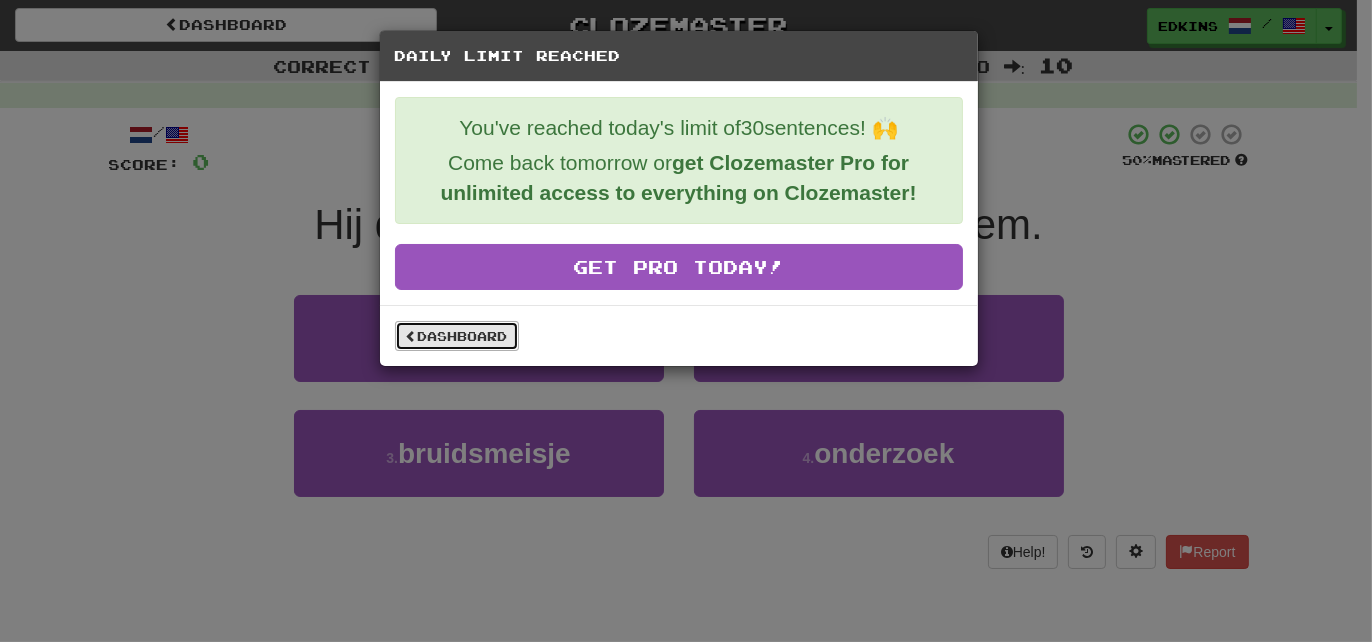 click on "Dashboard" at bounding box center (457, 336) 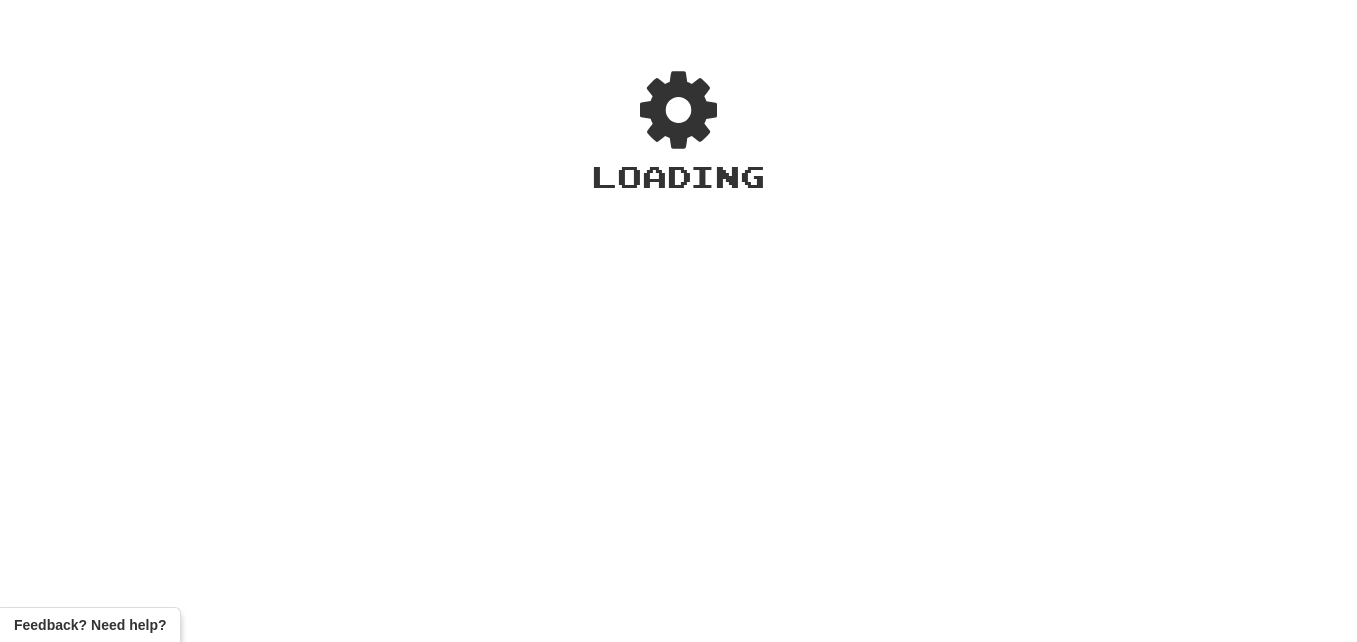 scroll, scrollTop: 0, scrollLeft: 0, axis: both 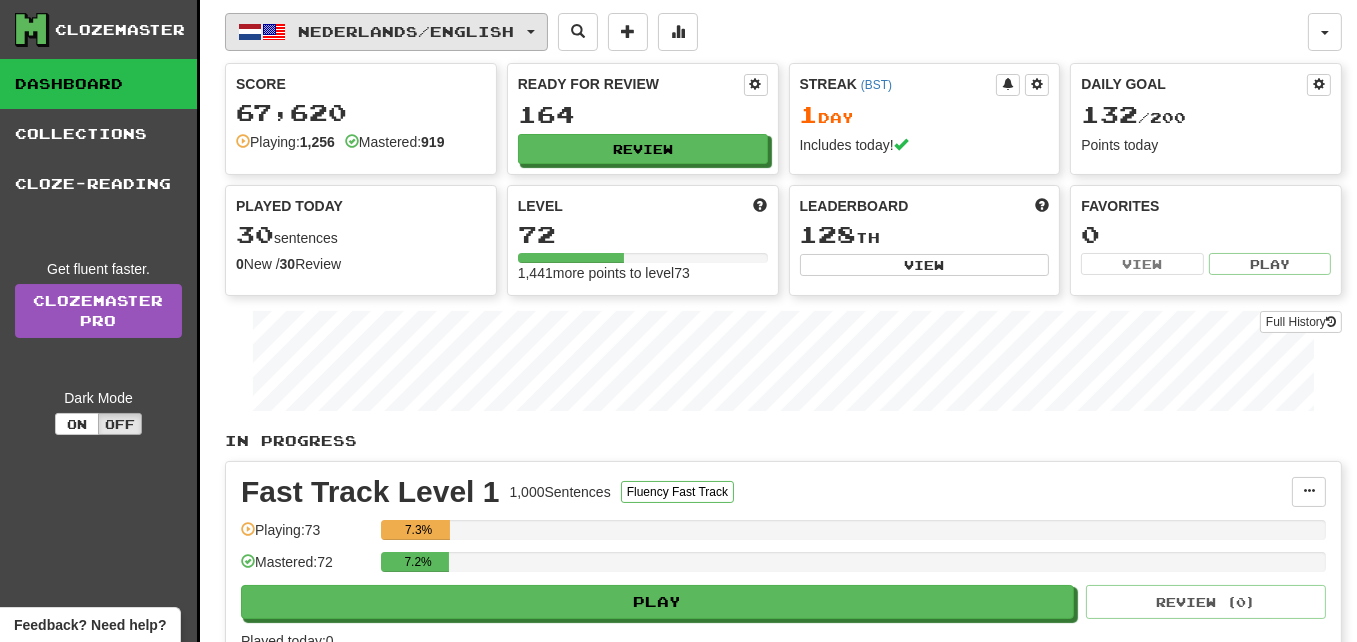 click on "Nederlands  /  English" at bounding box center [407, 31] 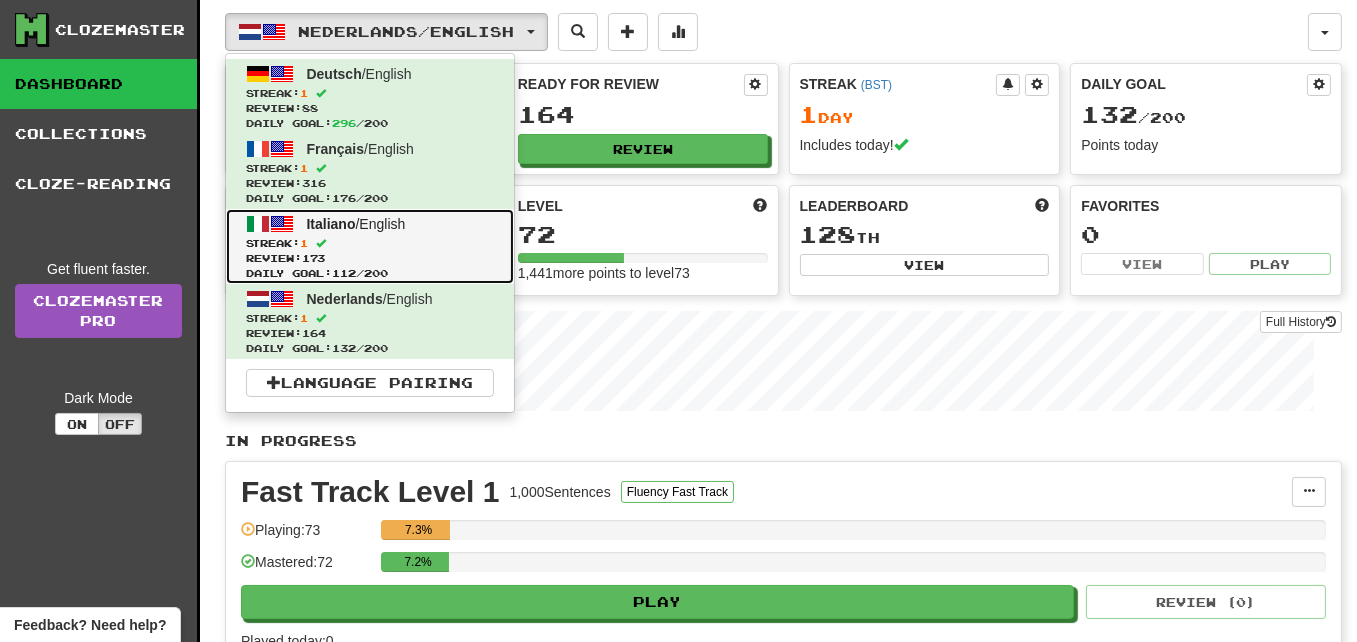 click on "Italiano  /  English" at bounding box center [356, 224] 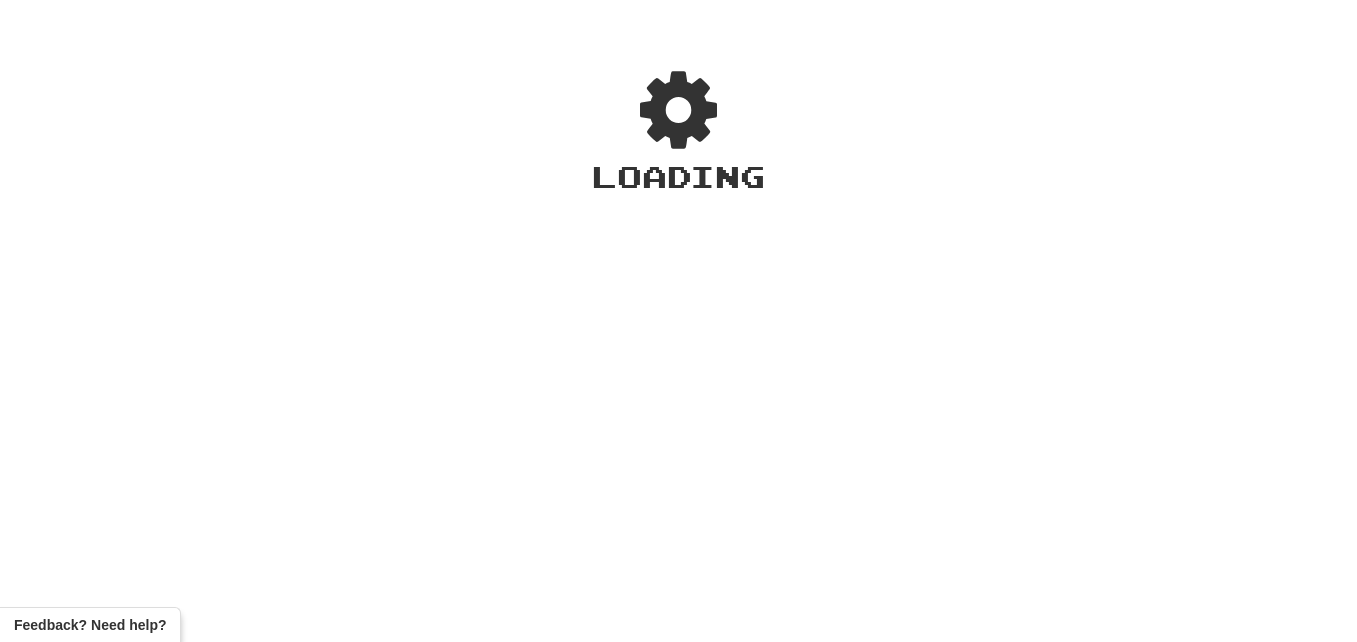 scroll, scrollTop: 0, scrollLeft: 0, axis: both 